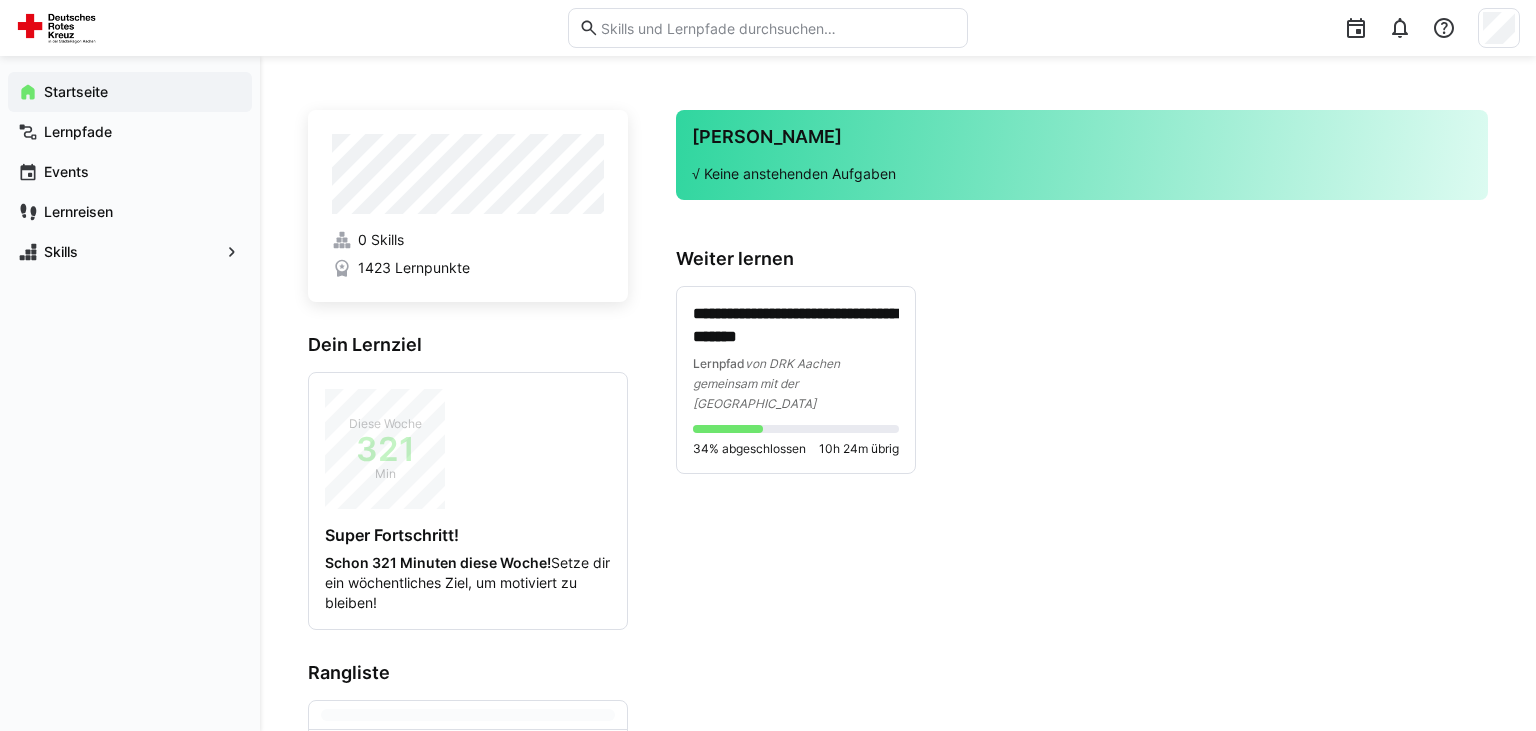 scroll, scrollTop: 0, scrollLeft: 0, axis: both 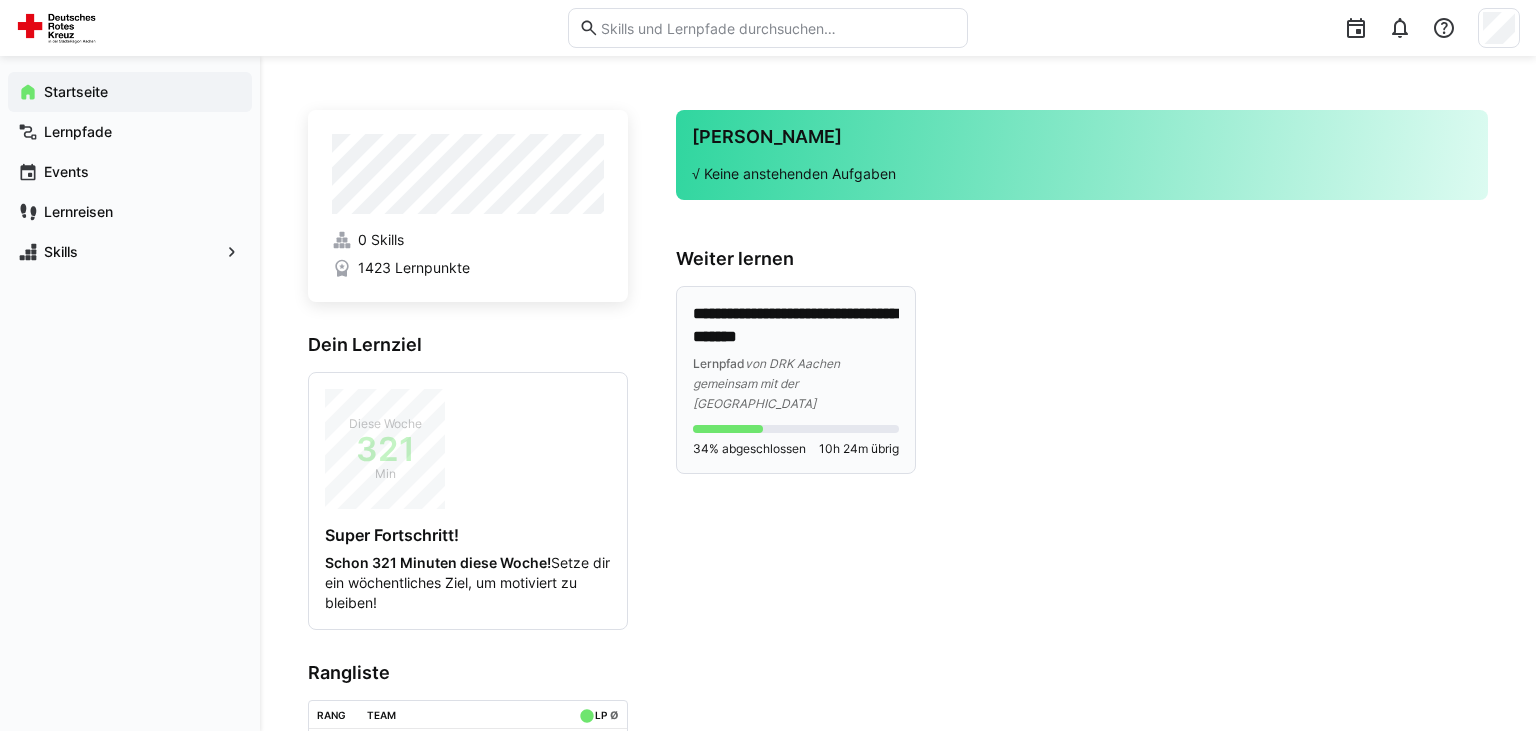 click on "**********" 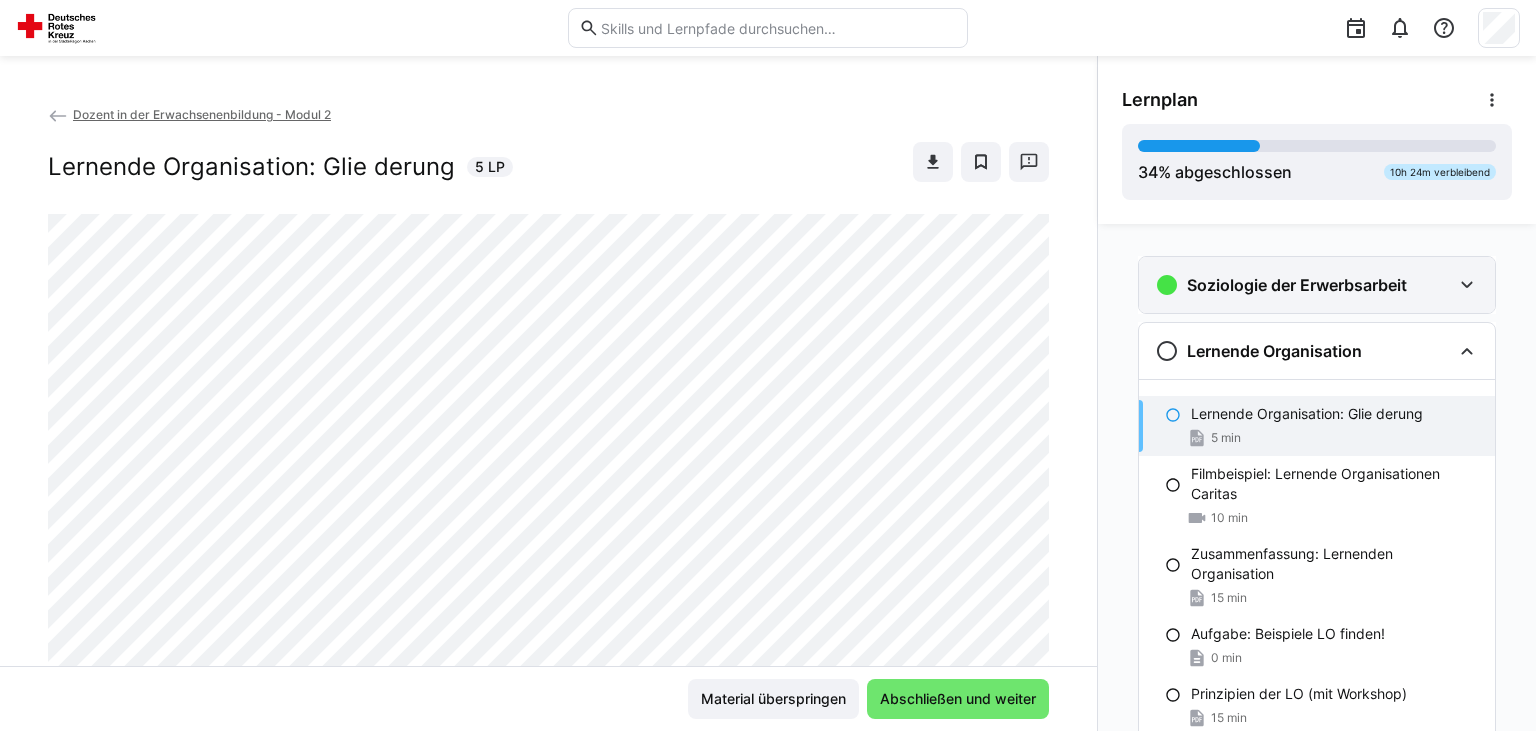 click on "Soziologie der Erwerbsarbeit" 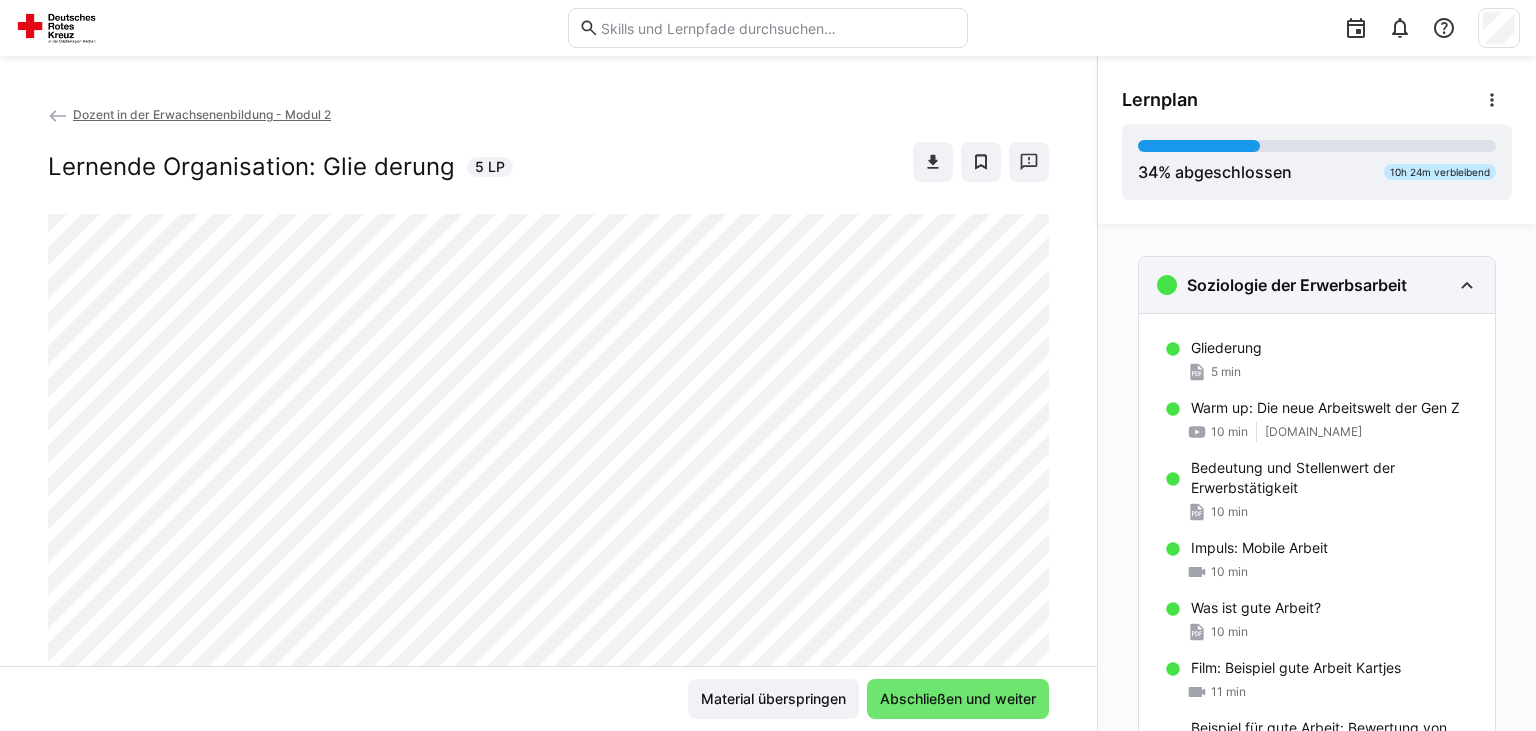 click on "Soziologie der Erwerbsarbeit" 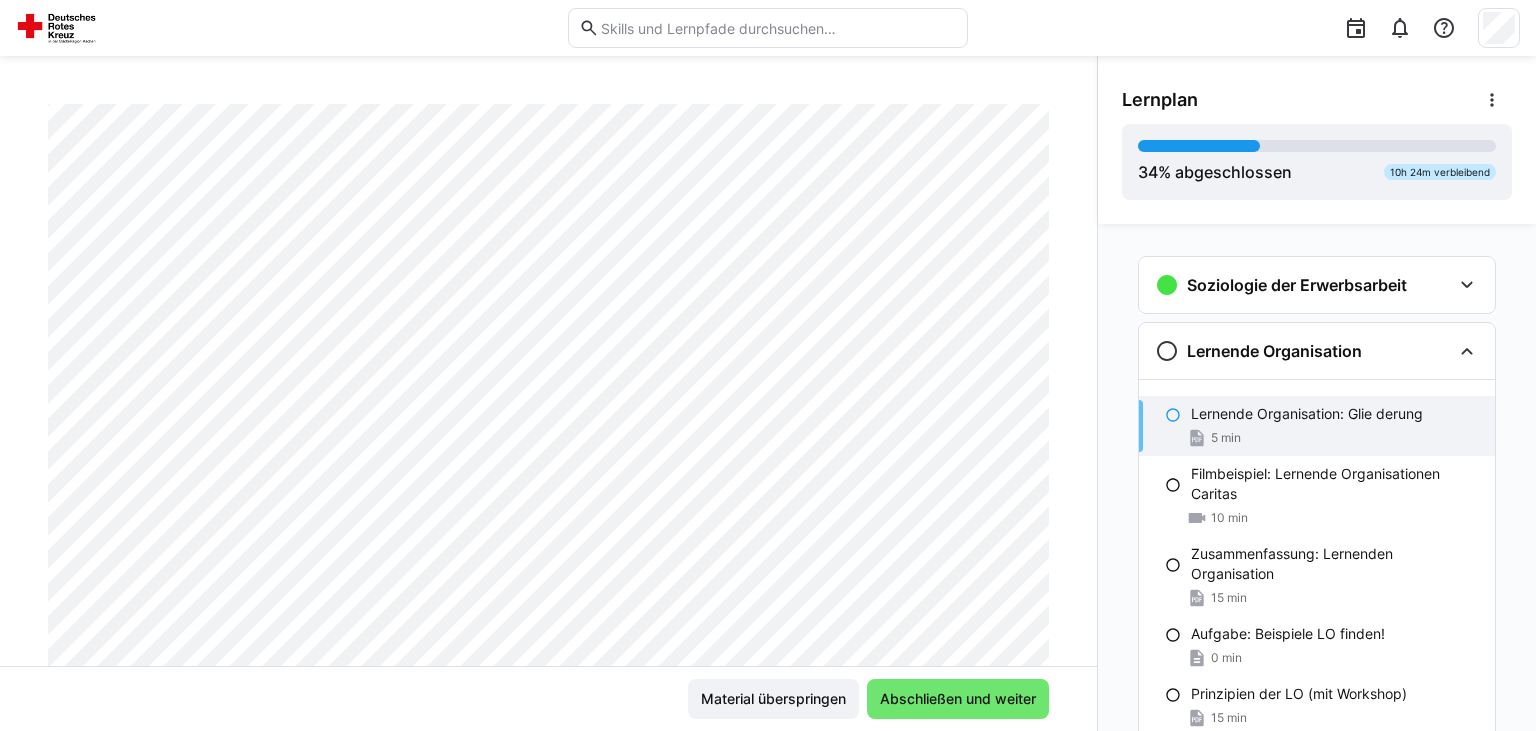 scroll, scrollTop: 127, scrollLeft: 0, axis: vertical 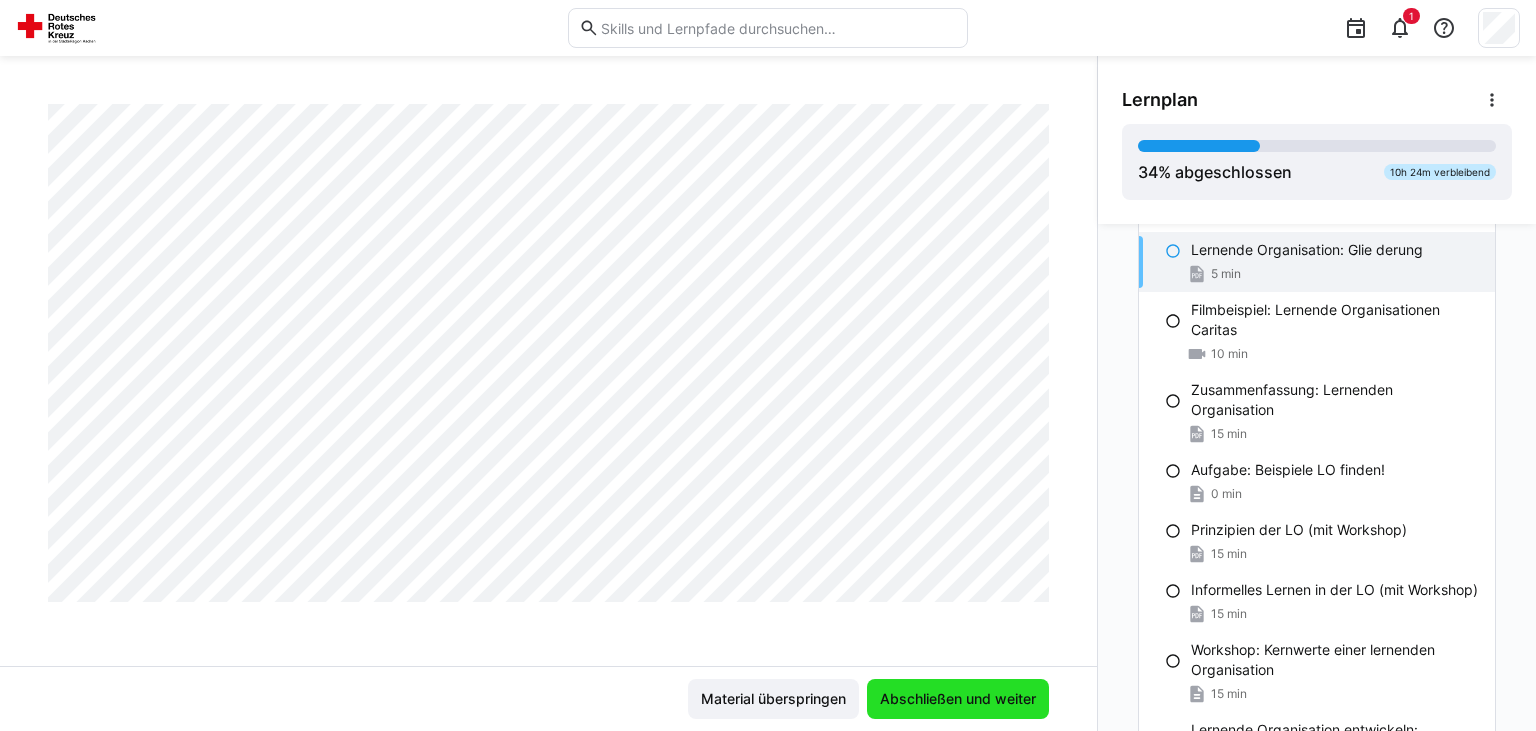 click on "Abschließen und weiter" 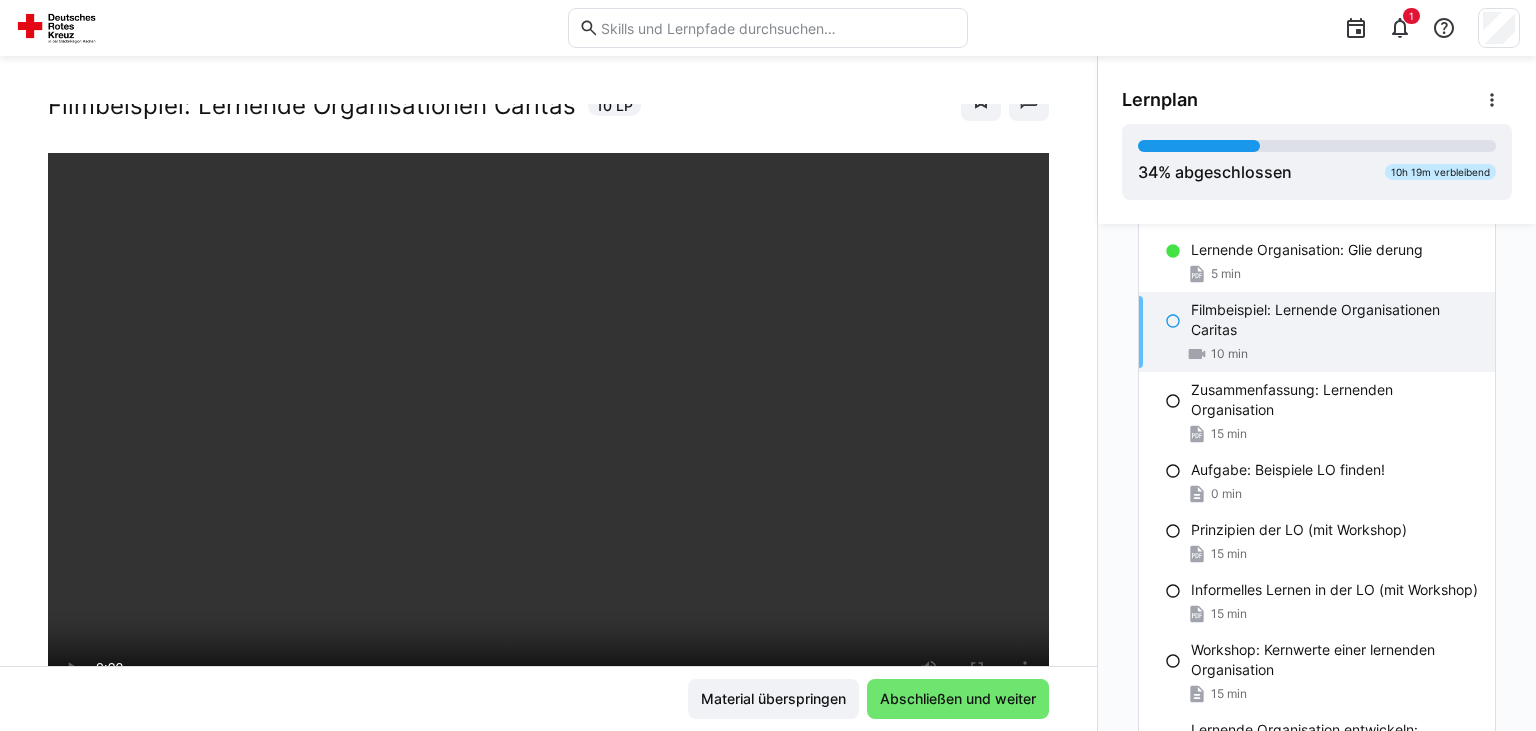 scroll, scrollTop: 62, scrollLeft: 0, axis: vertical 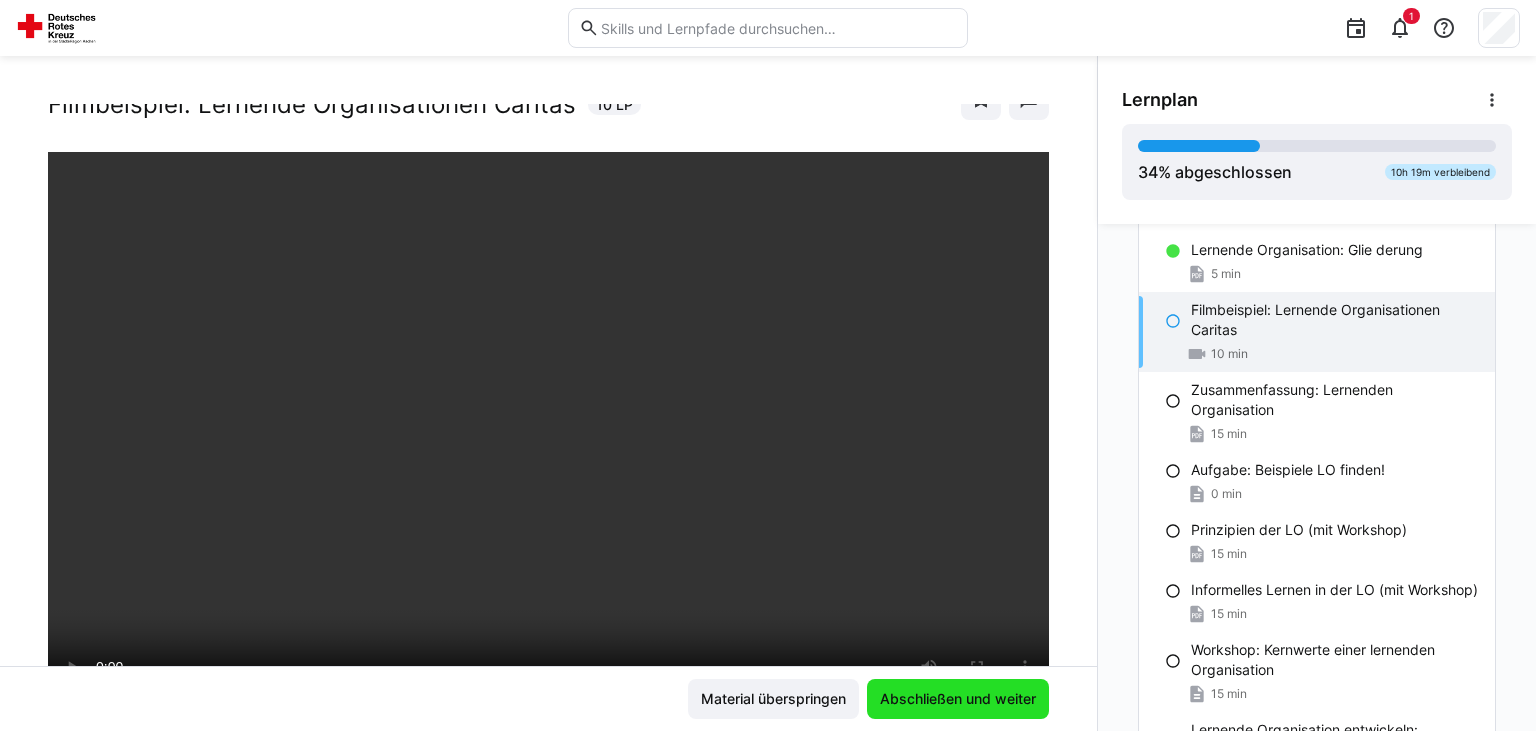 click on "Abschließen und weiter" 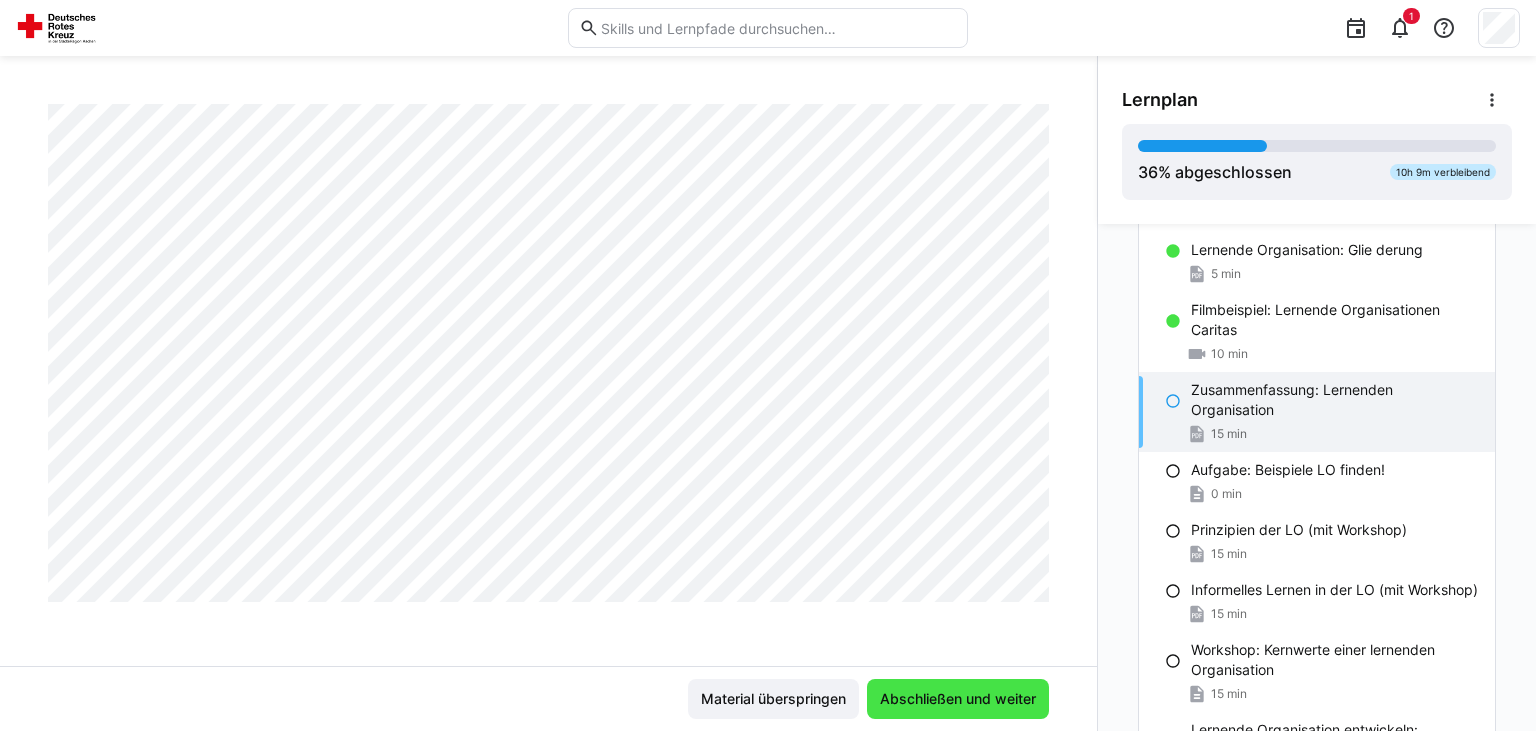 scroll, scrollTop: 874, scrollLeft: 0, axis: vertical 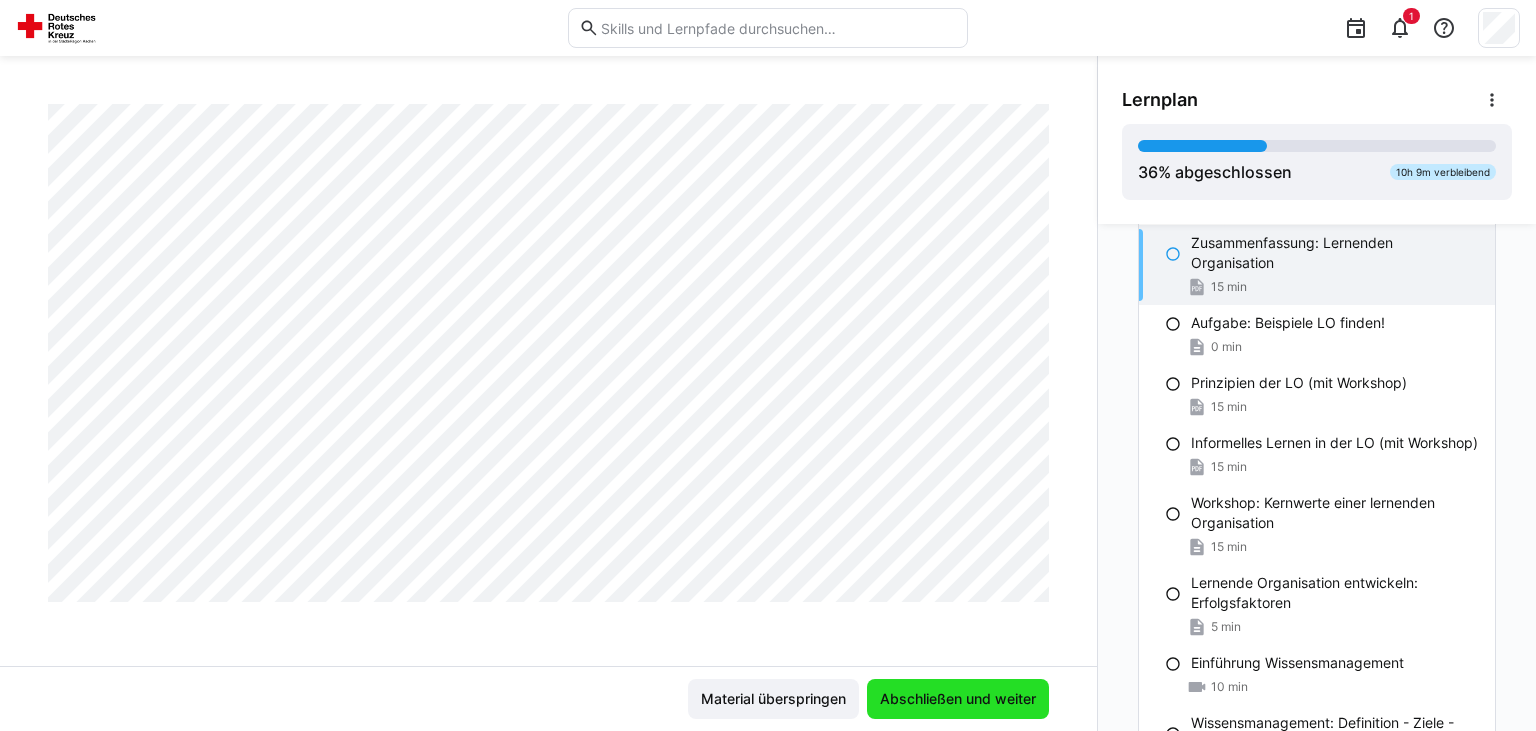 click on "Abschließen und weiter" 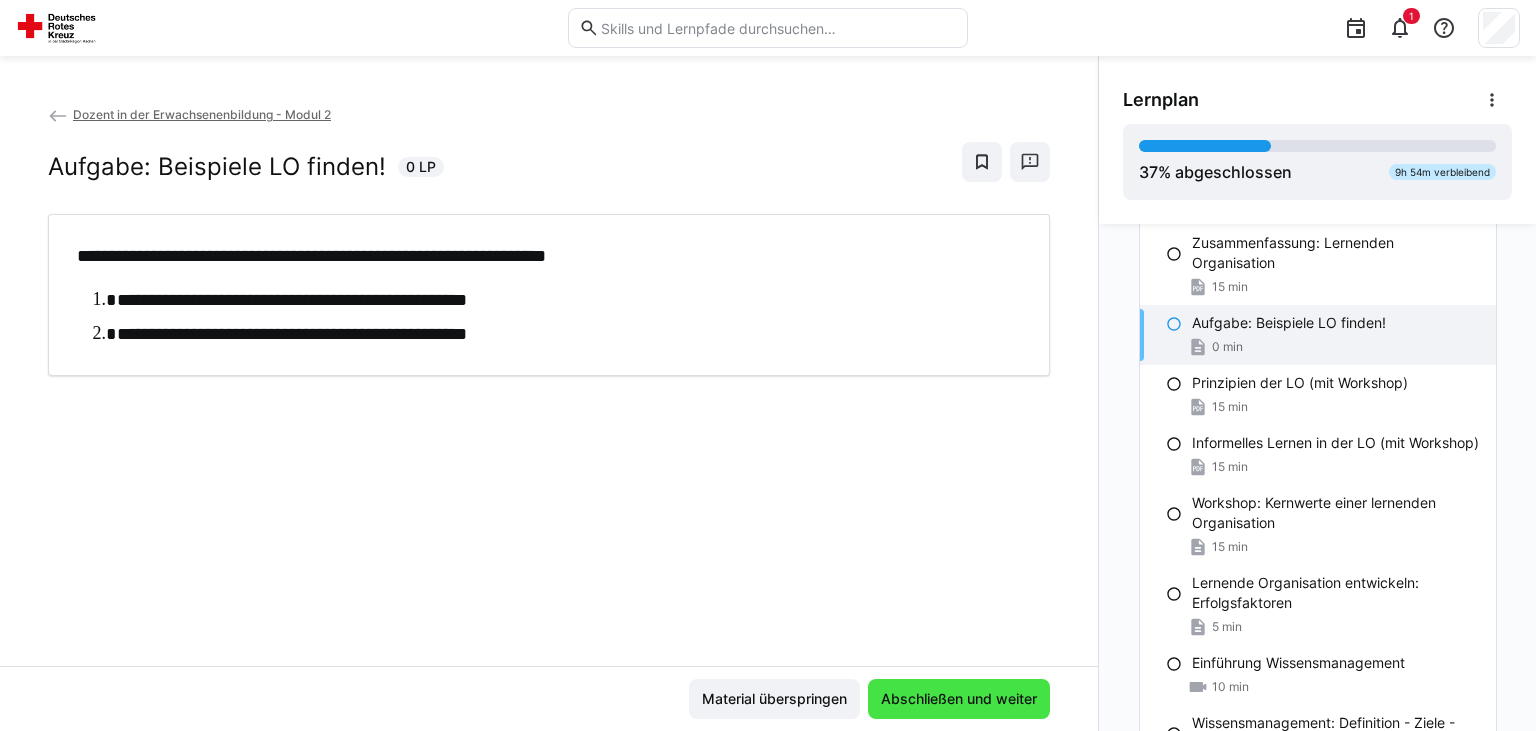 scroll, scrollTop: 0, scrollLeft: 0, axis: both 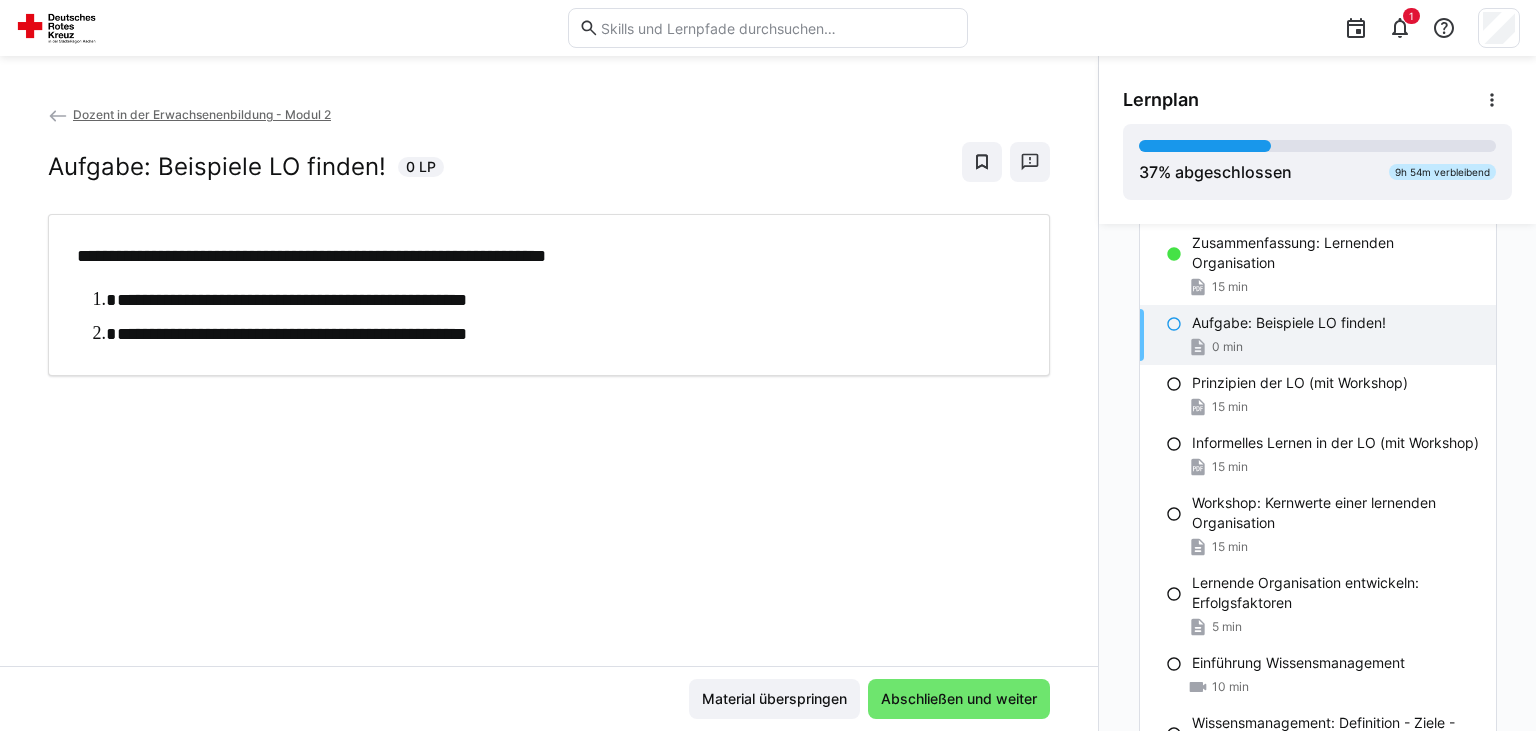 click on "Material überspringen Abschließen und weiter" 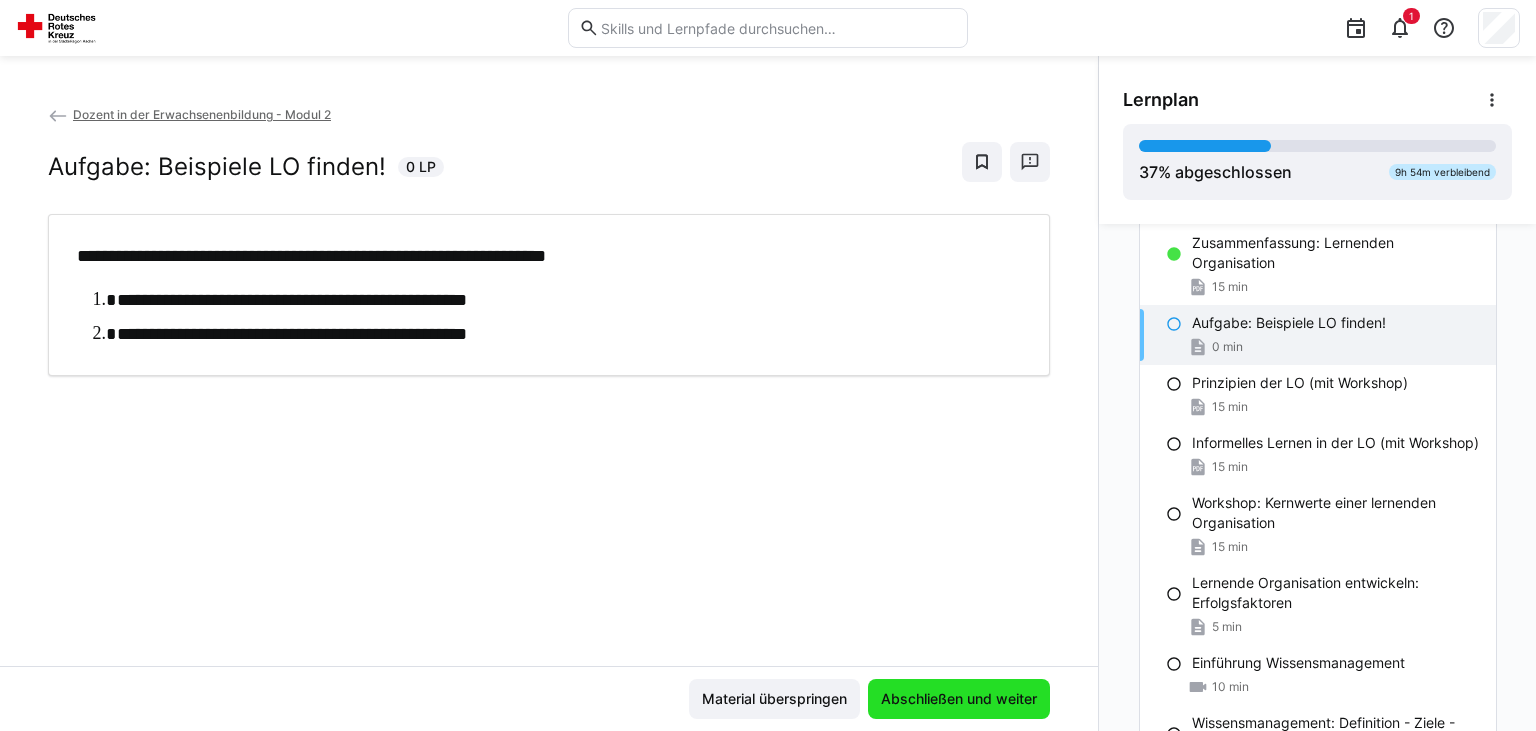 click on "Abschließen und weiter" 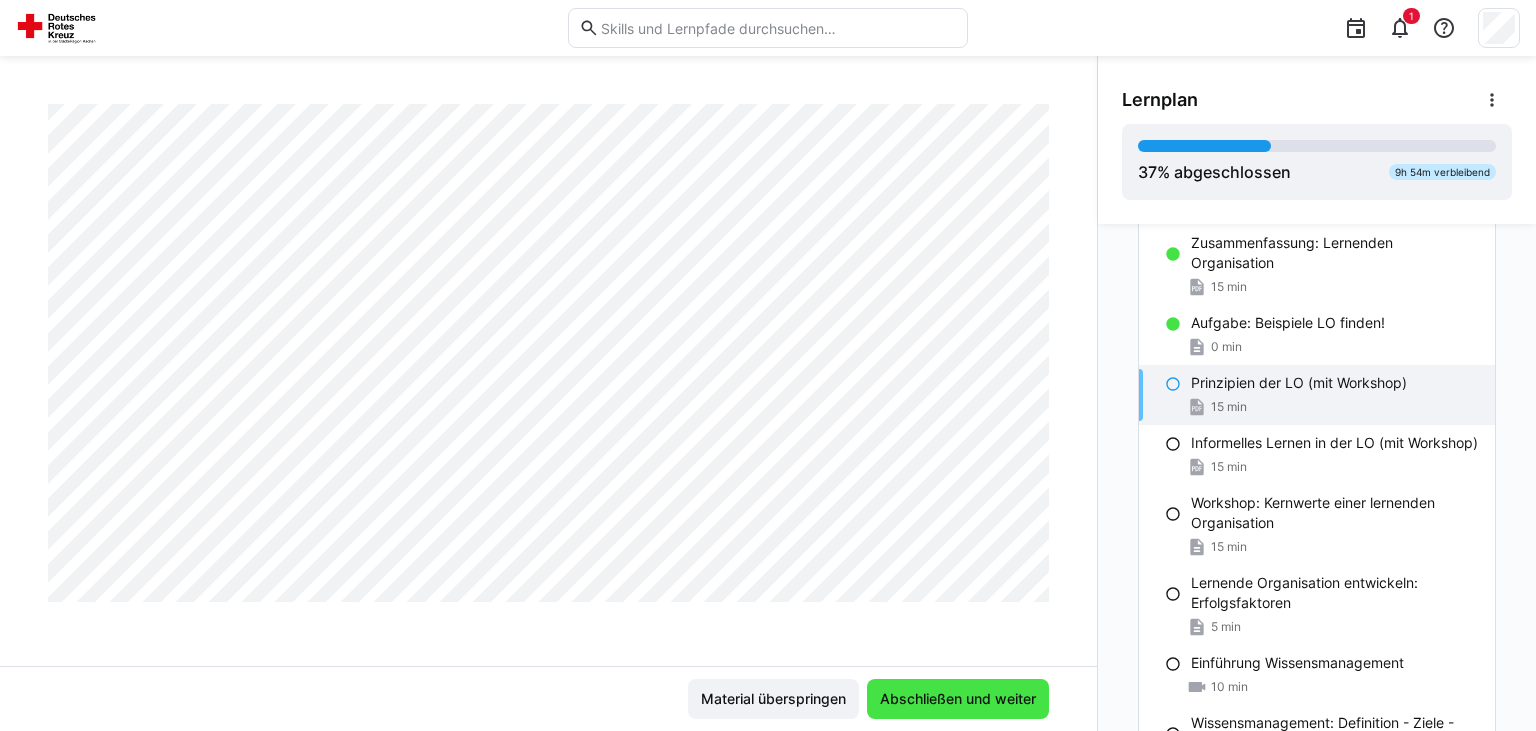 scroll, scrollTop: 926, scrollLeft: 0, axis: vertical 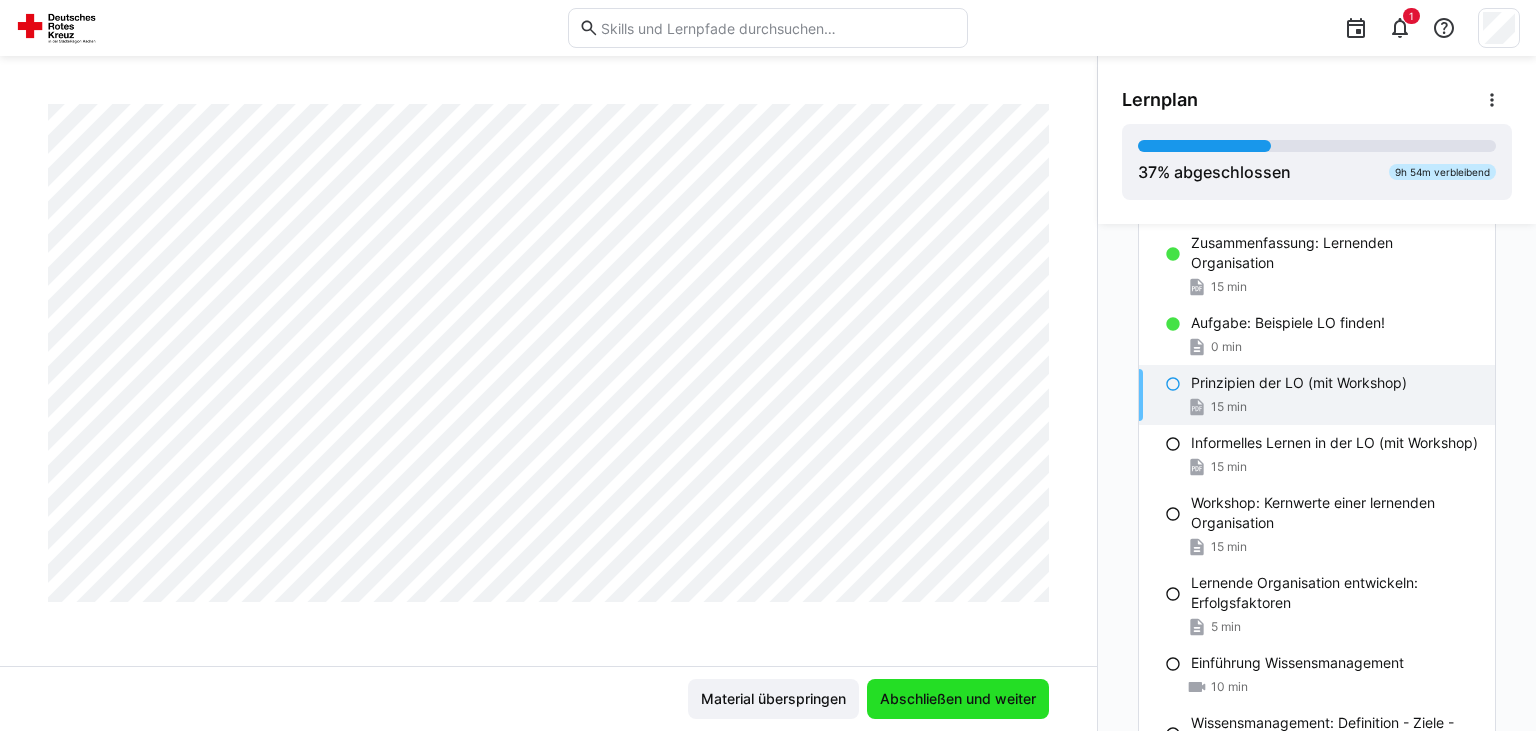 click on "Abschließen und weiter" 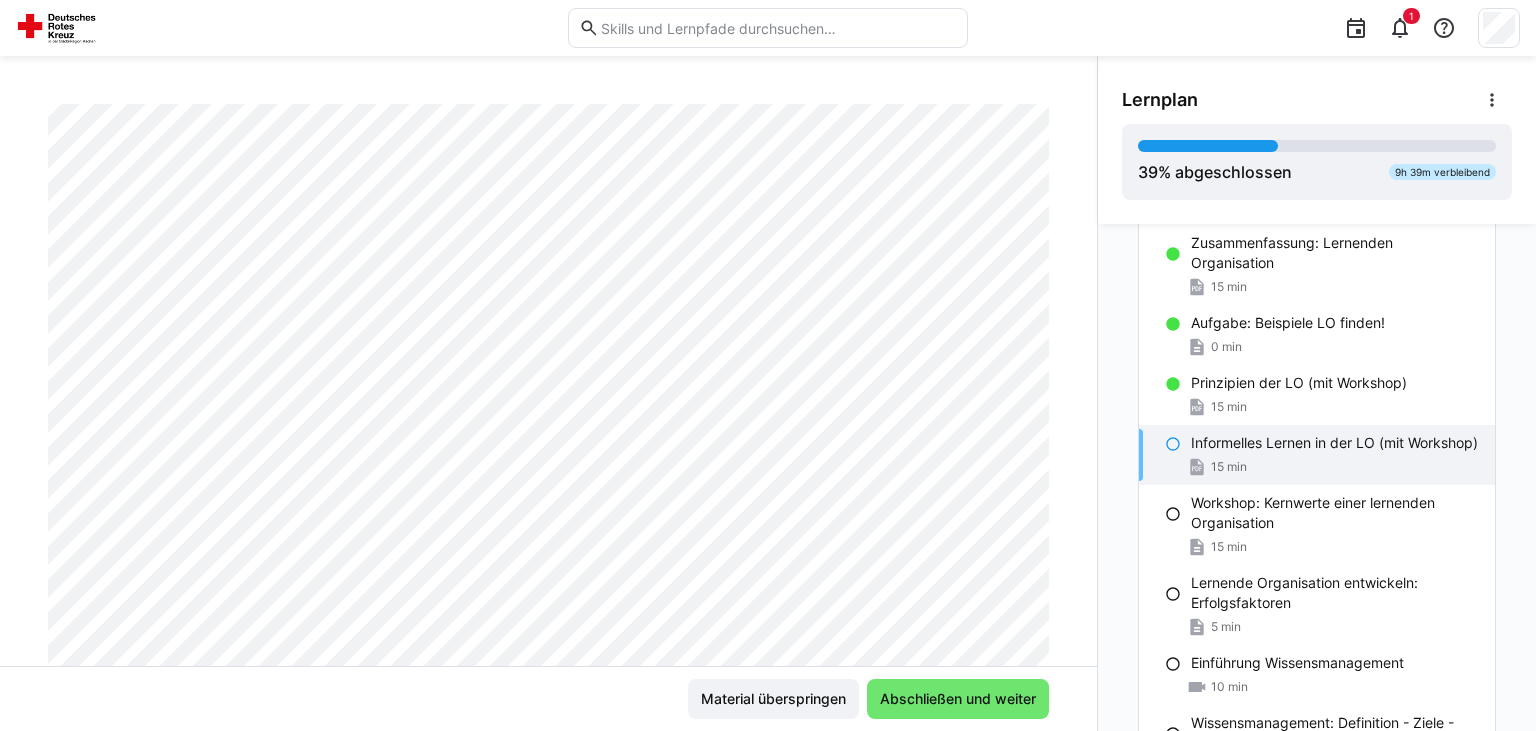 scroll, scrollTop: 231, scrollLeft: 0, axis: vertical 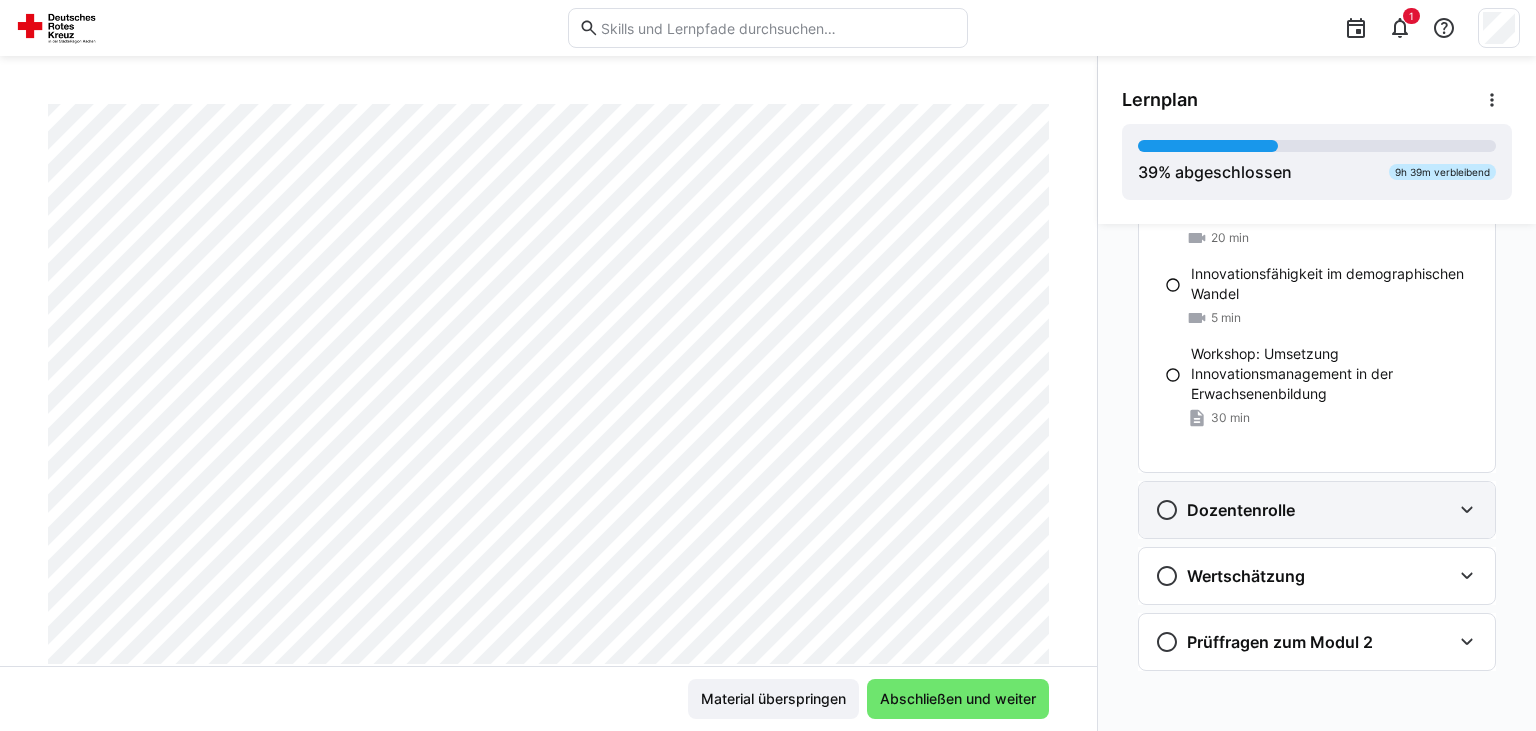 click on "Dozentenrolle" 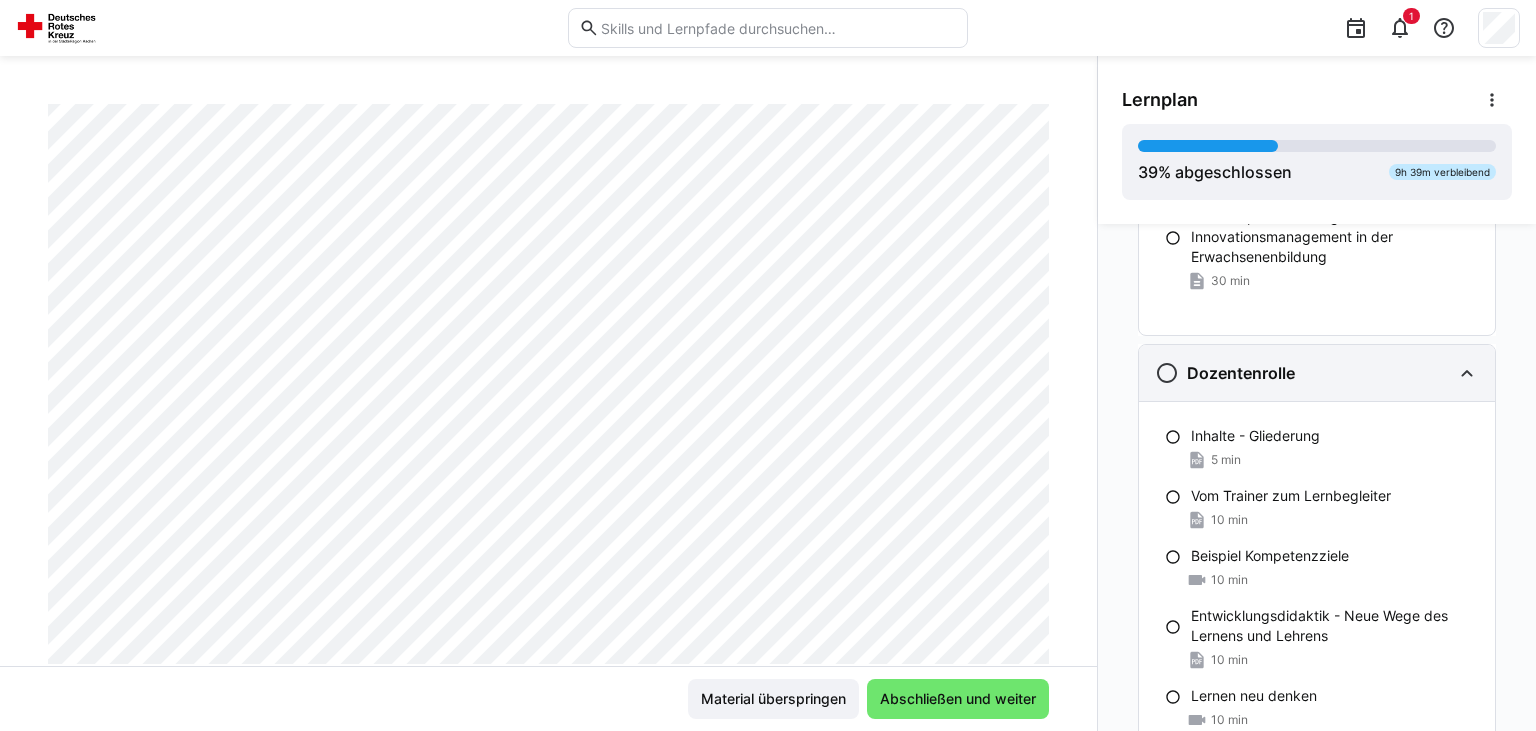 scroll, scrollTop: 1065, scrollLeft: 0, axis: vertical 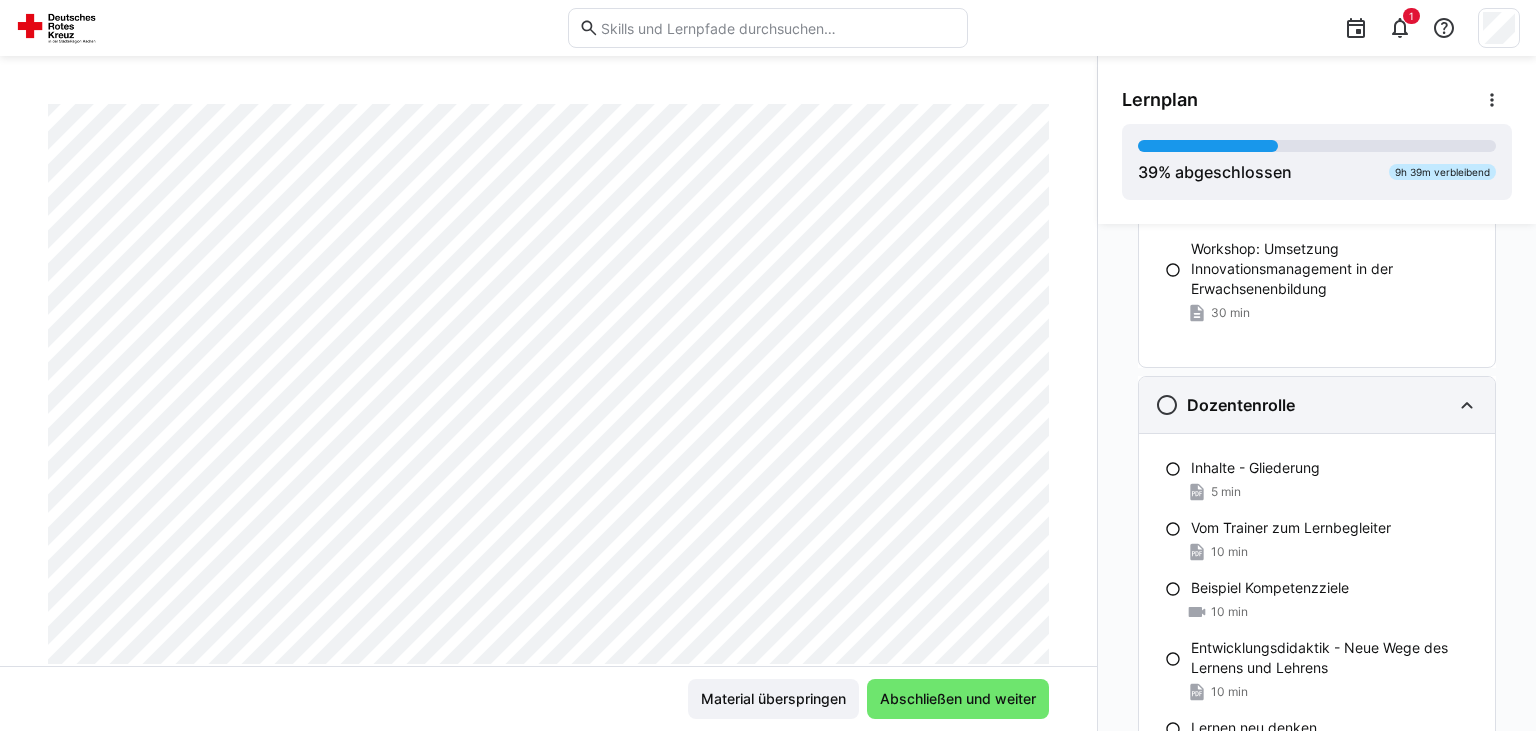 click on "Dozentenrolle" 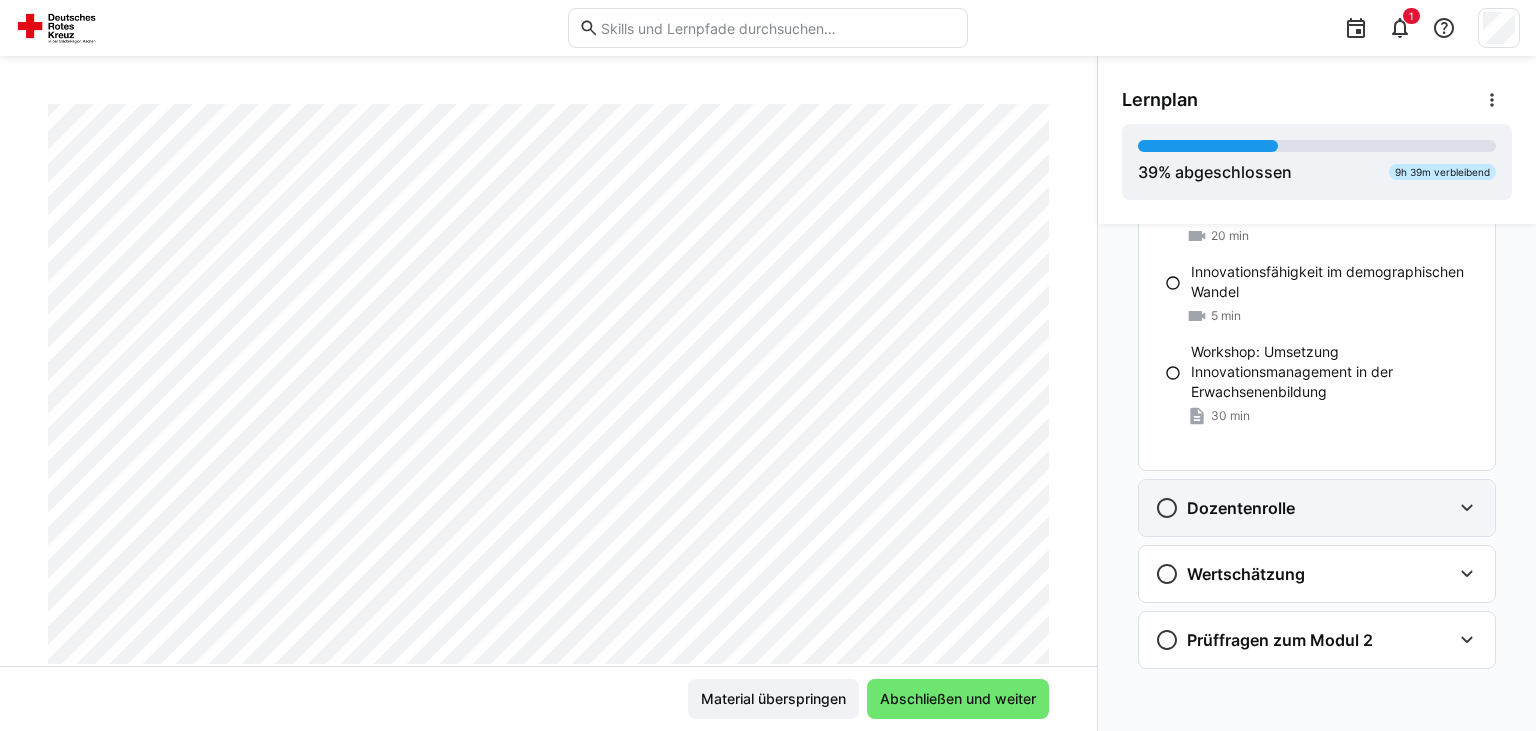 scroll, scrollTop: 960, scrollLeft: 0, axis: vertical 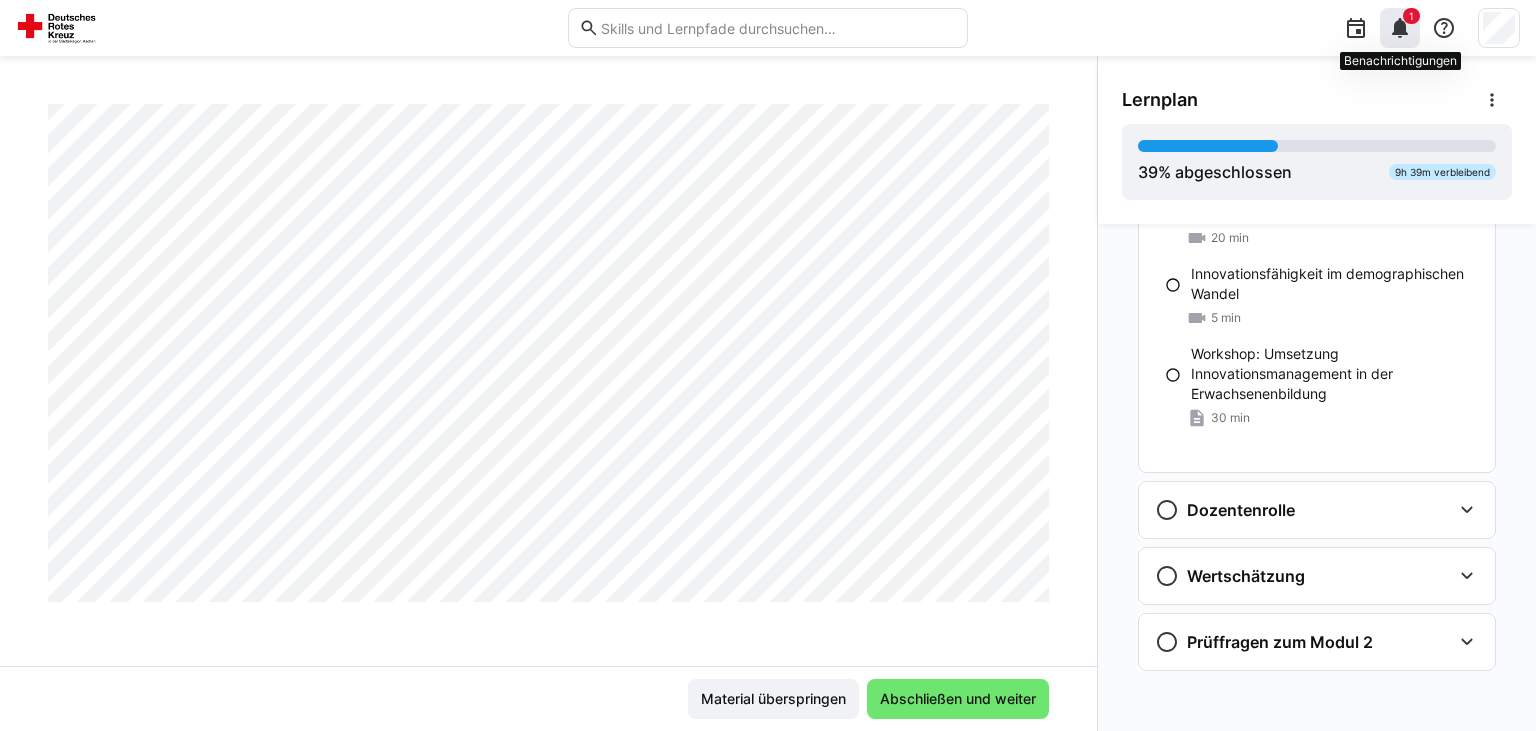 click on "1" 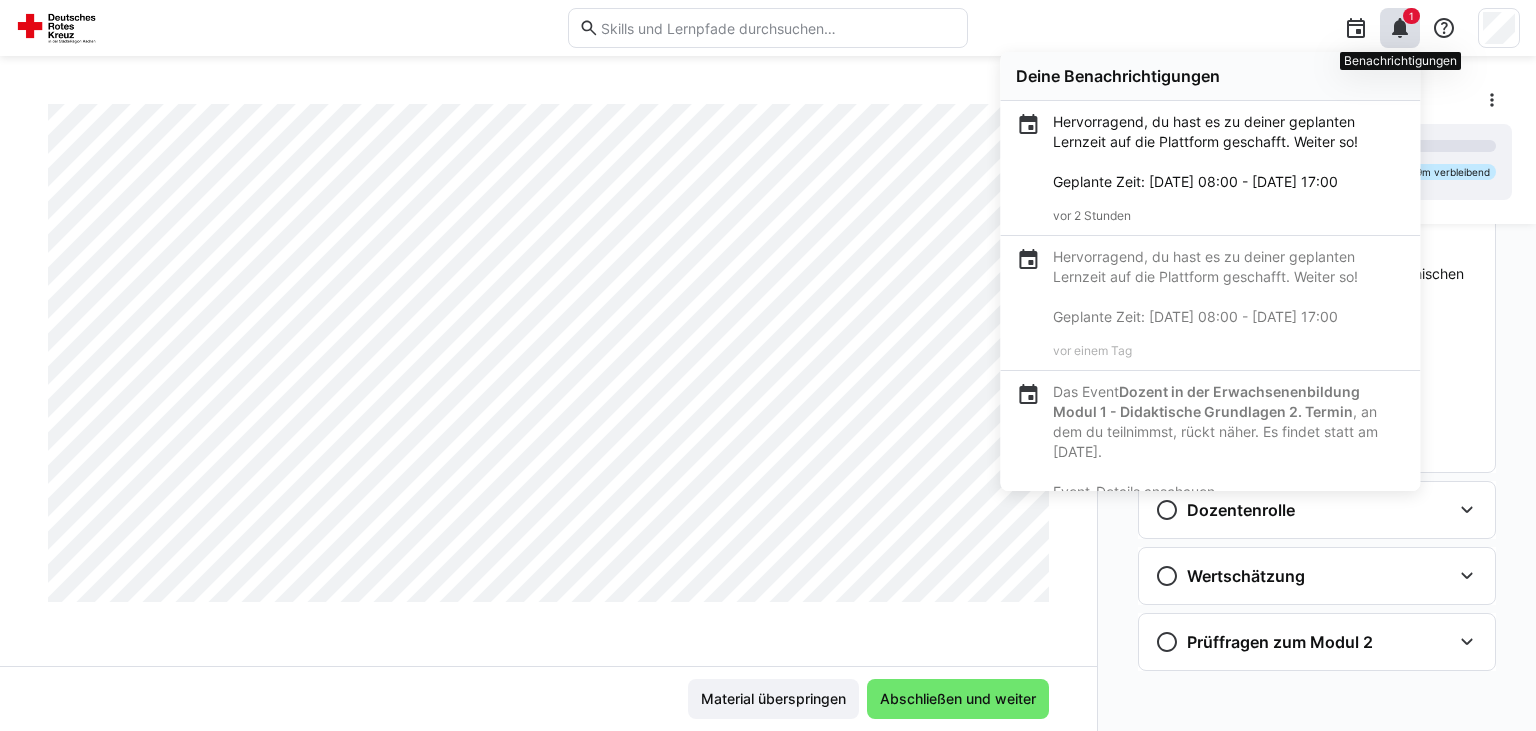 click on "1" 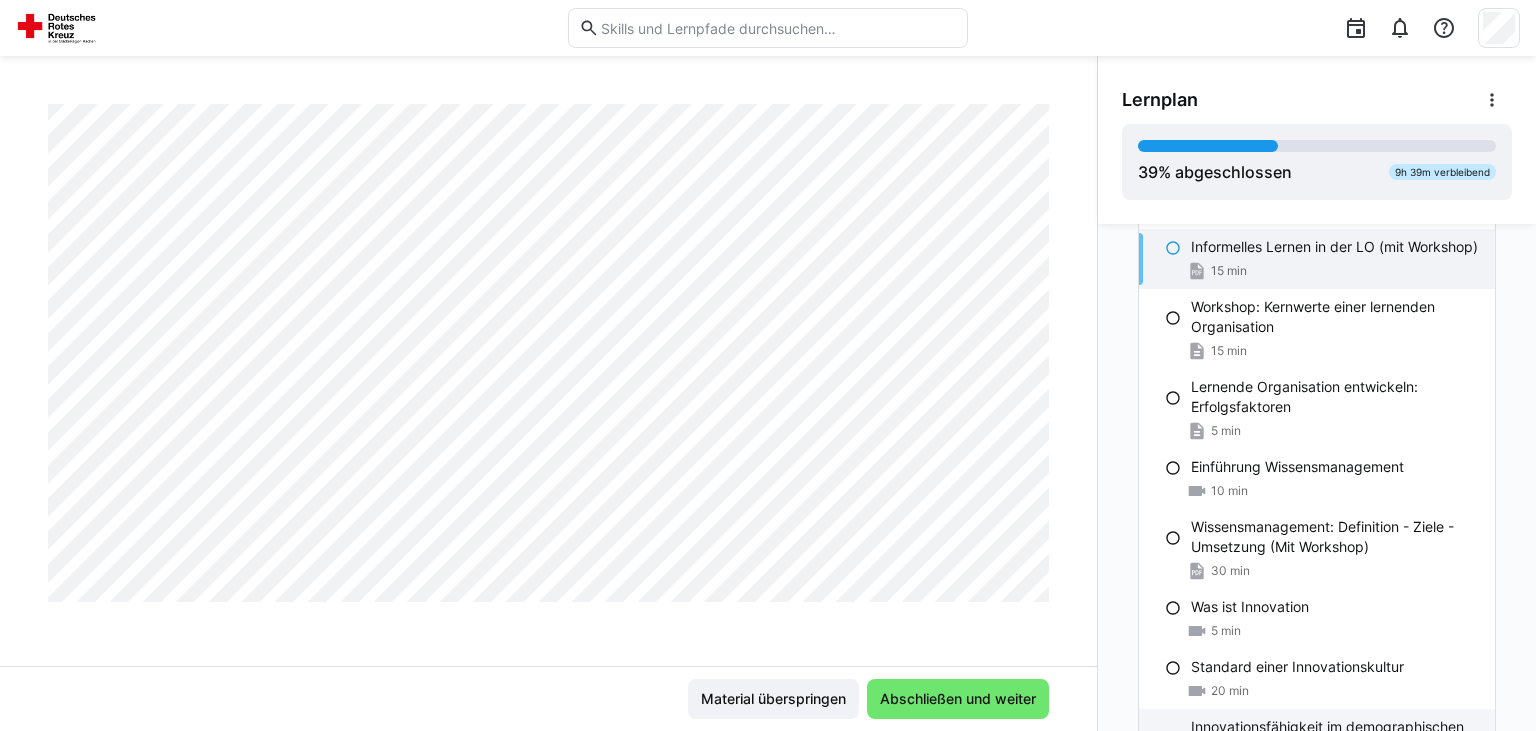 scroll, scrollTop: 508, scrollLeft: 0, axis: vertical 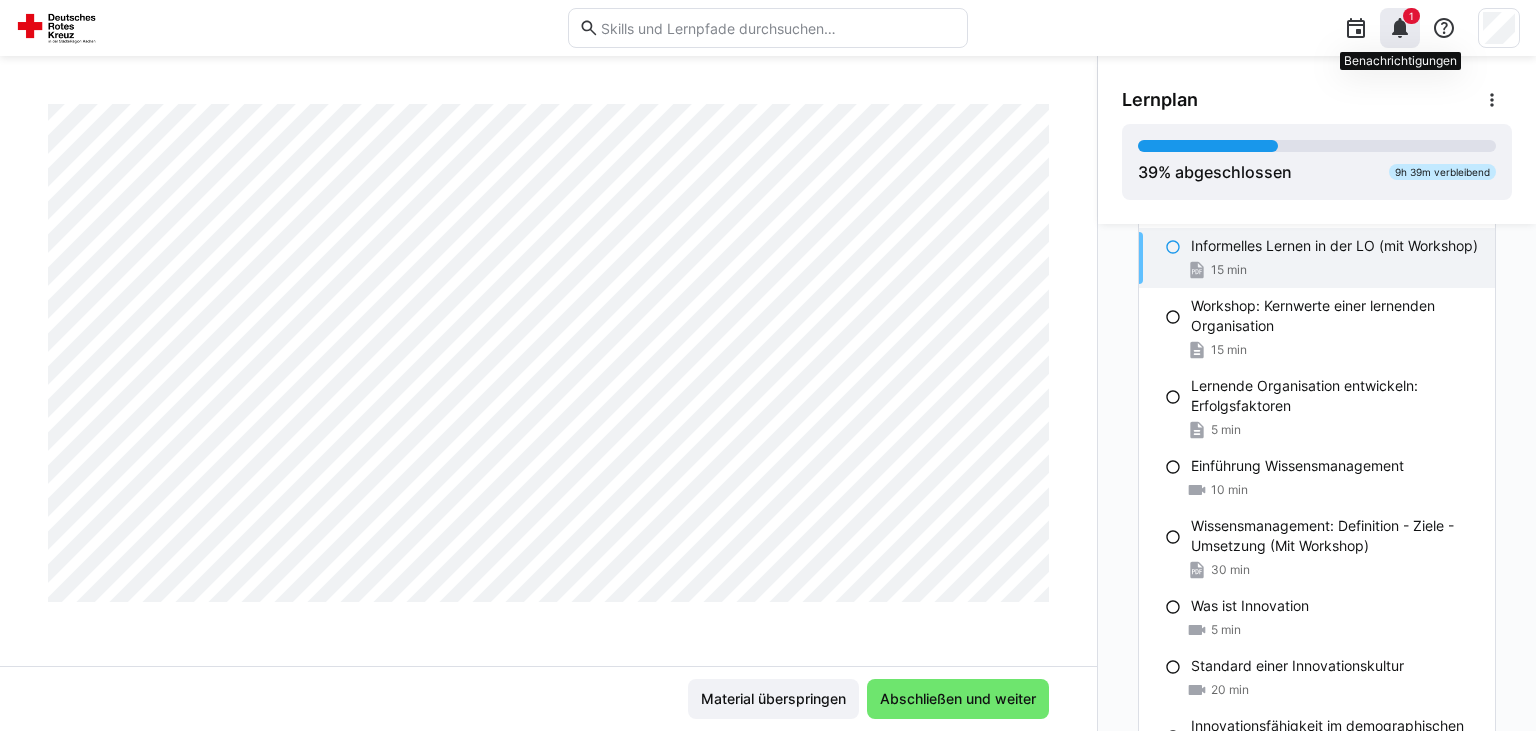 click on "1" 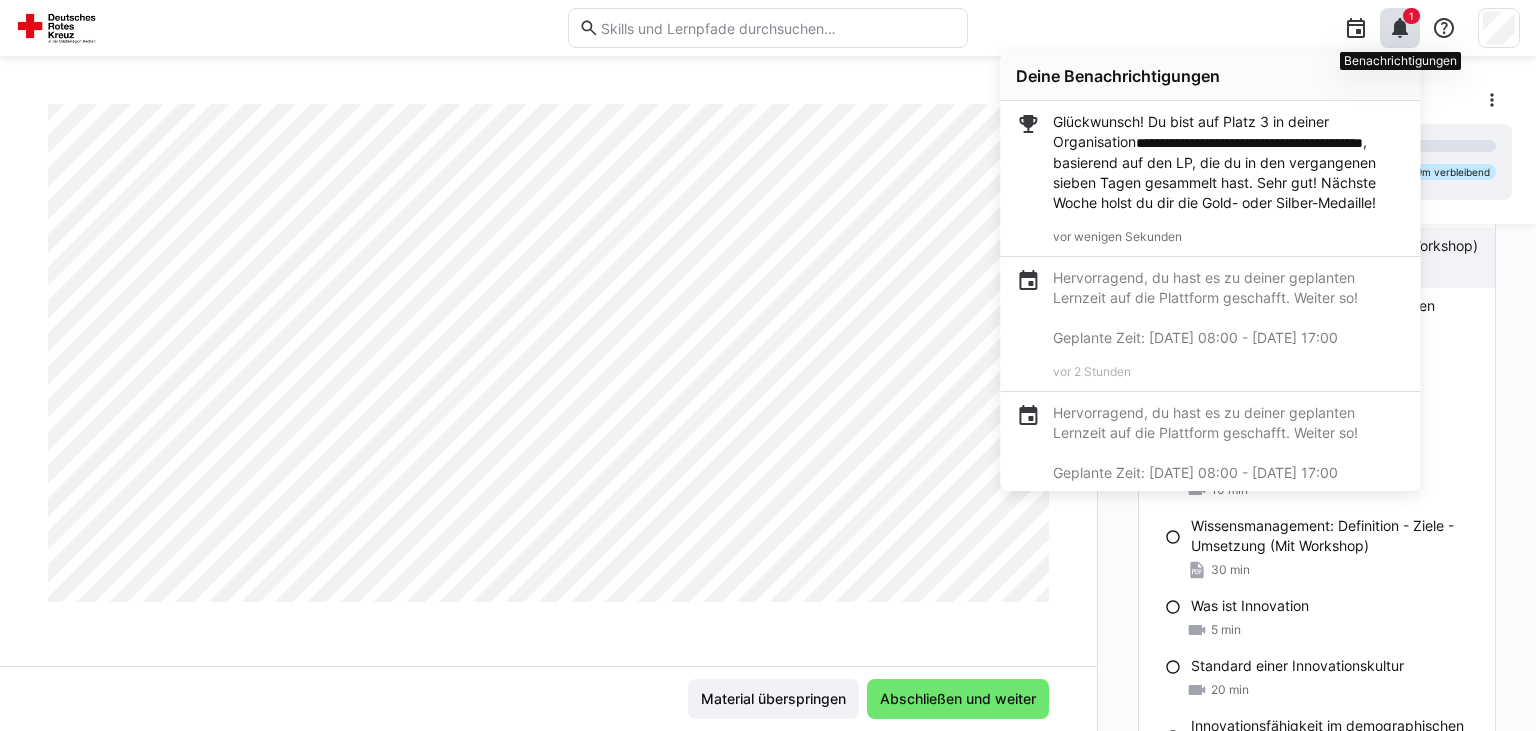 click on "1" 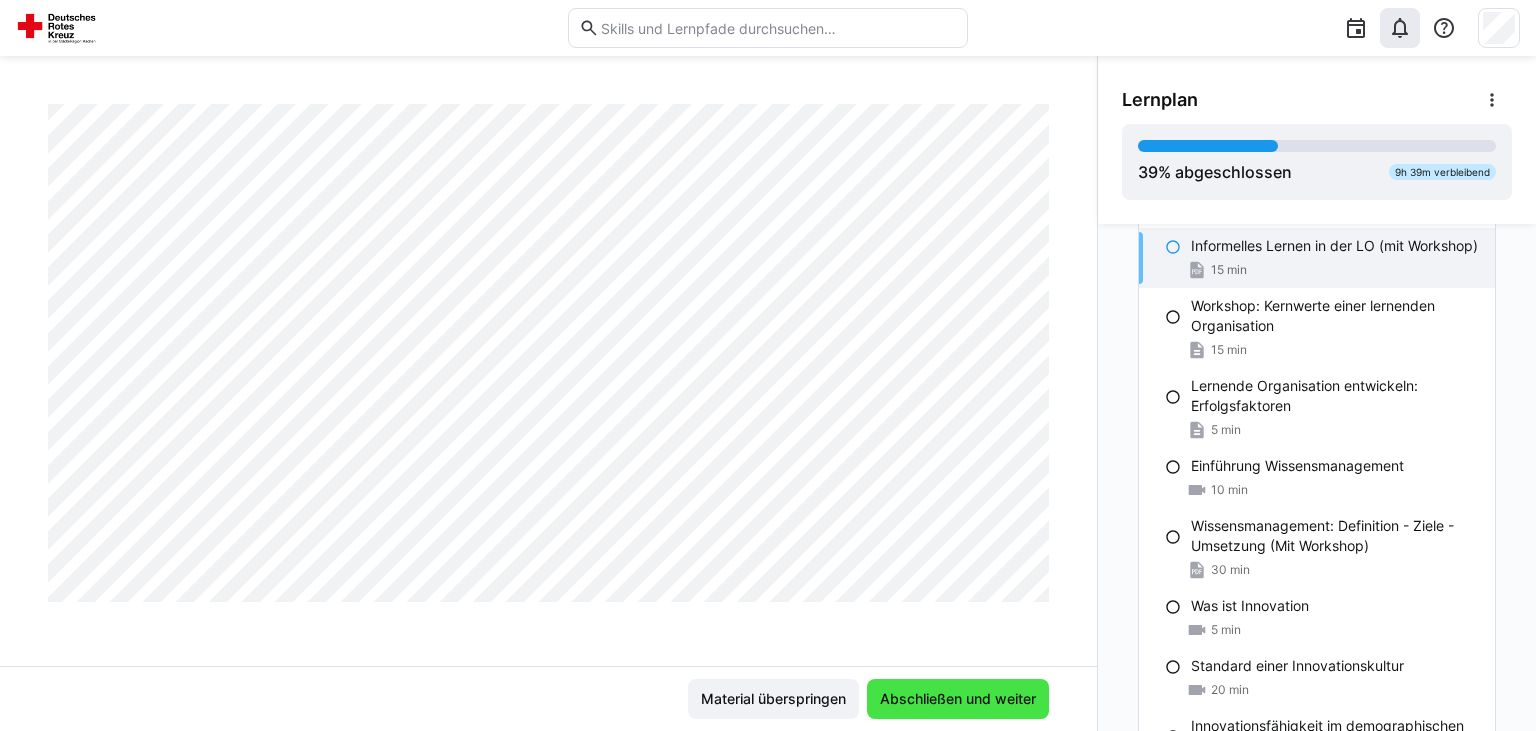click on "Abschließen und weiter" 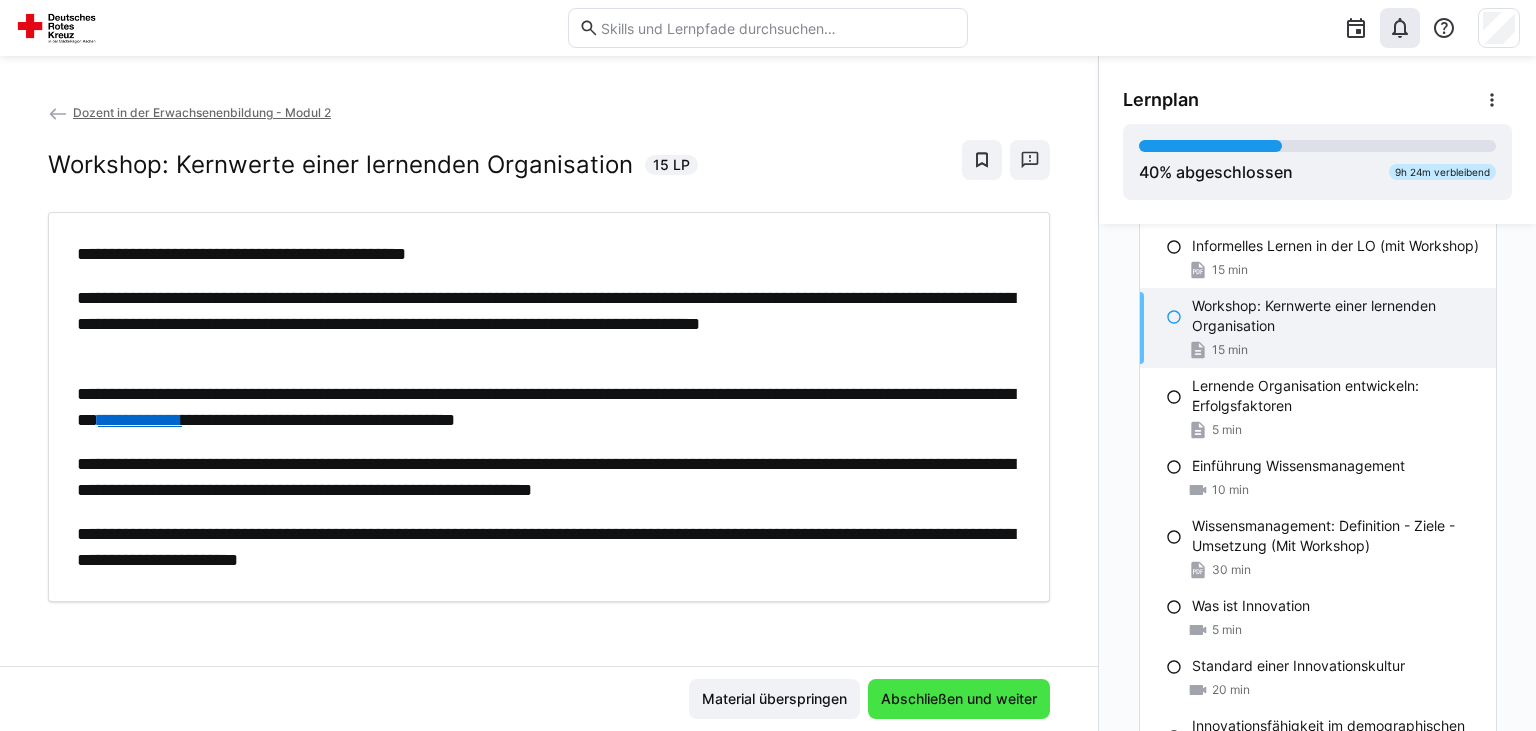 scroll, scrollTop: 0, scrollLeft: 0, axis: both 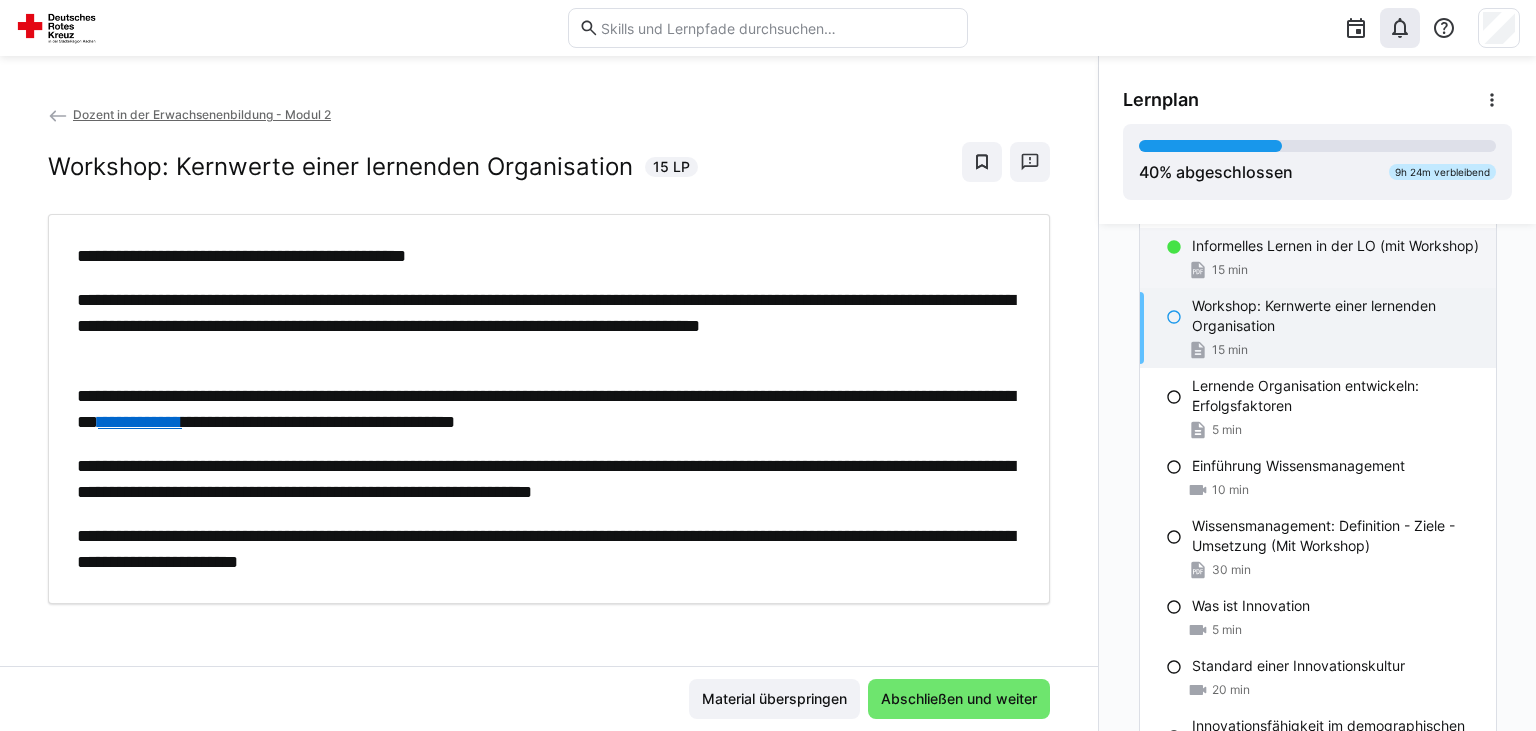 click on "Informelles Lernen in der LO (mit Workshop)" 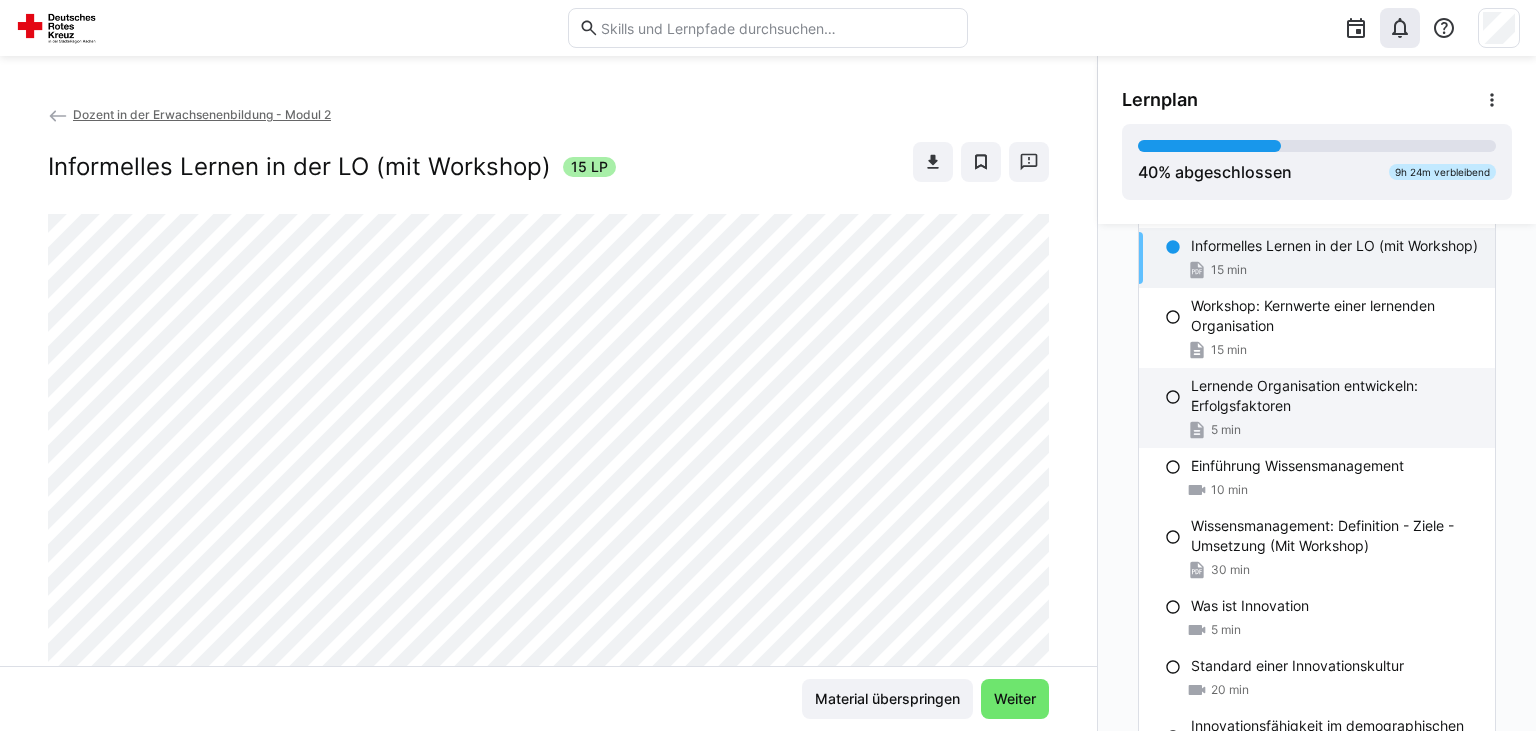 click on "Lernende Organisation entwickeln: Erfolgsfaktoren" 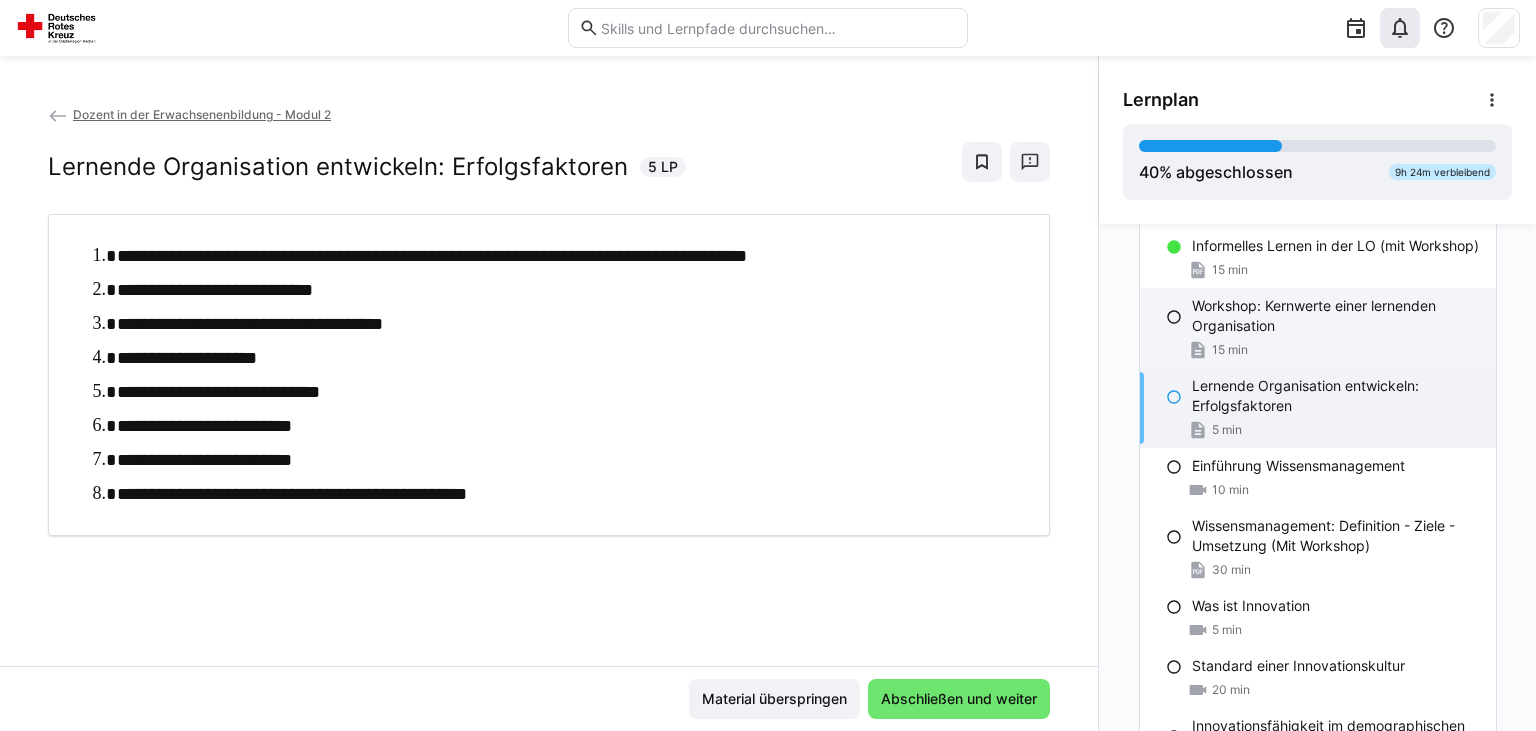 click on "Workshop: Kernwerte einer lernenden Organisation" 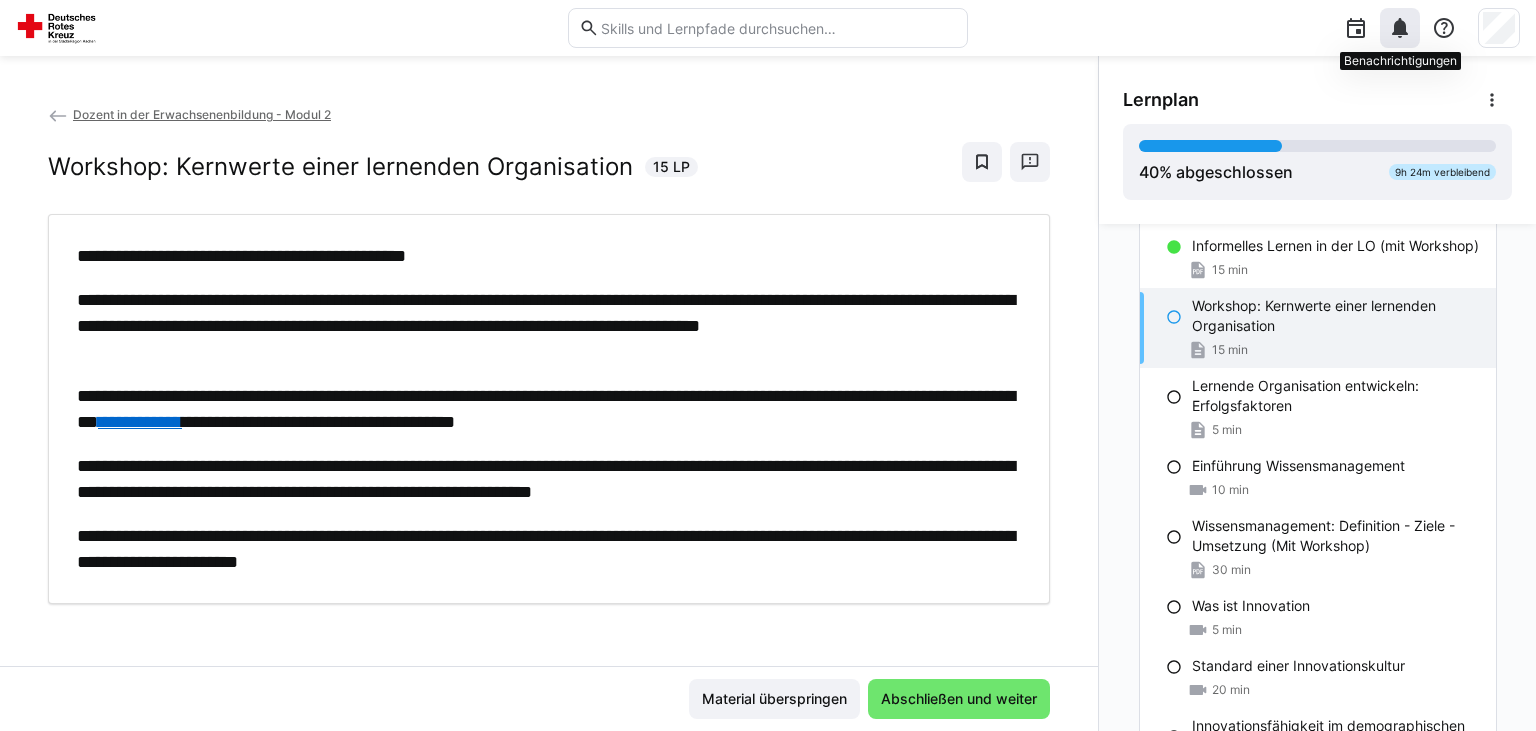 click 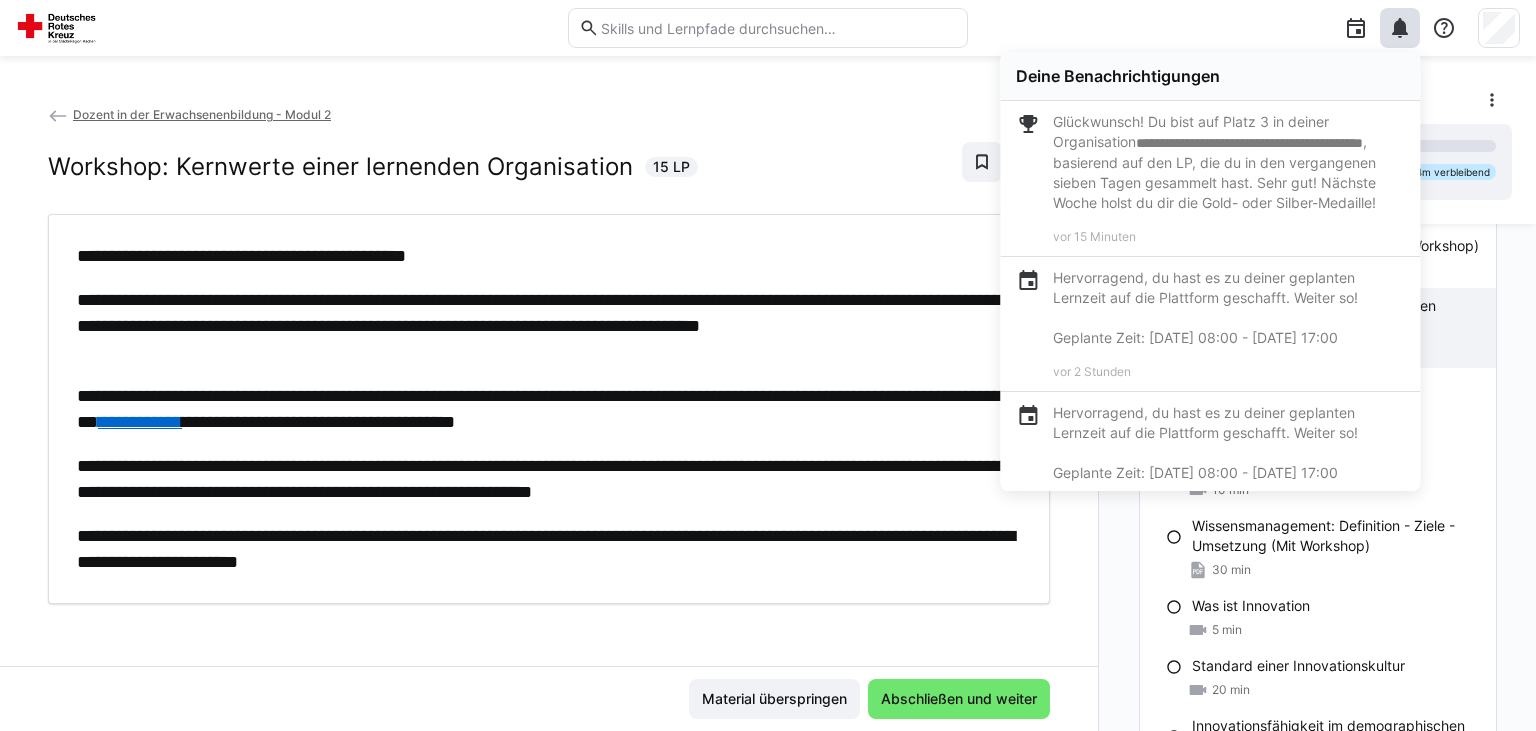 click on "**********" 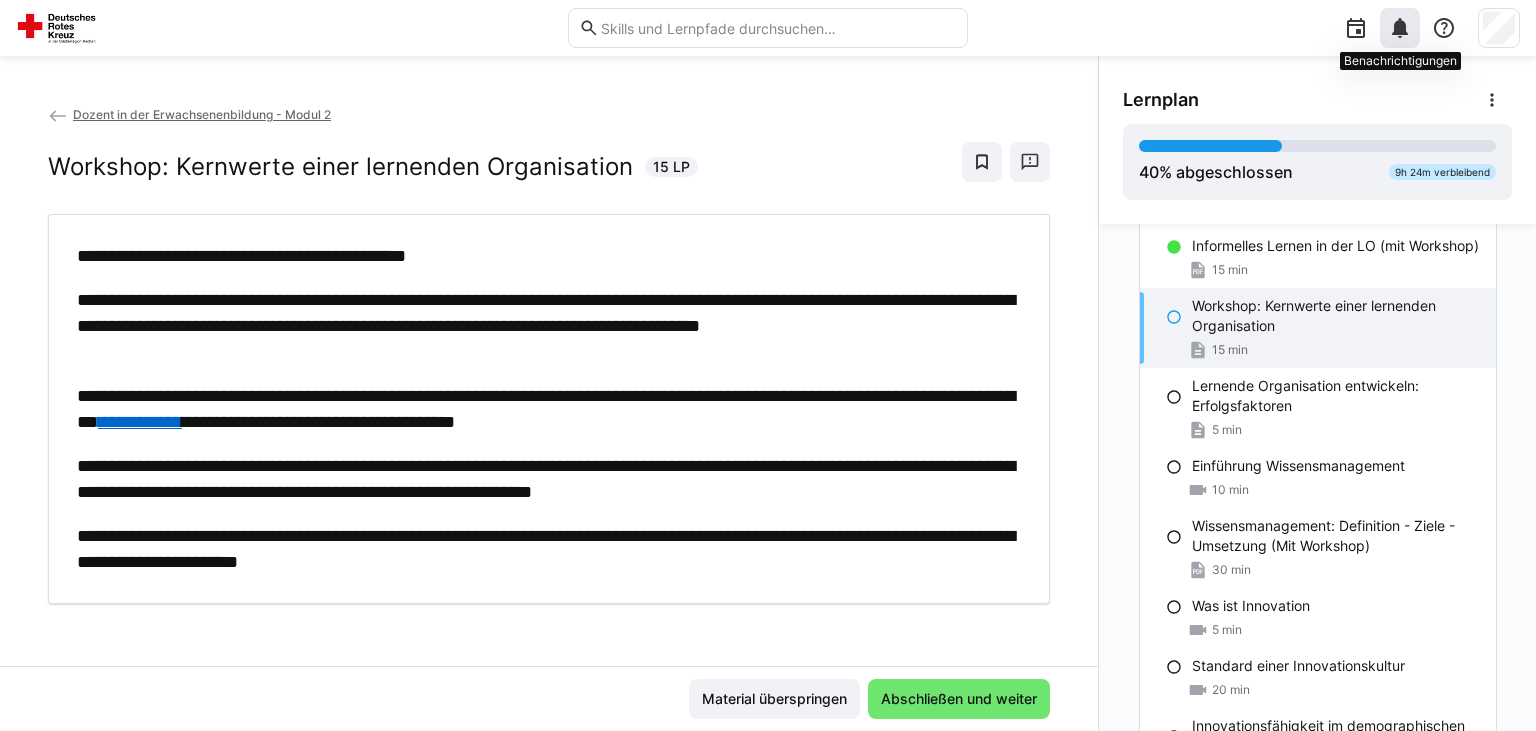 click 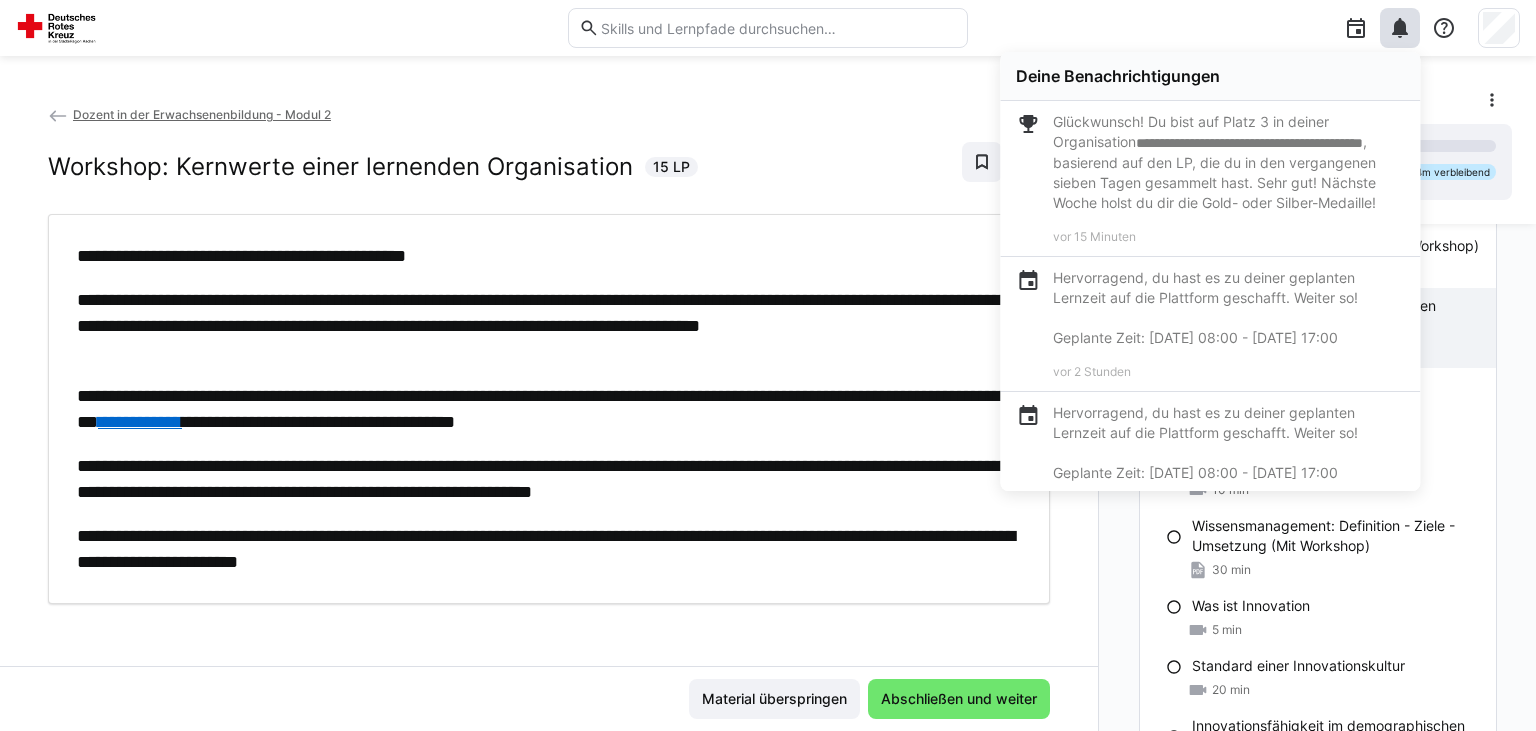 click on "**********" 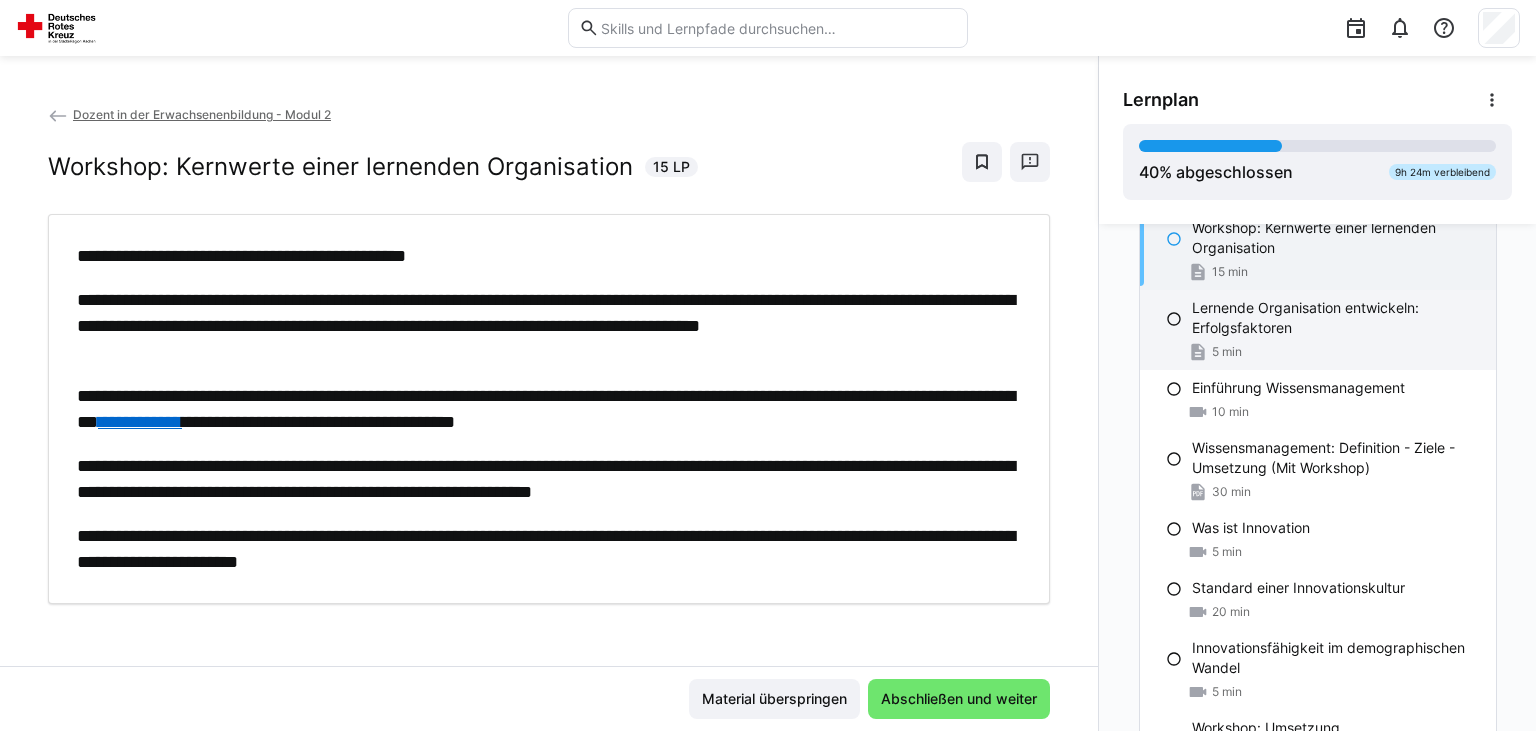 scroll, scrollTop: 588, scrollLeft: 0, axis: vertical 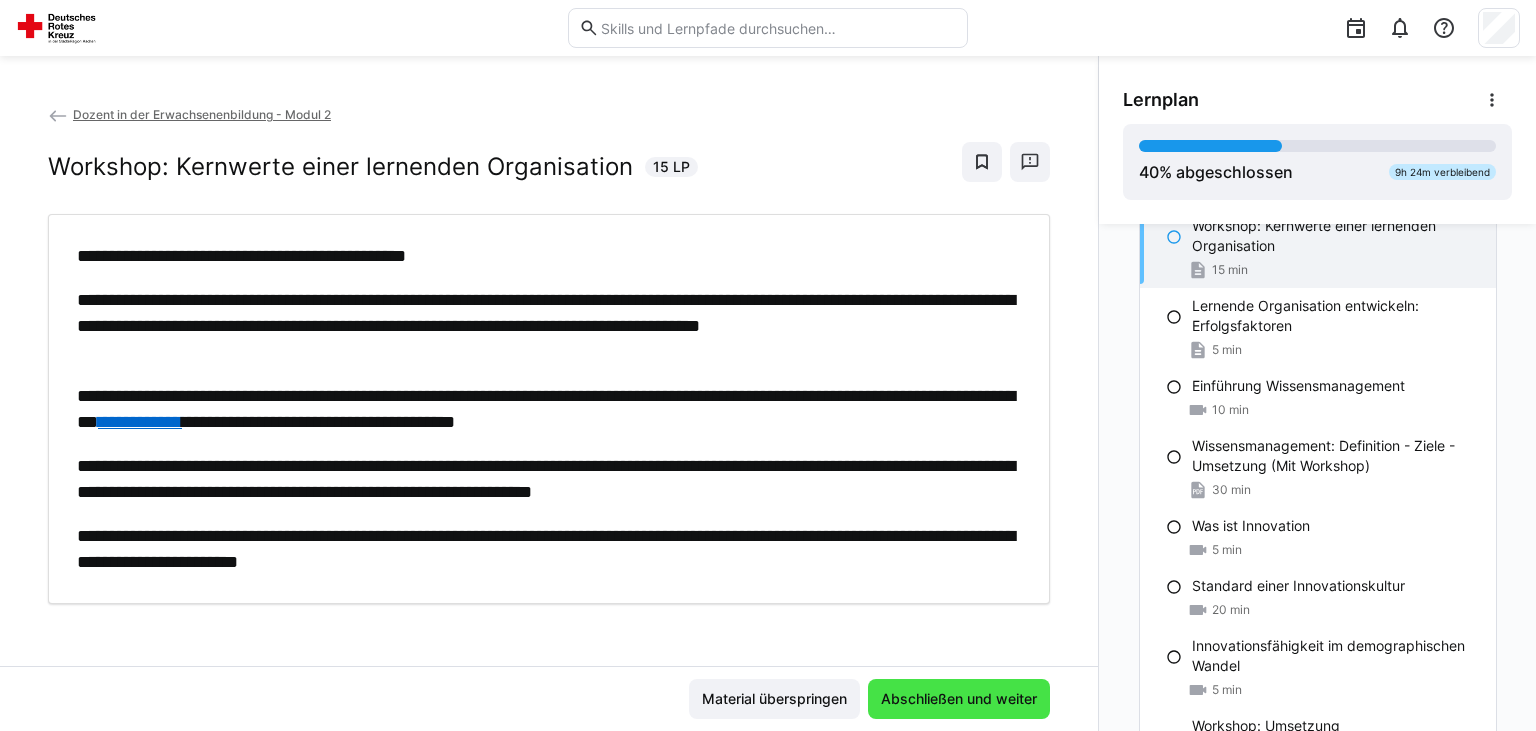 click on "Abschließen und weiter" 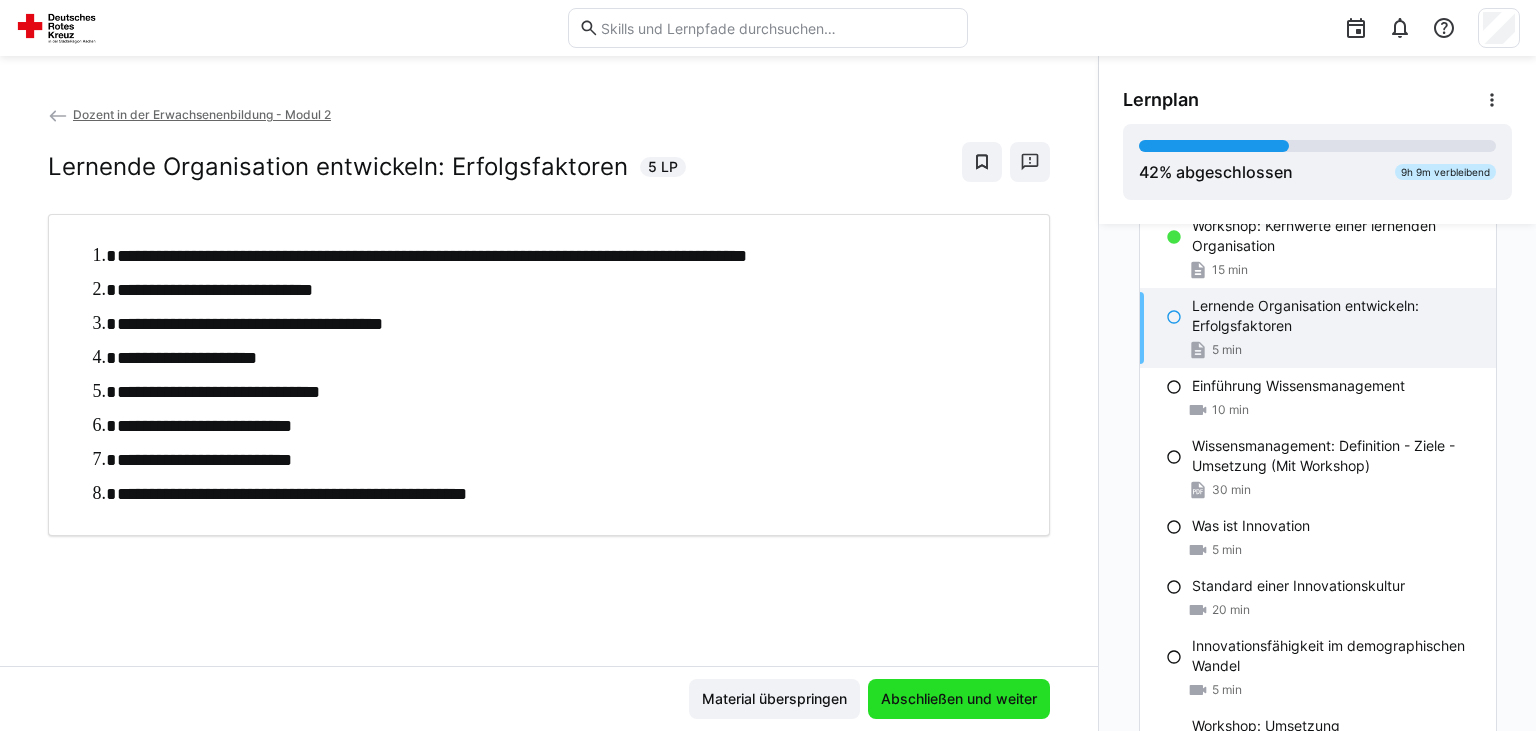 click on "Abschließen und weiter" 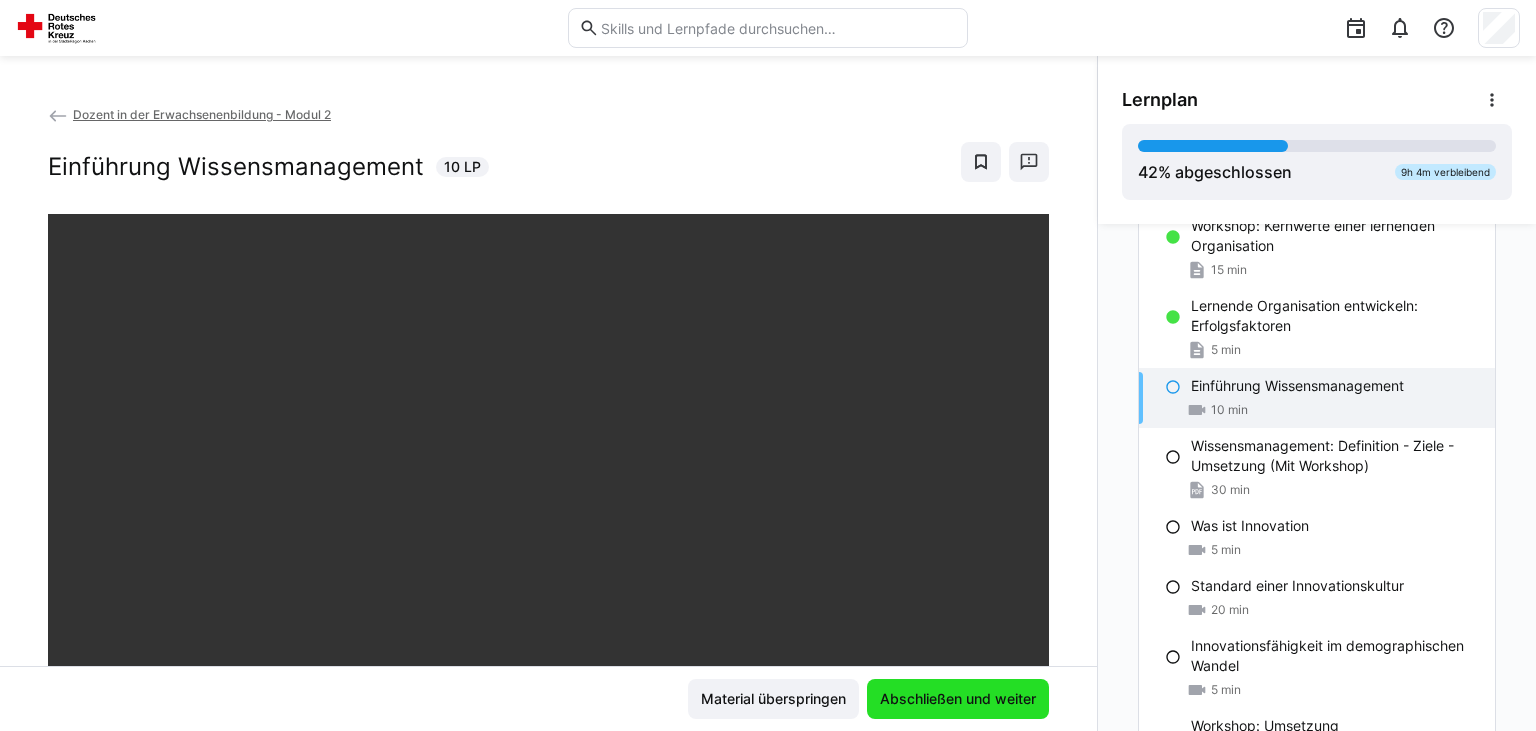 click on "Abschließen und weiter" 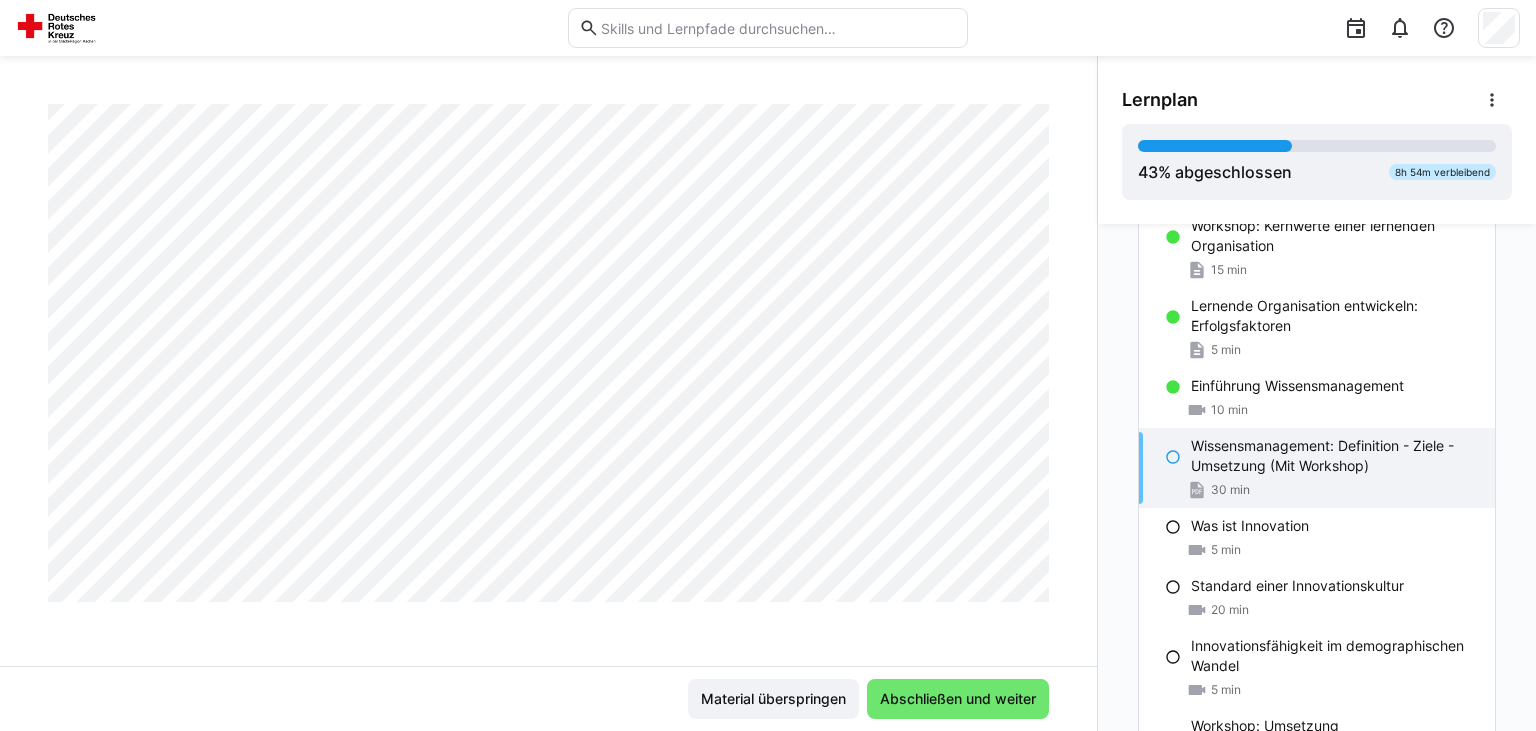 scroll, scrollTop: 991, scrollLeft: 0, axis: vertical 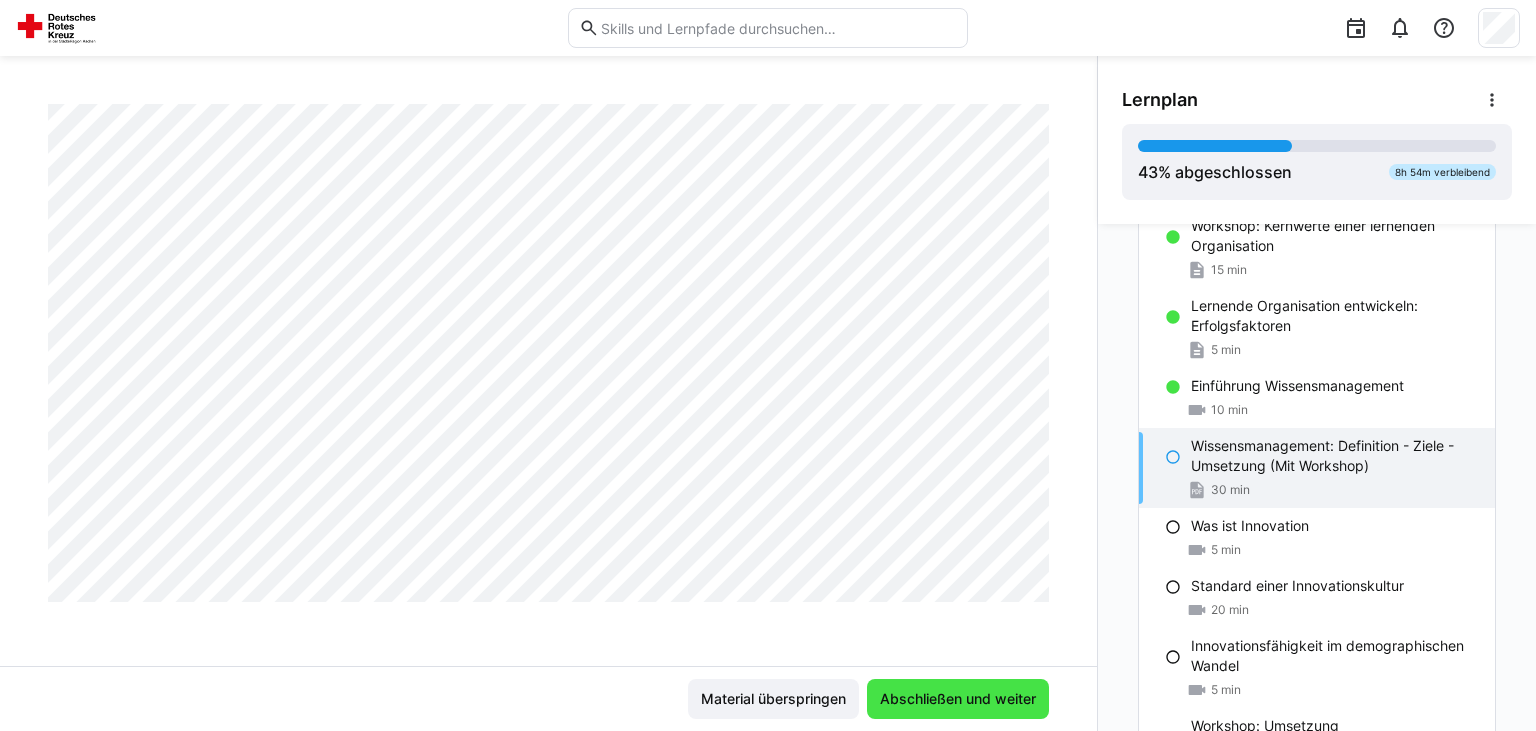 click on "Abschließen und weiter" 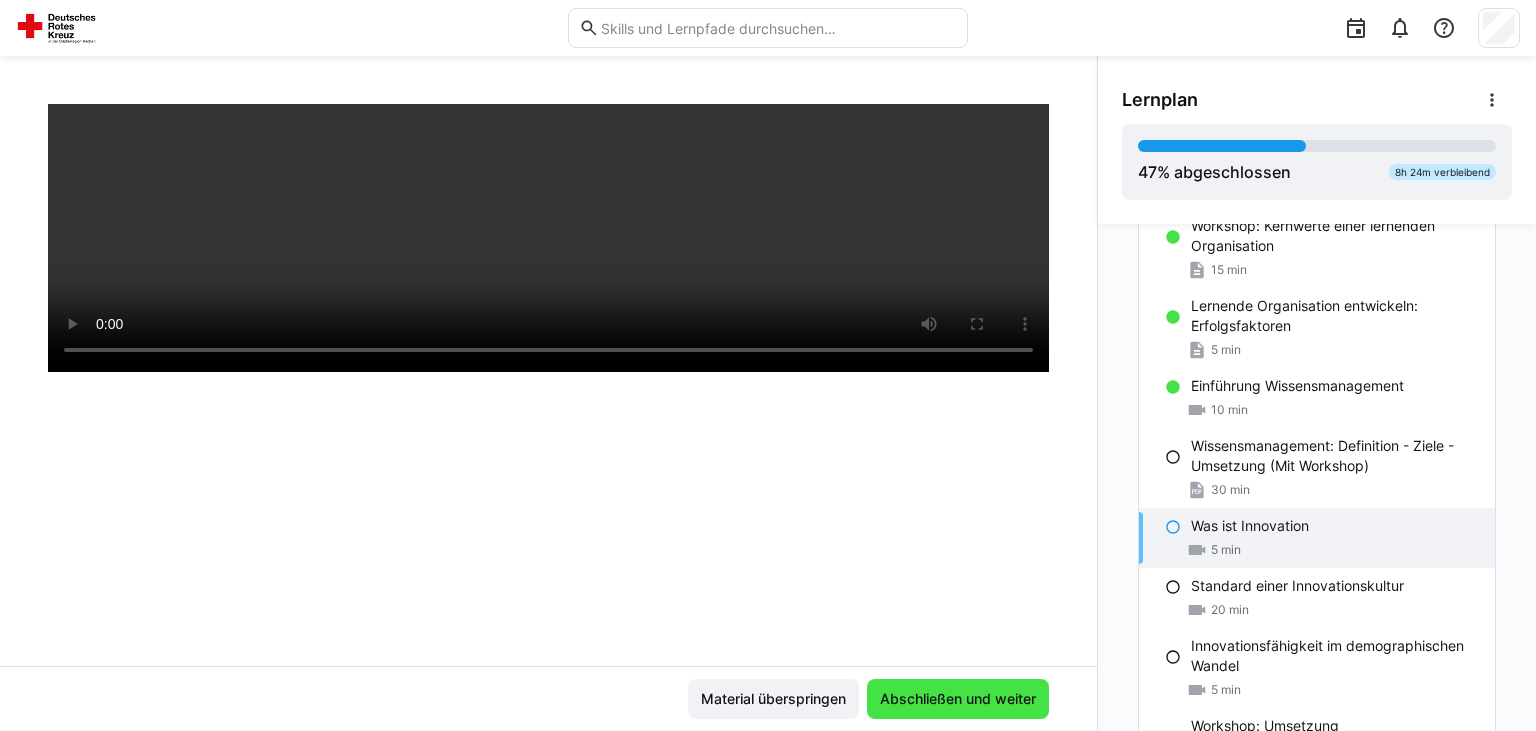 scroll, scrollTop: 342, scrollLeft: 0, axis: vertical 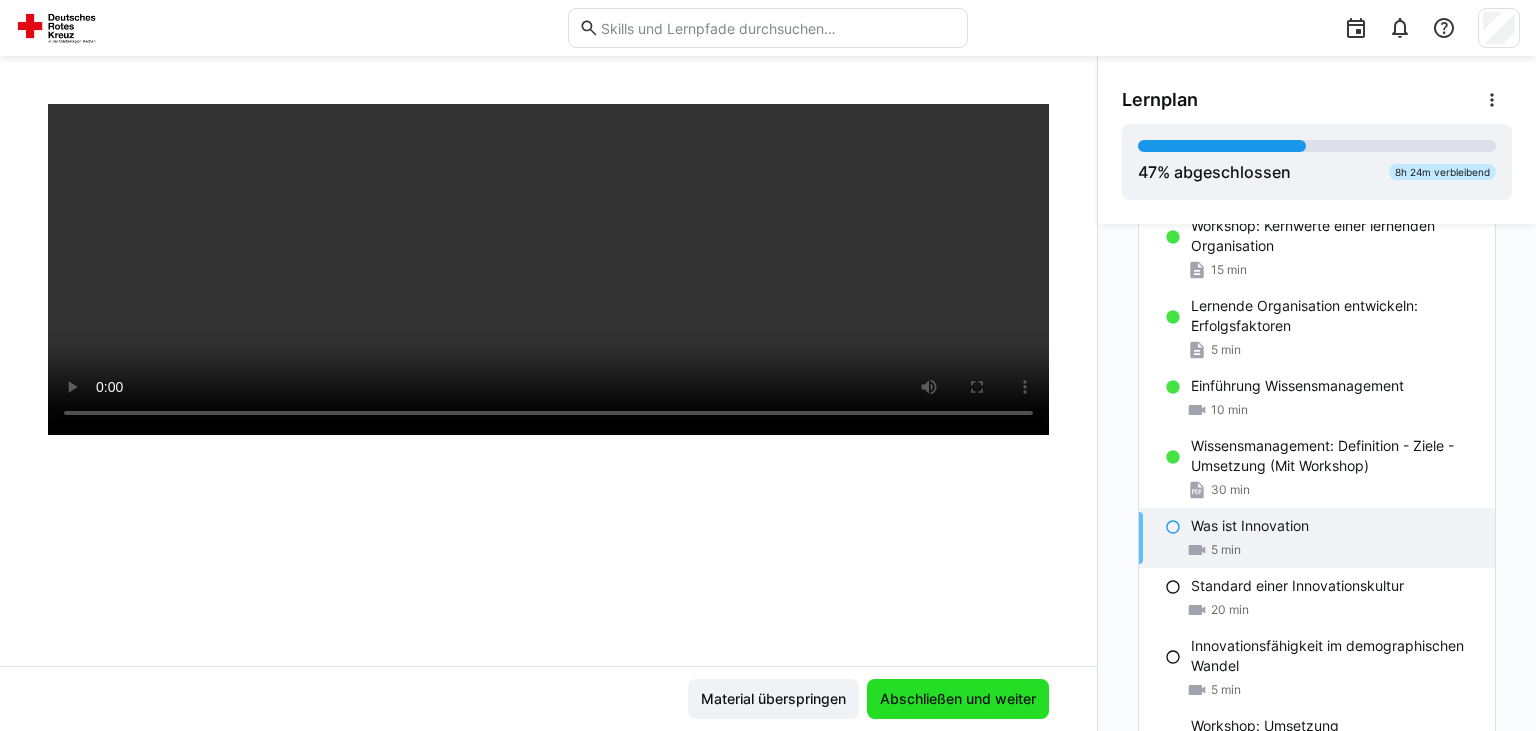 click on "Abschließen und weiter" 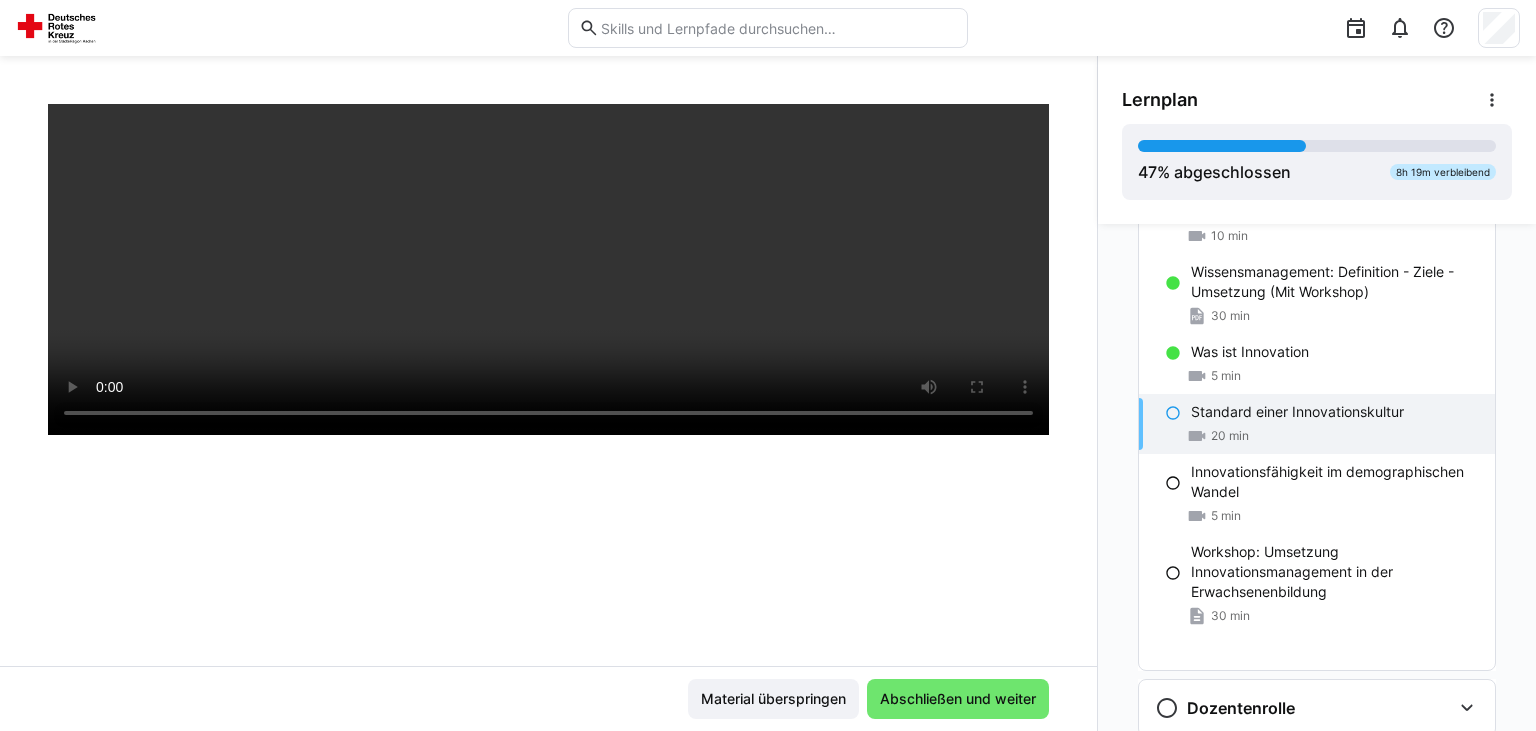scroll, scrollTop: 762, scrollLeft: 0, axis: vertical 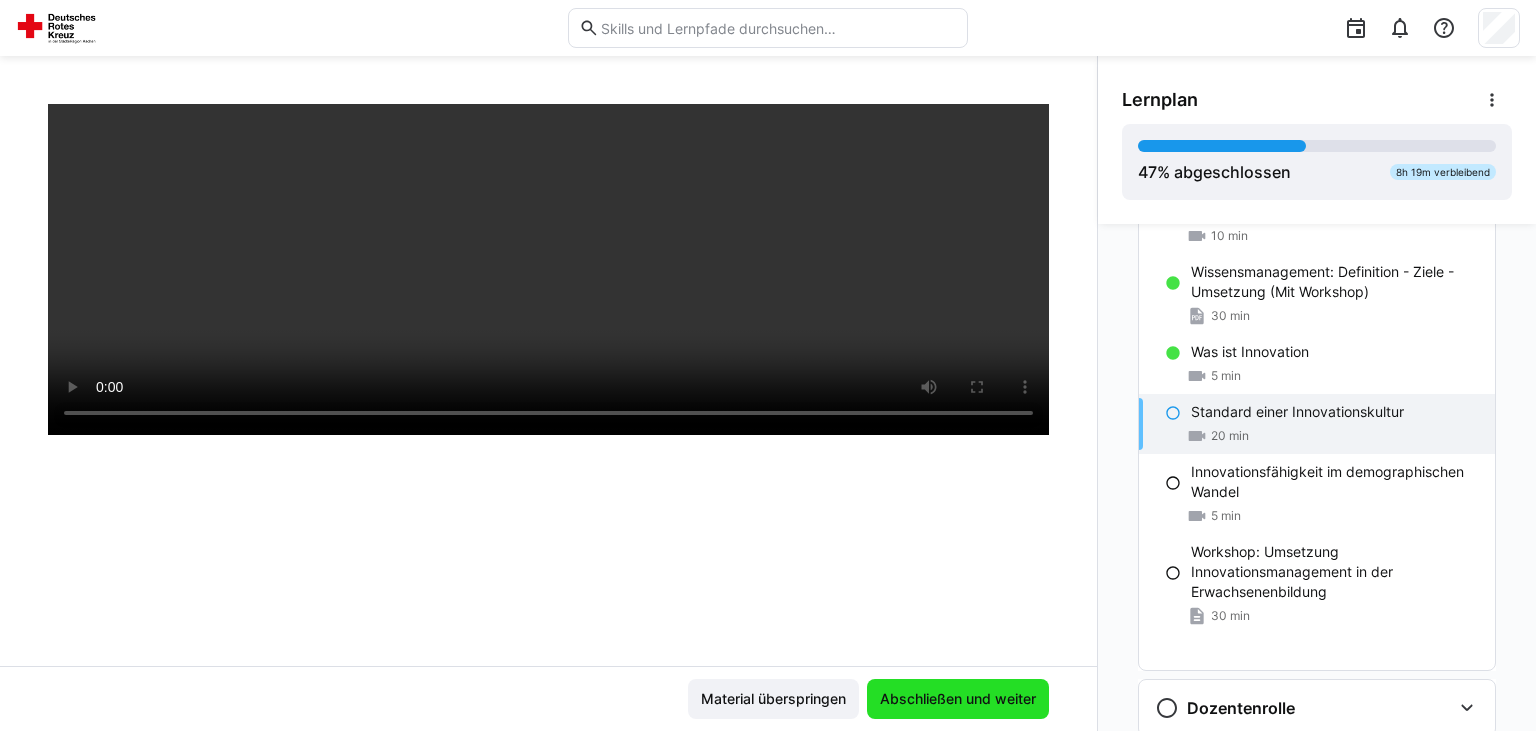 click on "Abschließen und weiter" 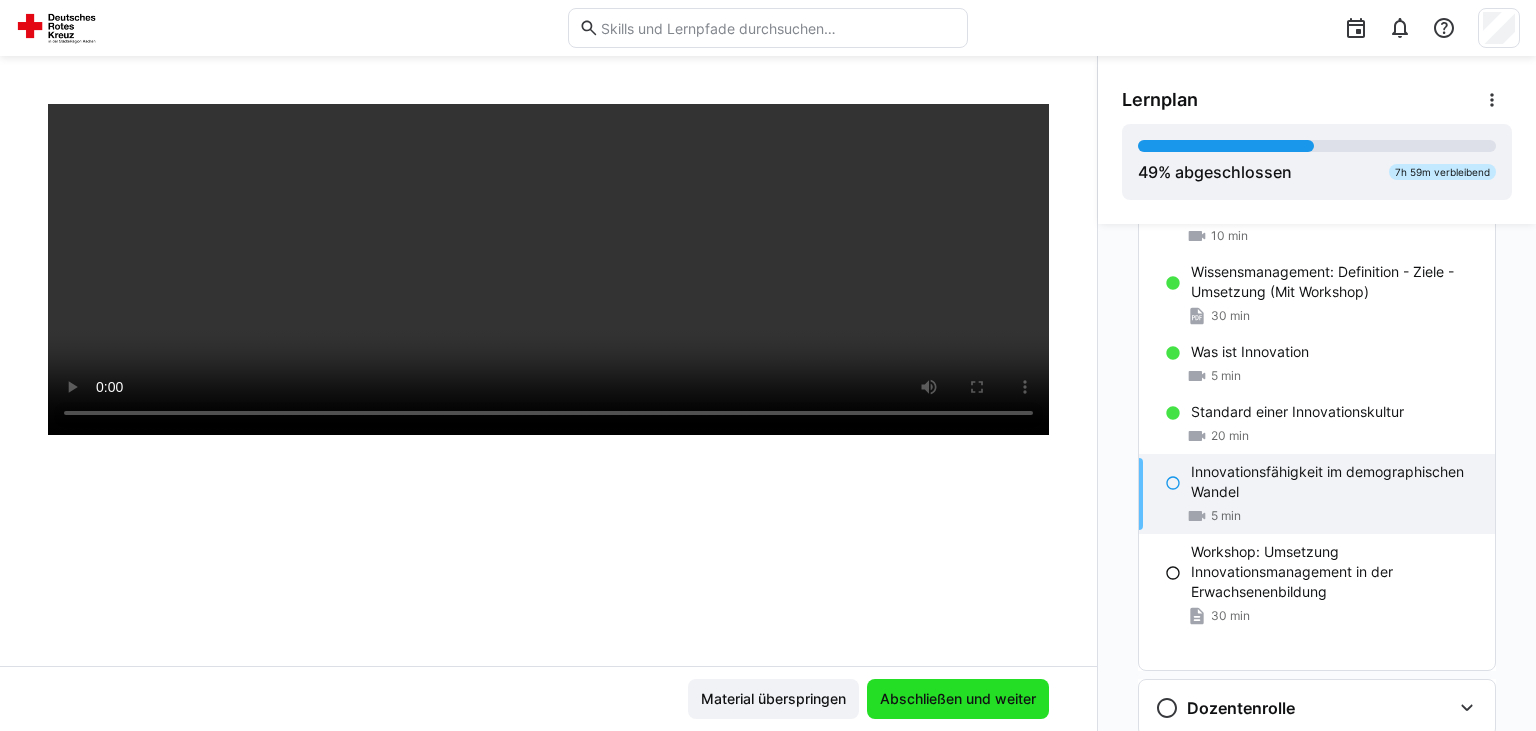 click on "Abschließen und weiter" 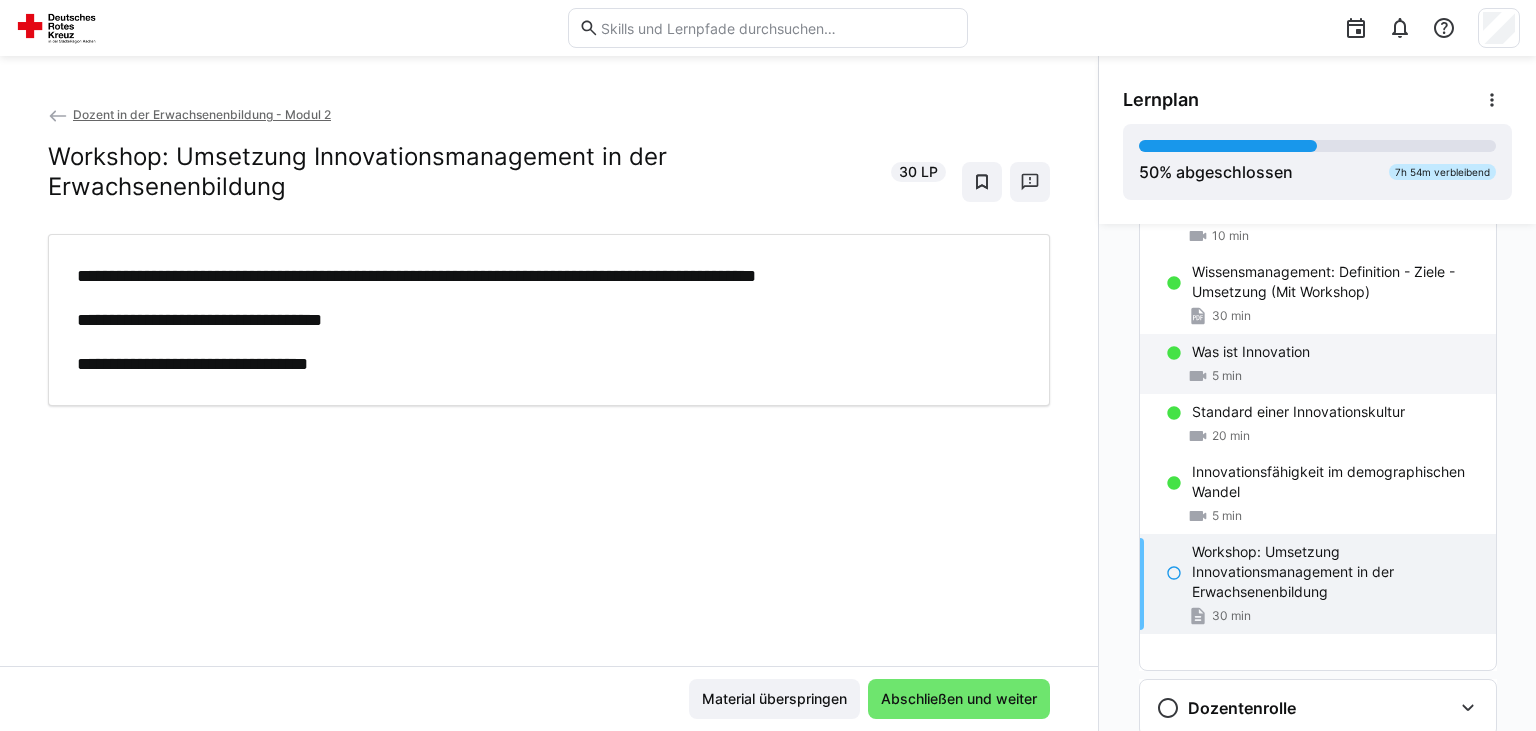 click on "5 min" 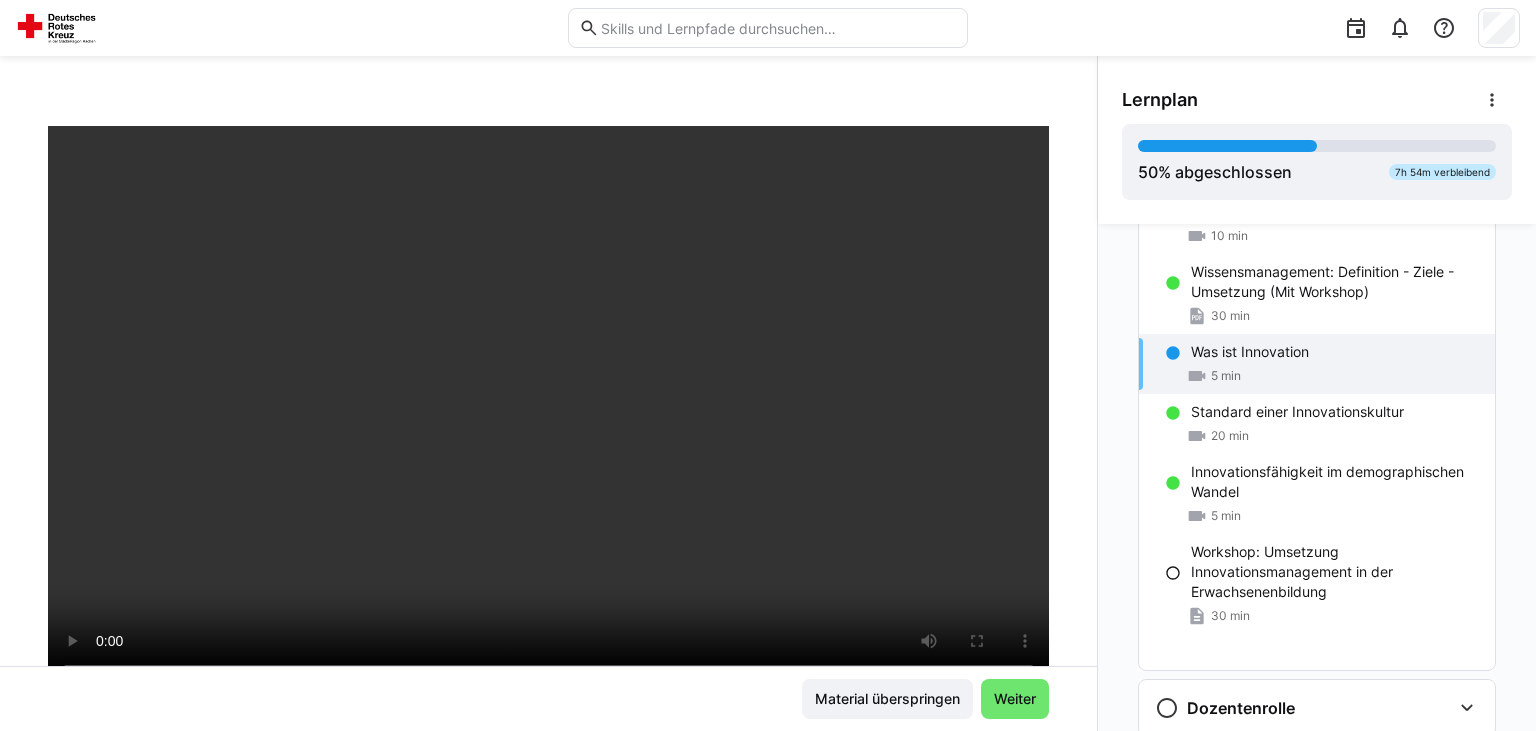 scroll, scrollTop: 91, scrollLeft: 0, axis: vertical 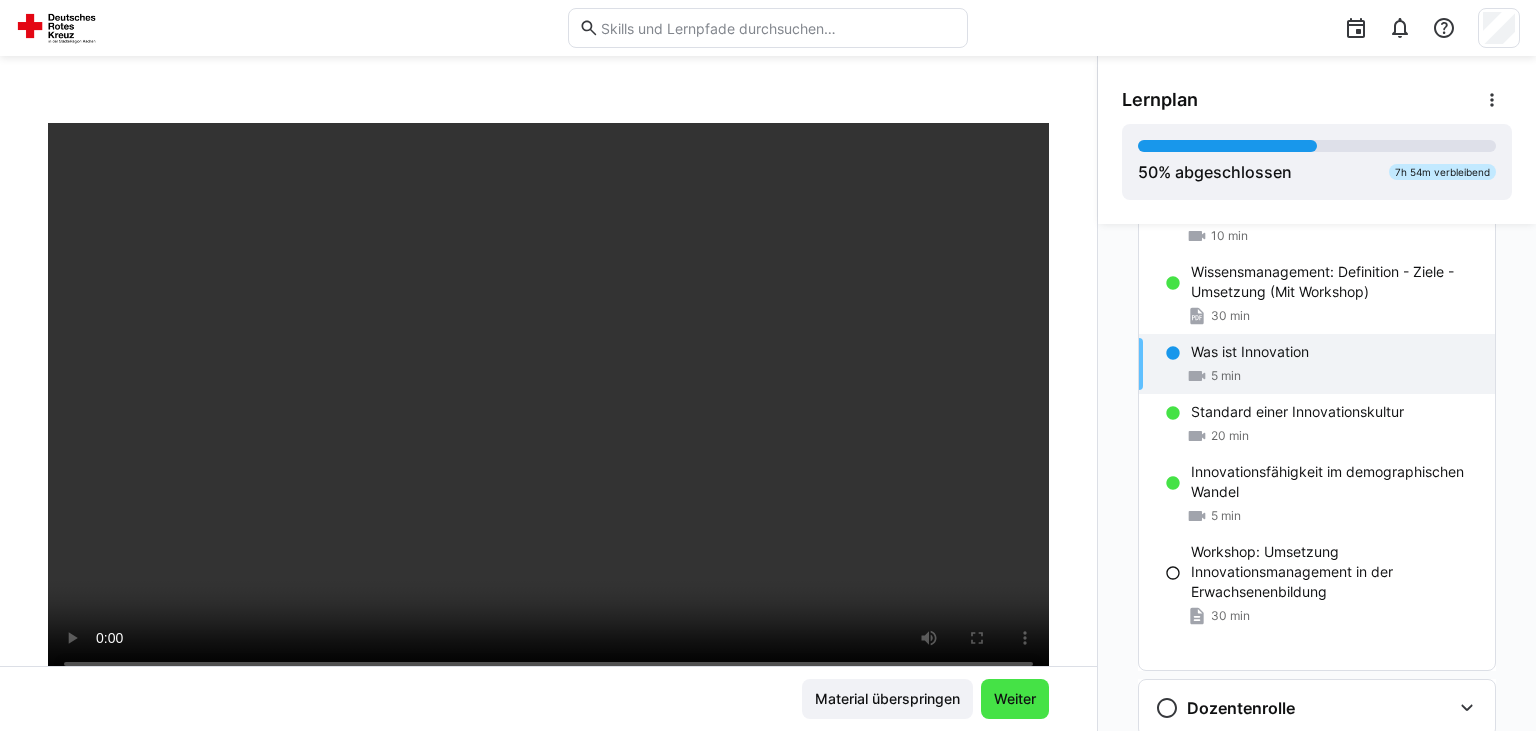 click on "Weiter" 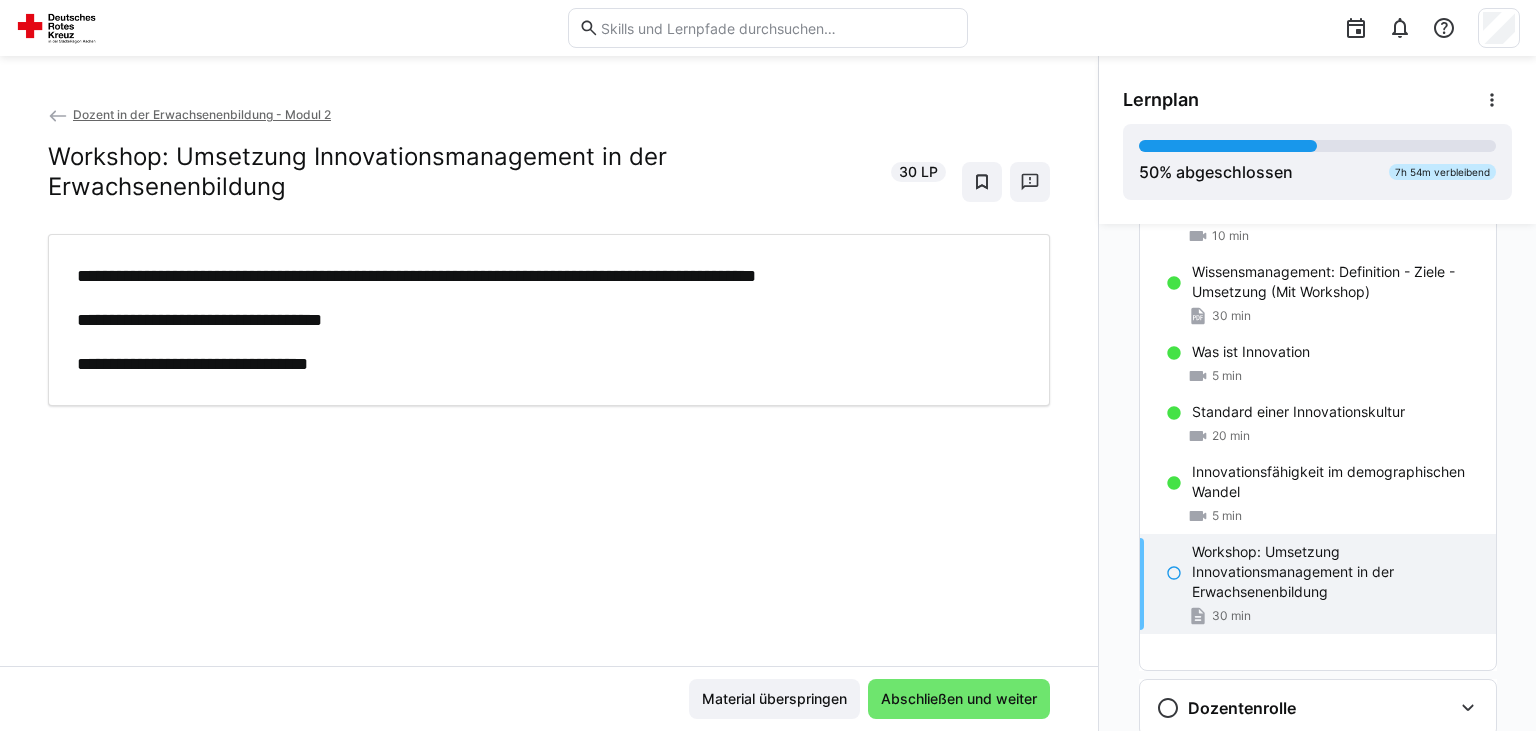 scroll, scrollTop: 0, scrollLeft: 0, axis: both 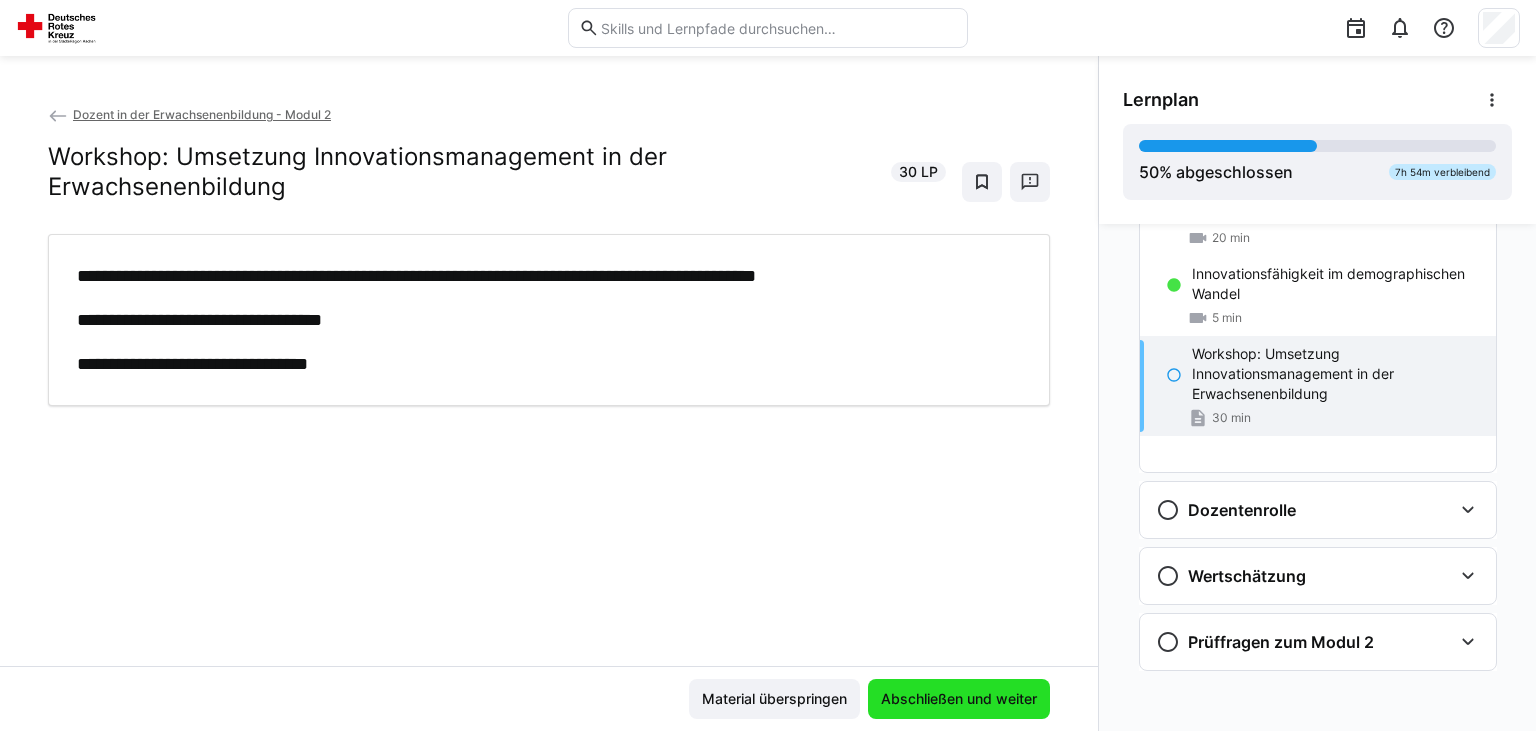 click on "Abschließen und weiter" 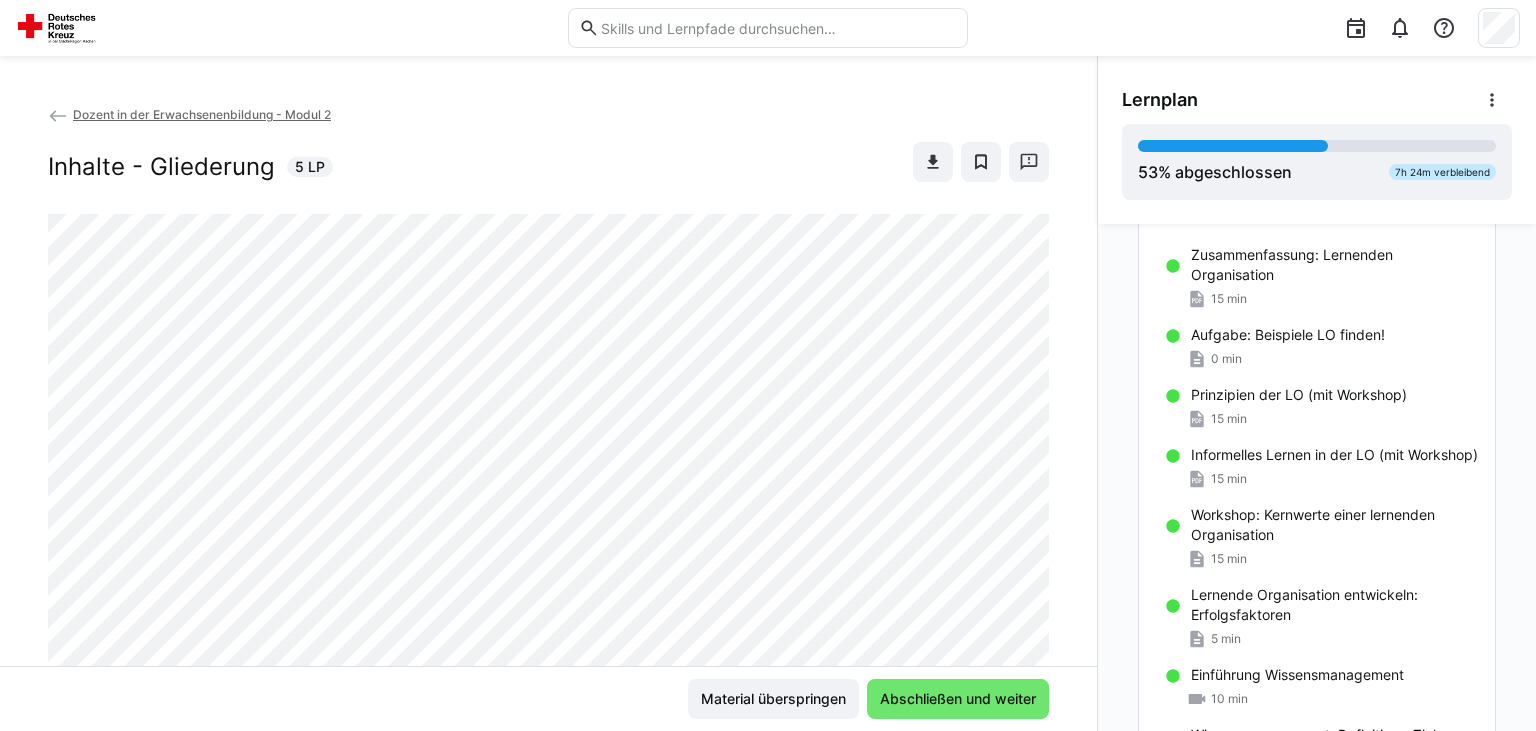scroll, scrollTop: 0, scrollLeft: 0, axis: both 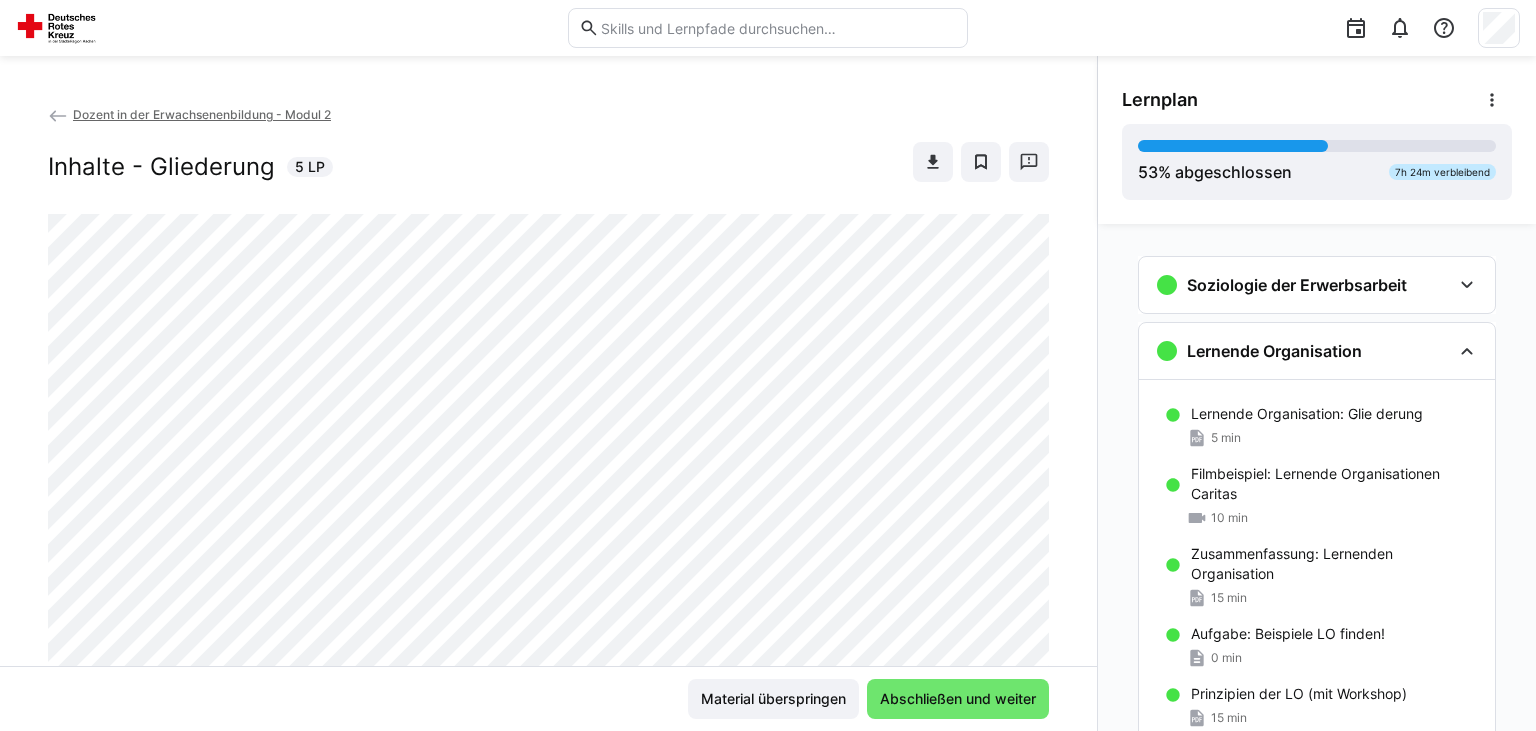 click on "Lernende Organisation" 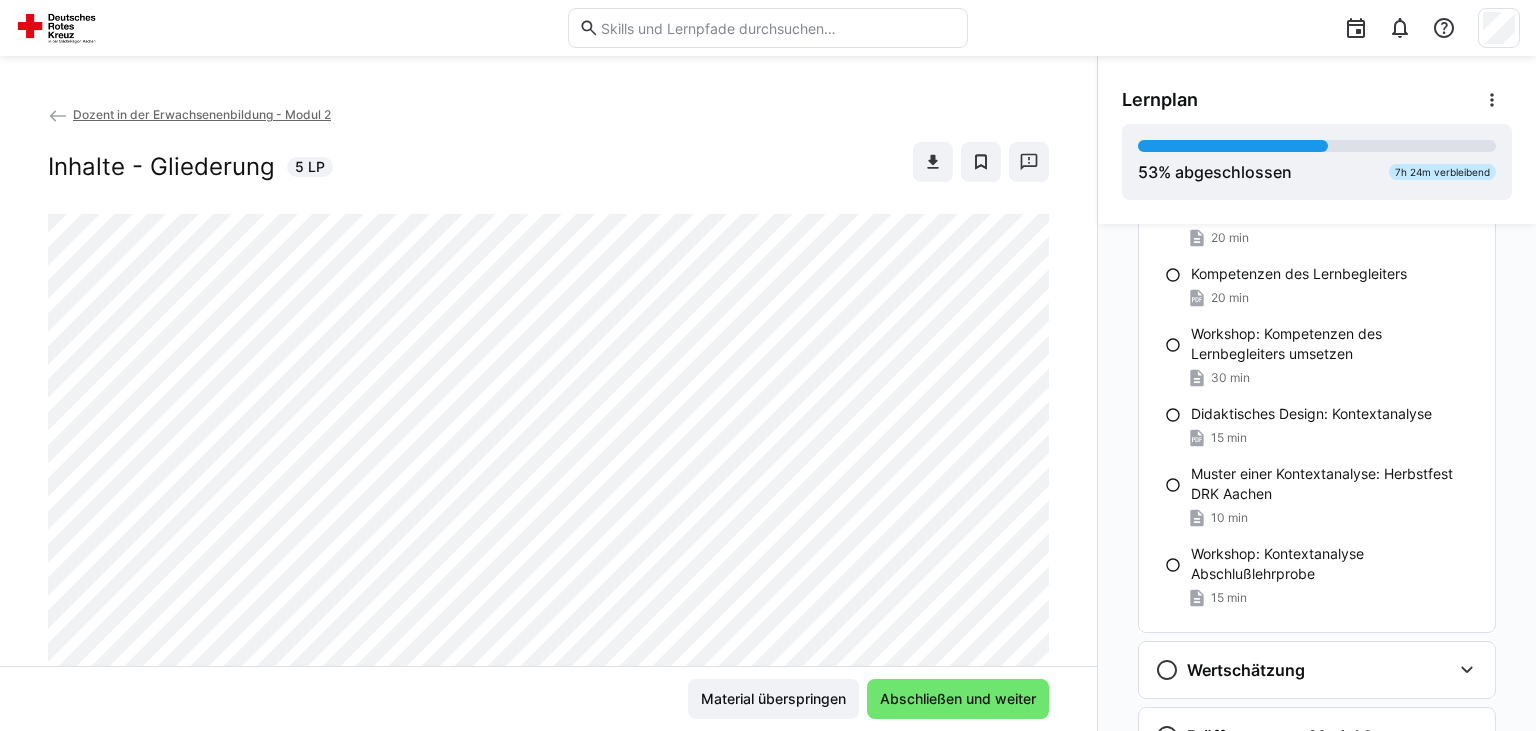 scroll, scrollTop: 800, scrollLeft: 0, axis: vertical 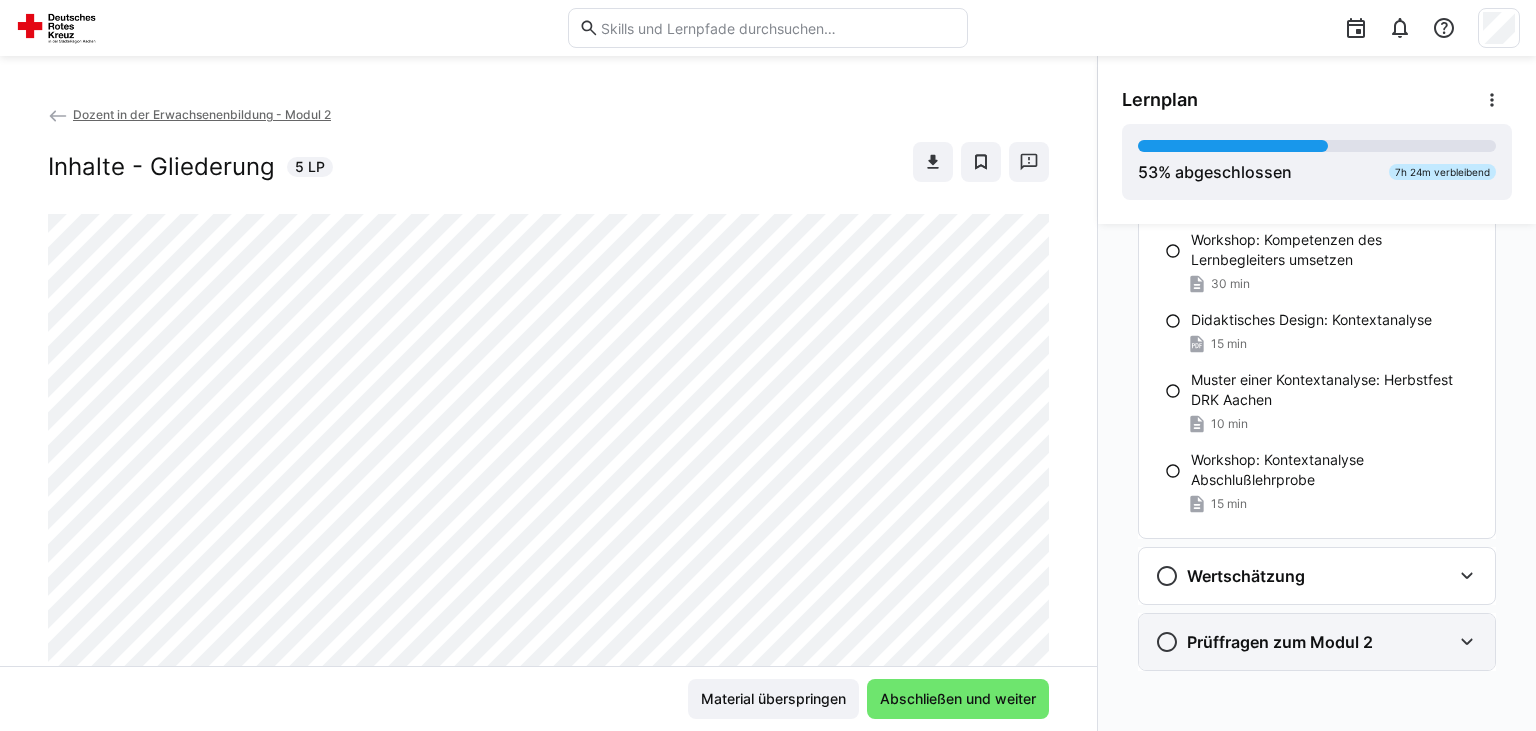 click on "Prüffragen zum Modul 2" 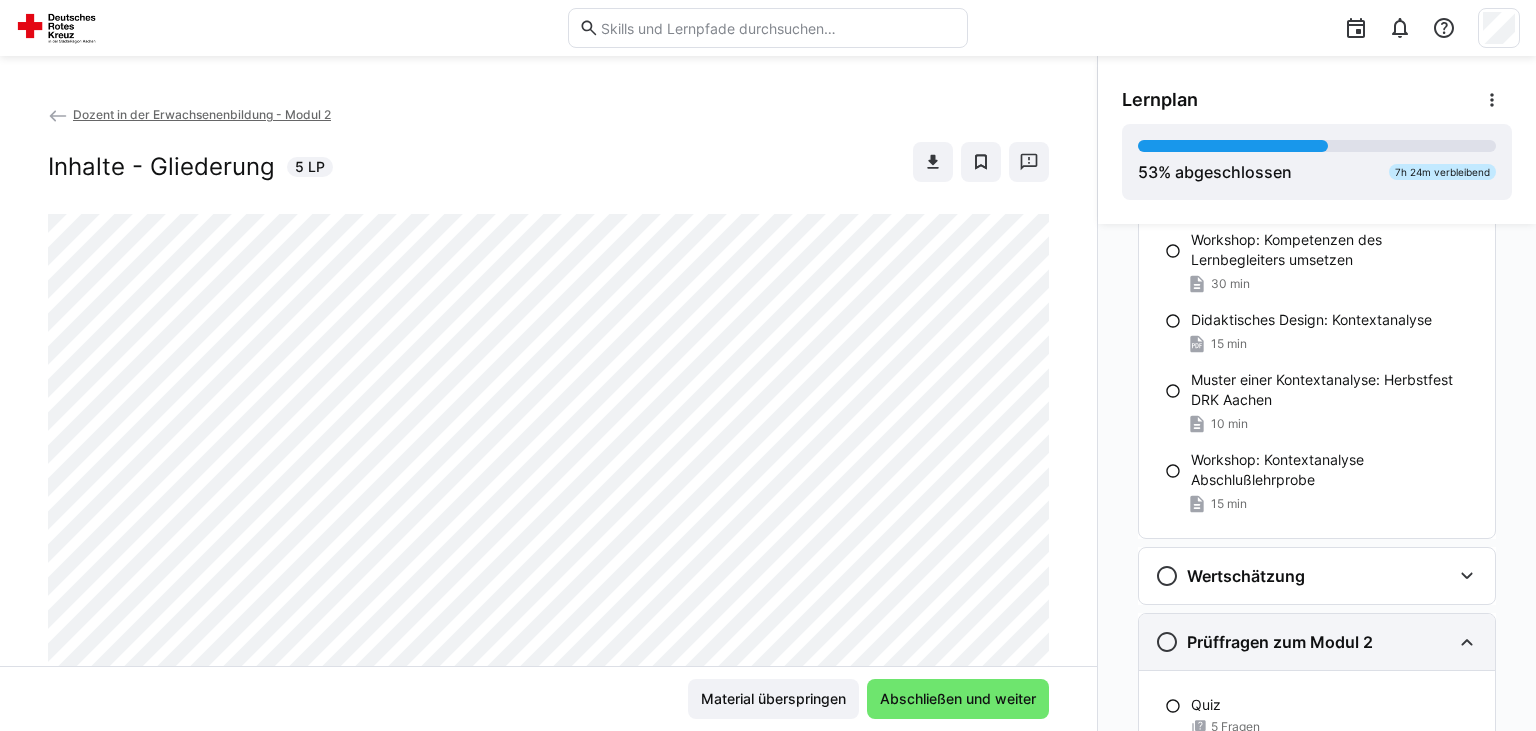 scroll, scrollTop: 889, scrollLeft: 0, axis: vertical 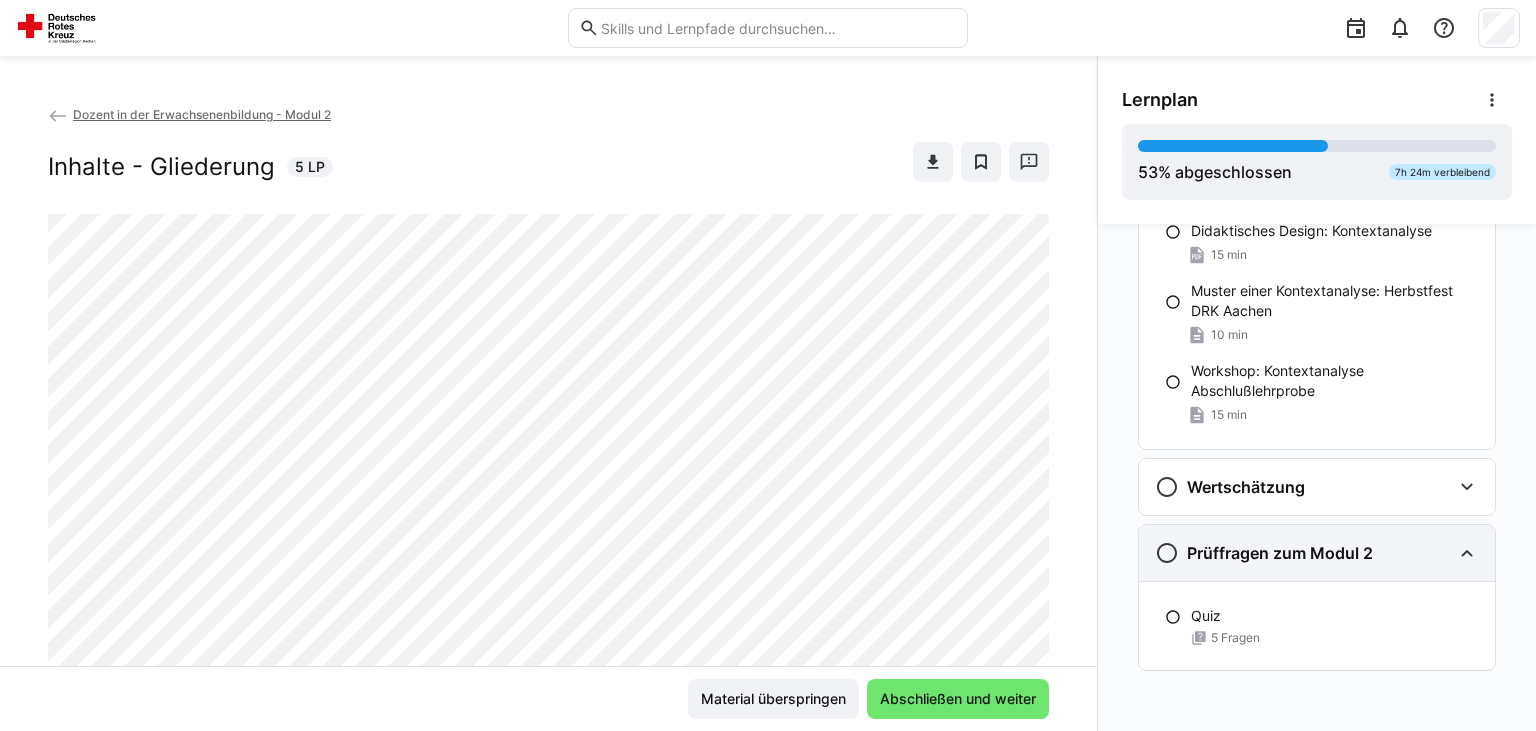 click on "Quiz
5 Fragen" 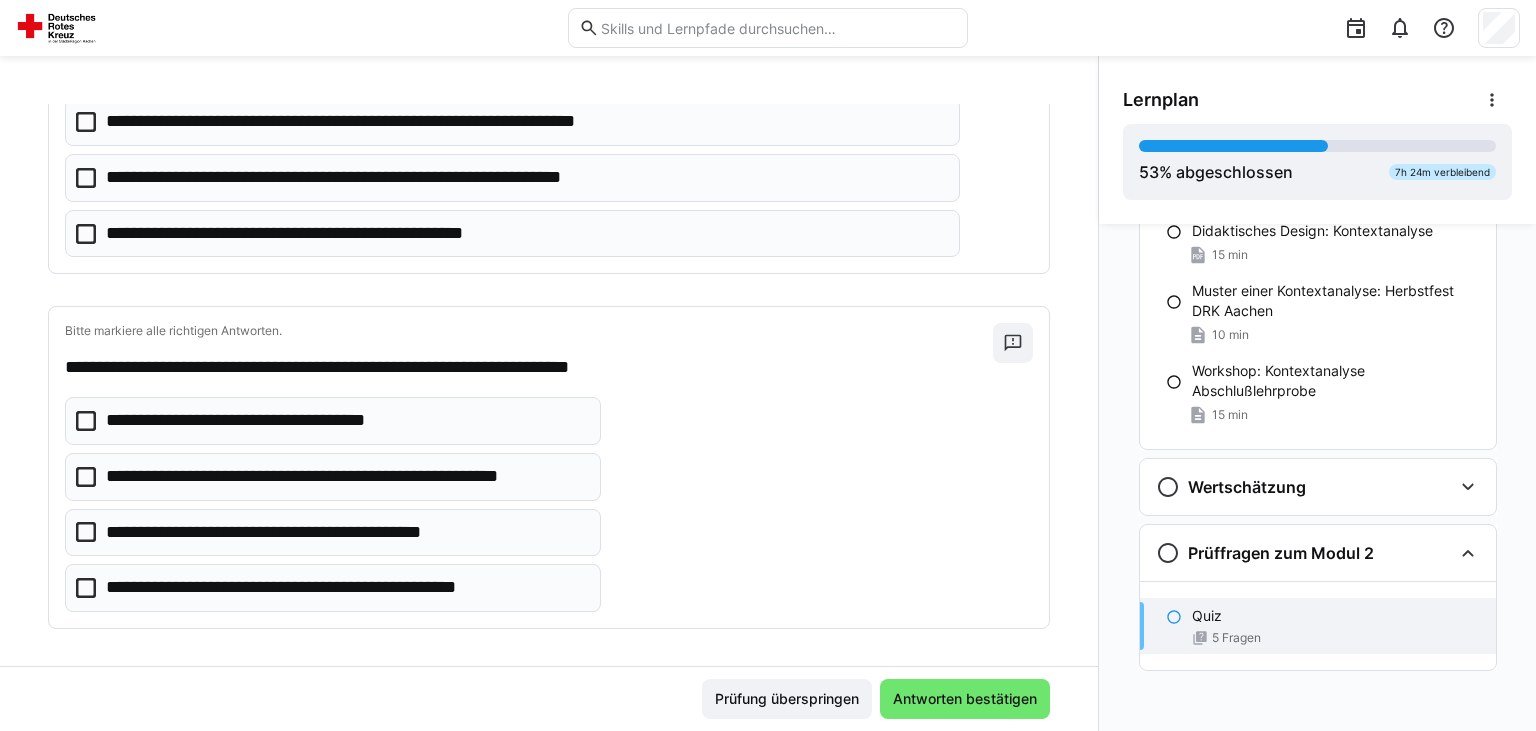 scroll, scrollTop: 0, scrollLeft: 0, axis: both 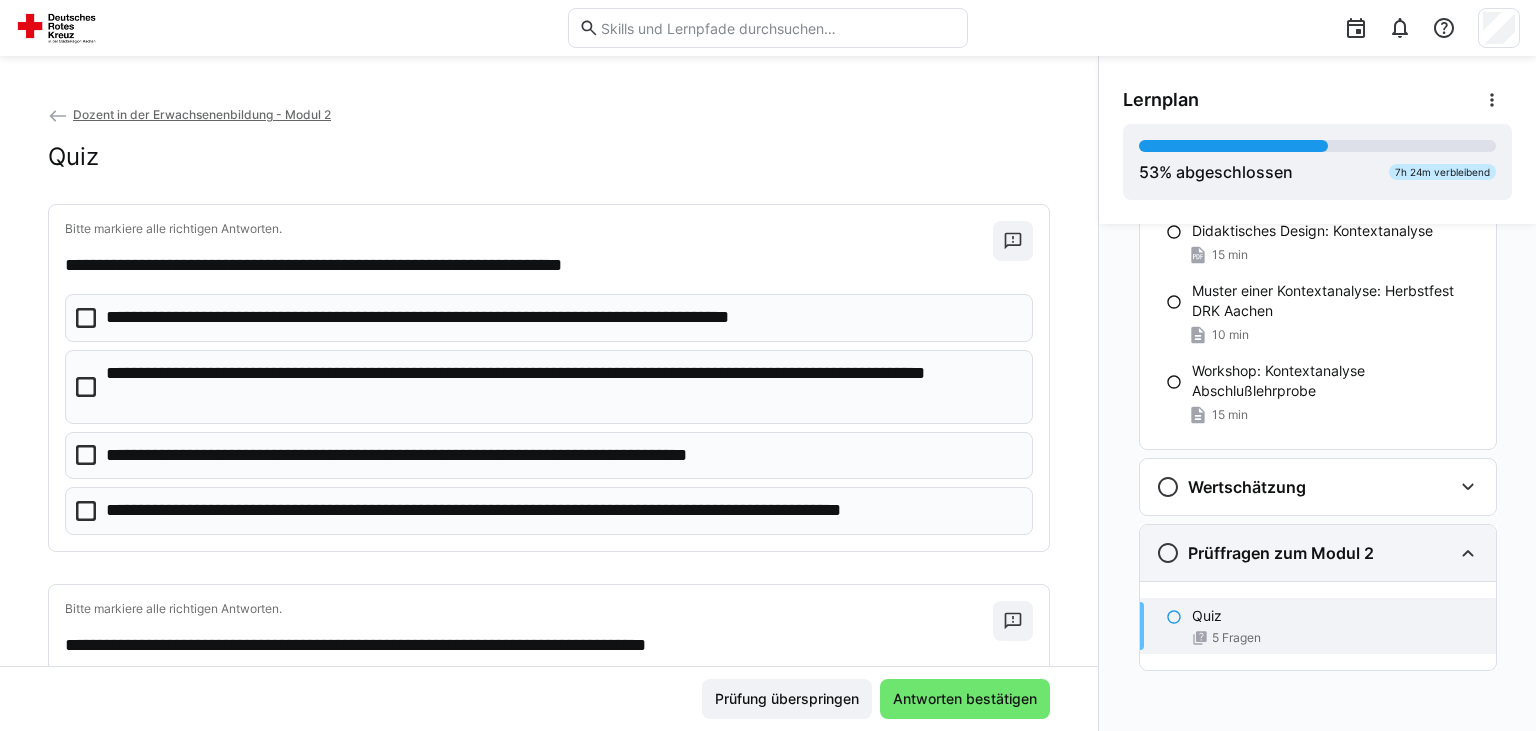 click on "Prüffragen zum Modul 2" 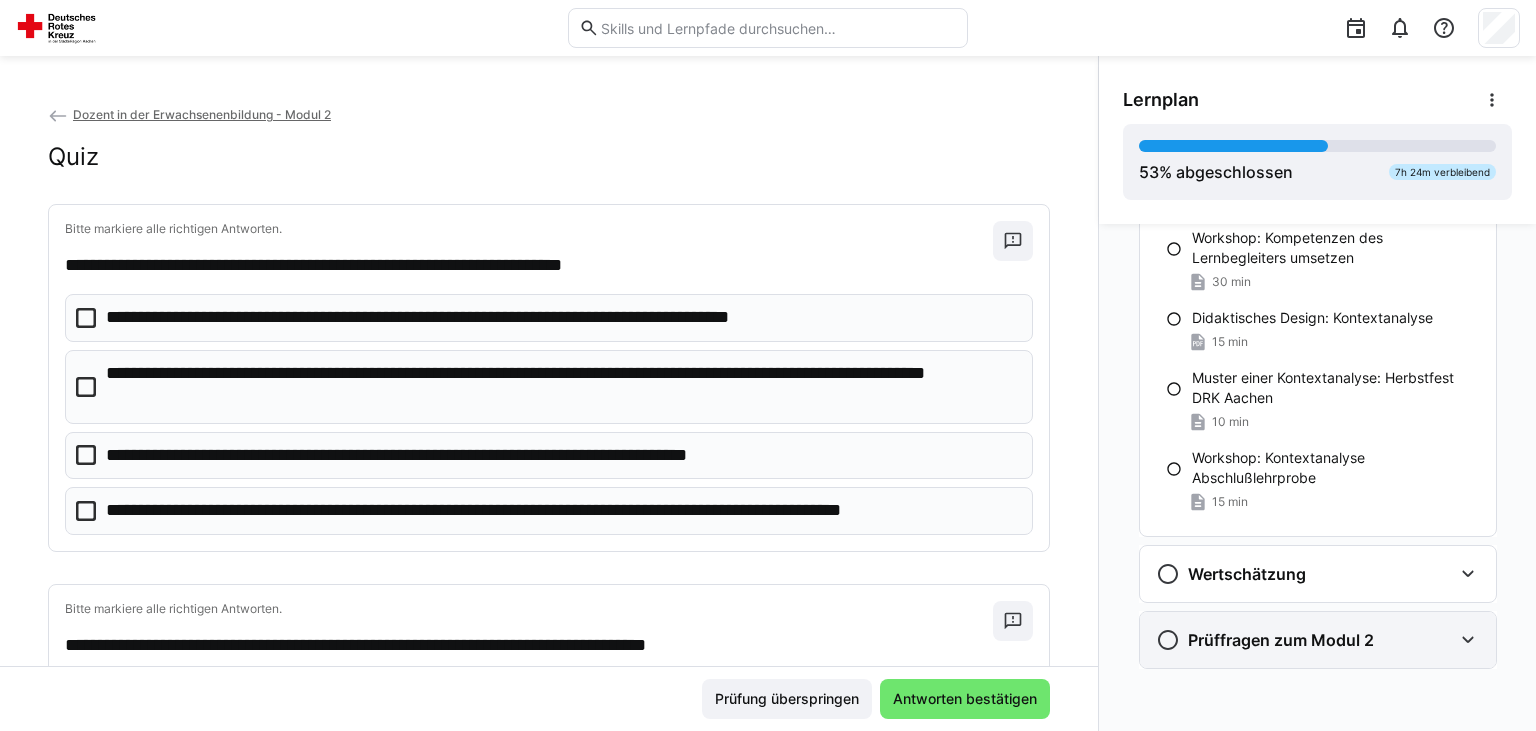 scroll, scrollTop: 800, scrollLeft: 0, axis: vertical 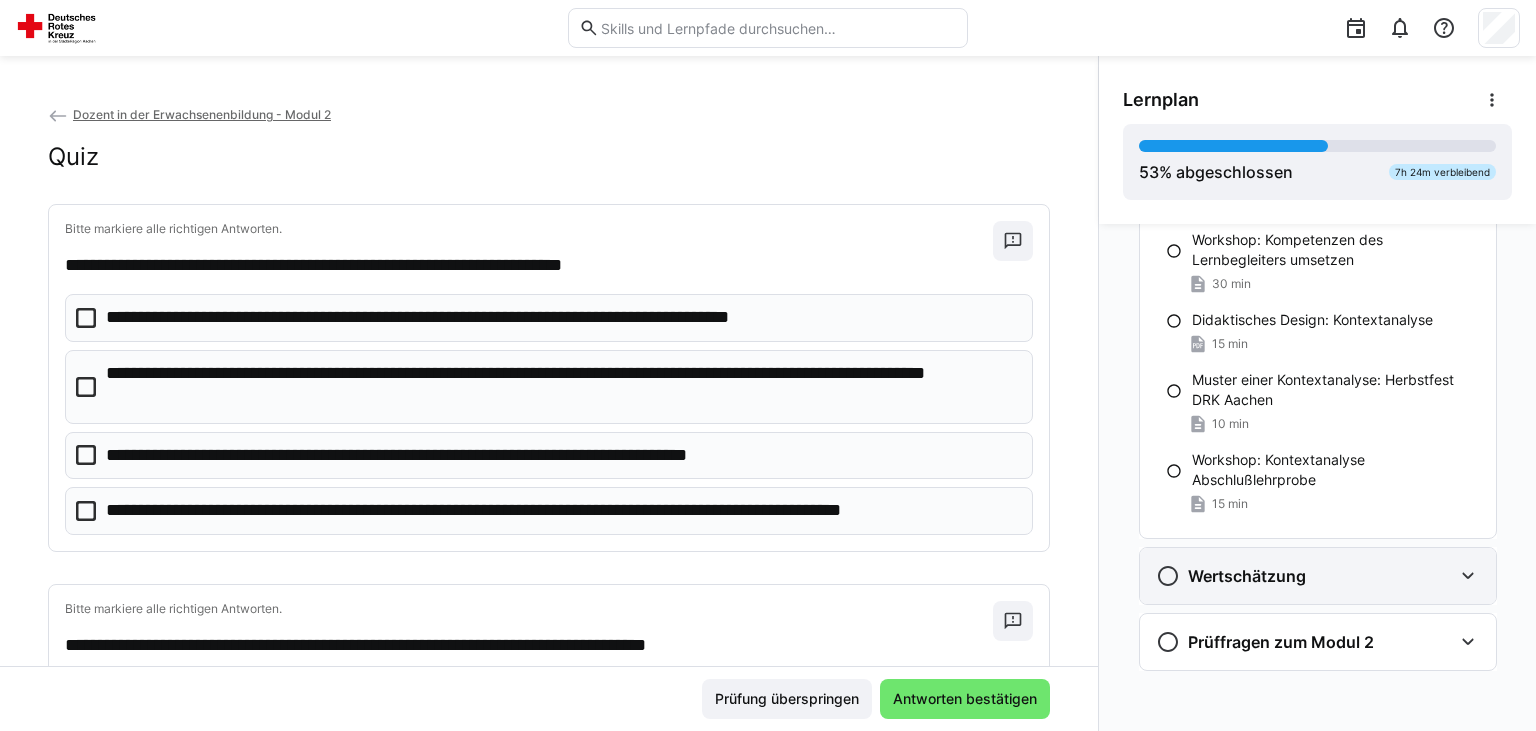 click 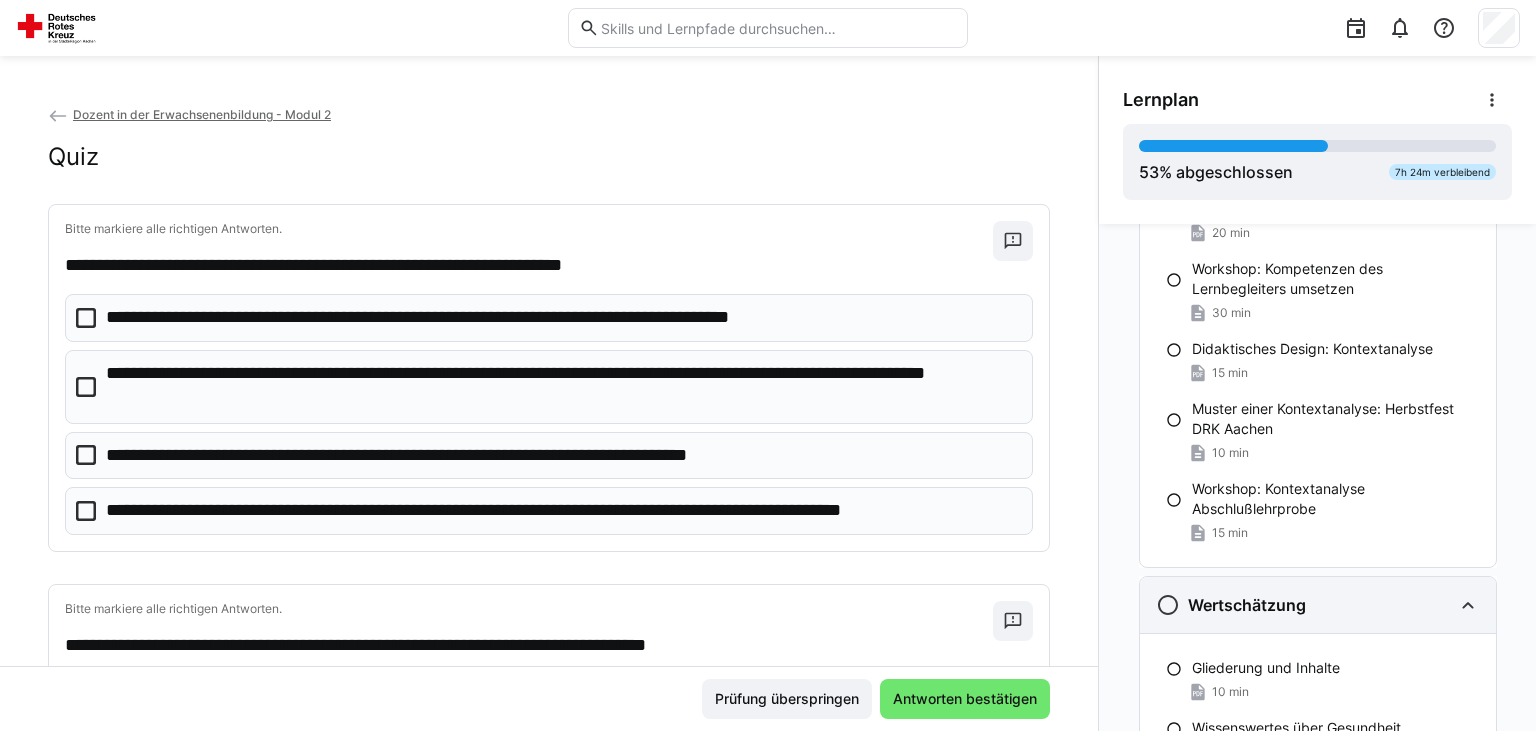 scroll, scrollTop: 776, scrollLeft: 0, axis: vertical 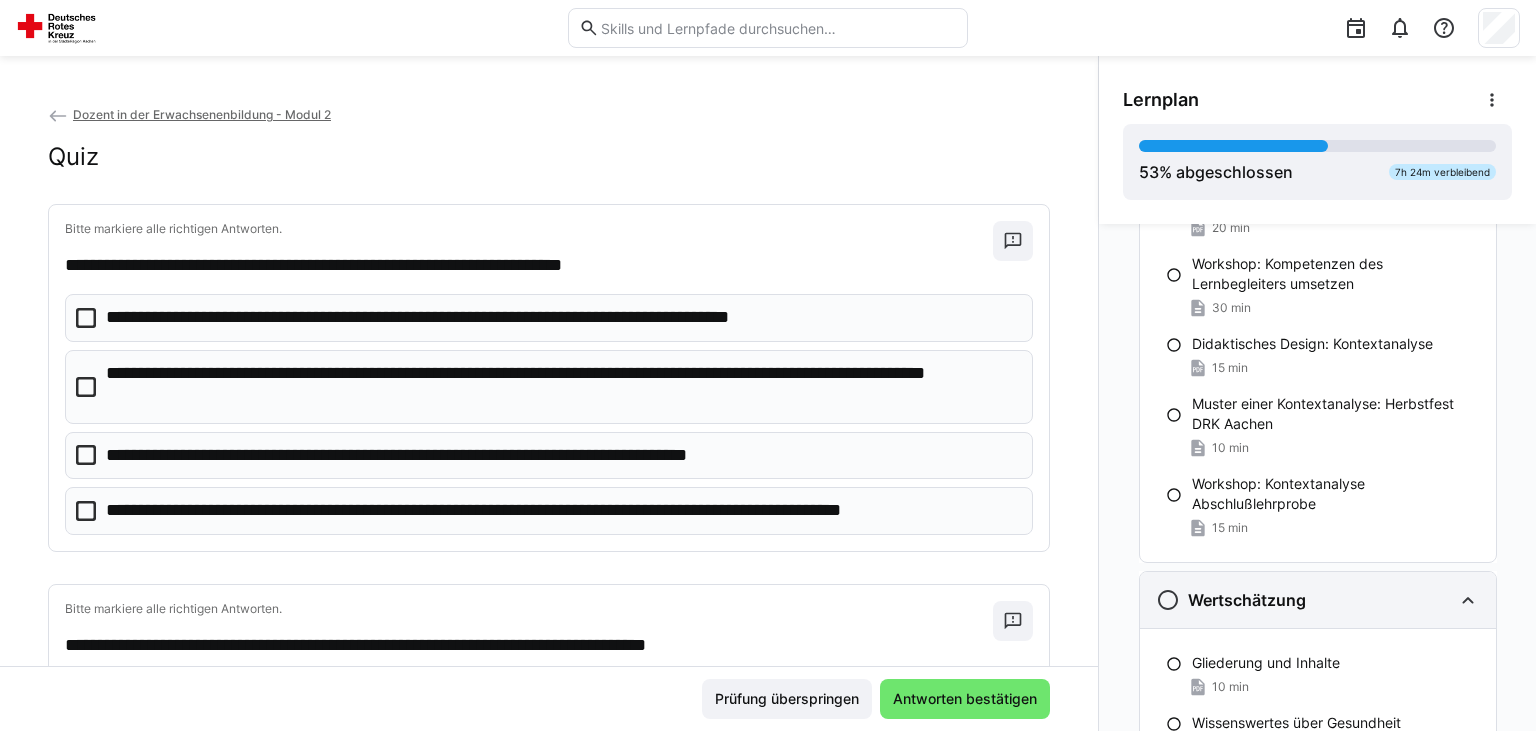 click on "Wertschätzung" 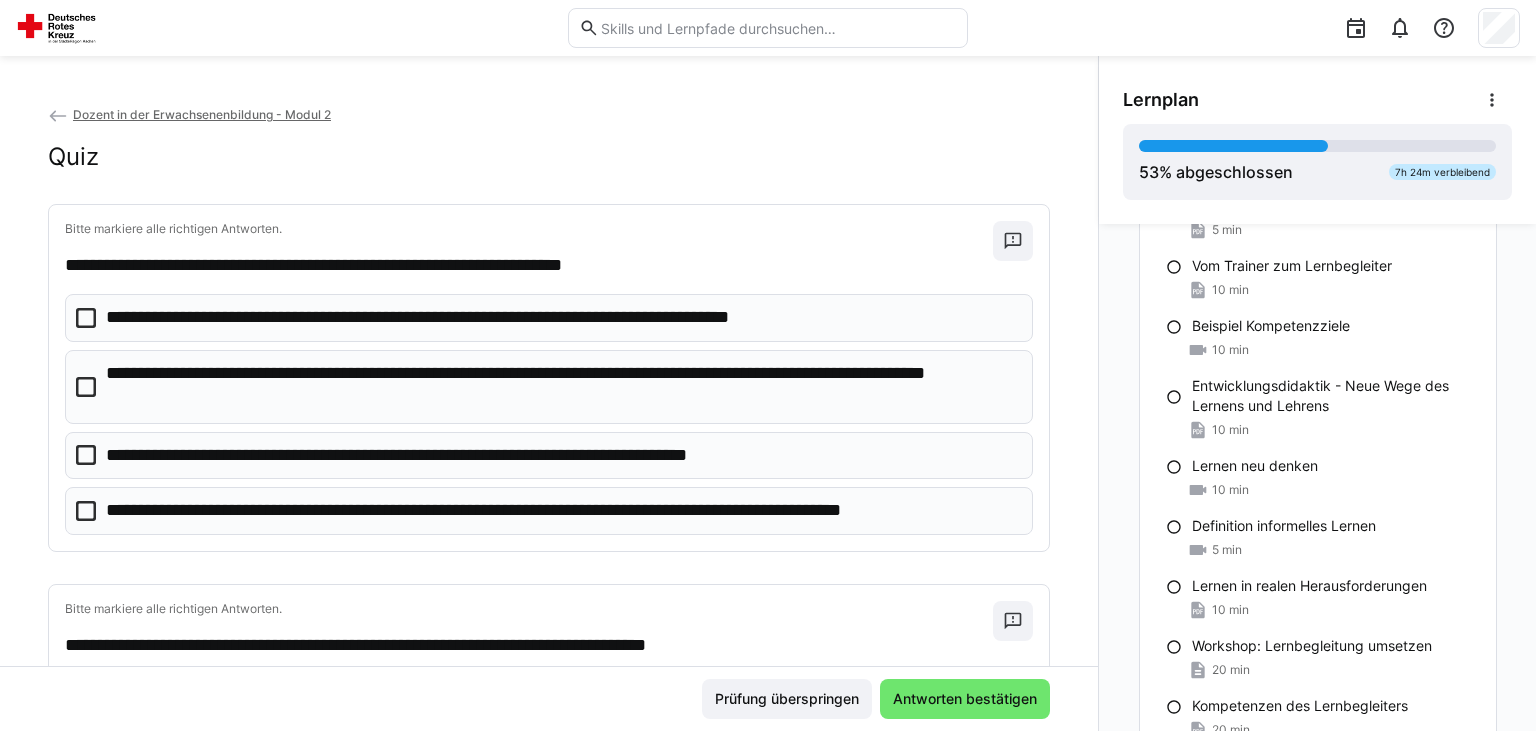 scroll, scrollTop: 0, scrollLeft: 0, axis: both 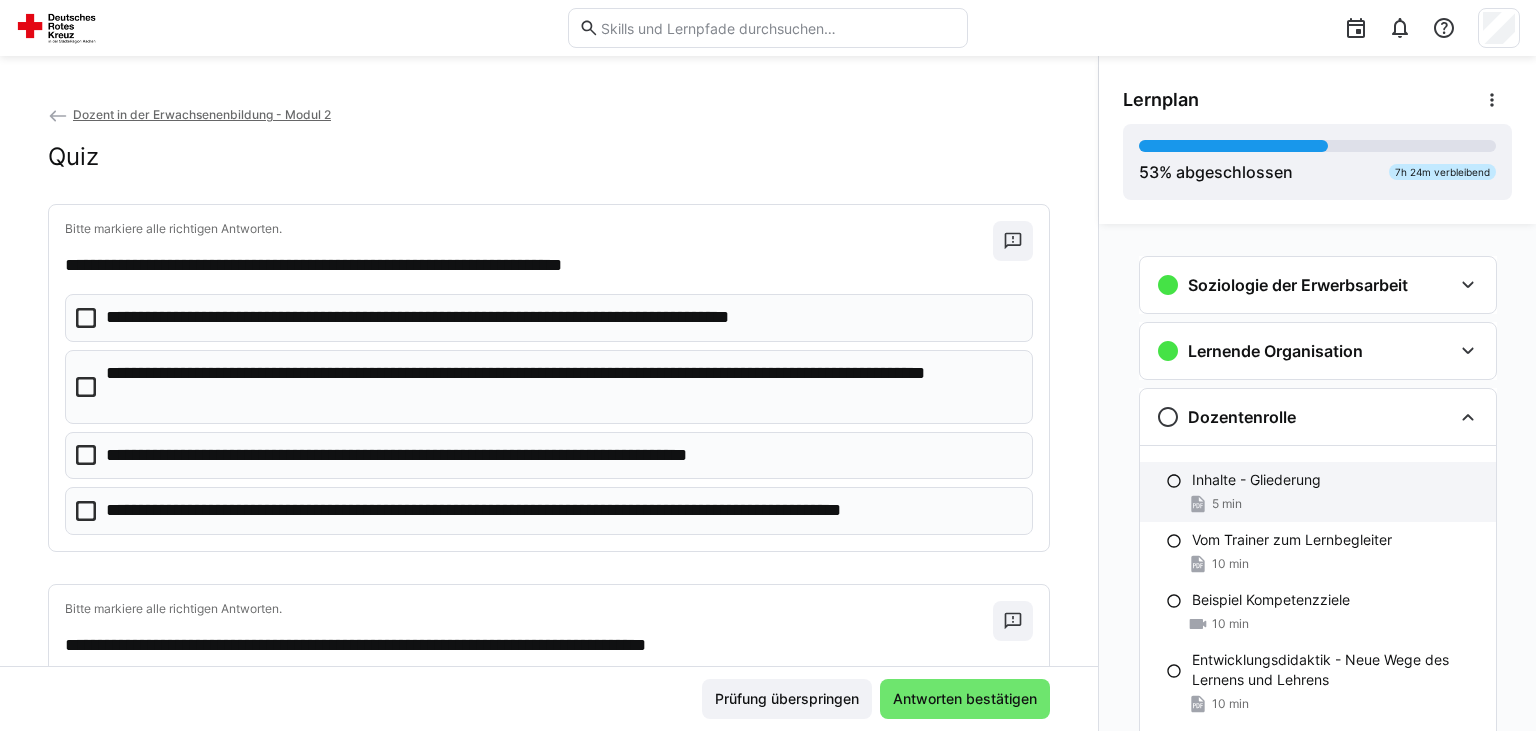 click on "Inhalte - Gliederung" 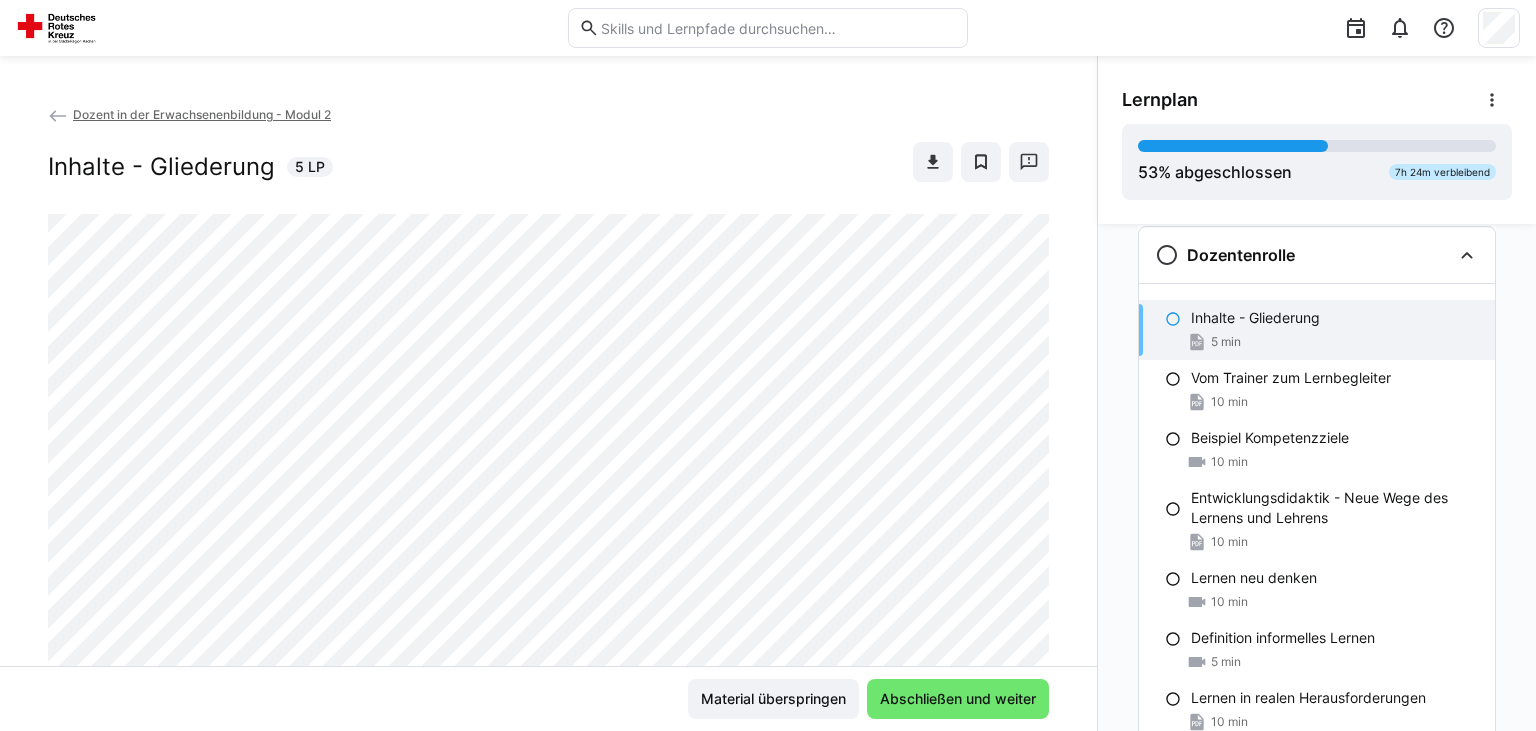 scroll, scrollTop: 163, scrollLeft: 0, axis: vertical 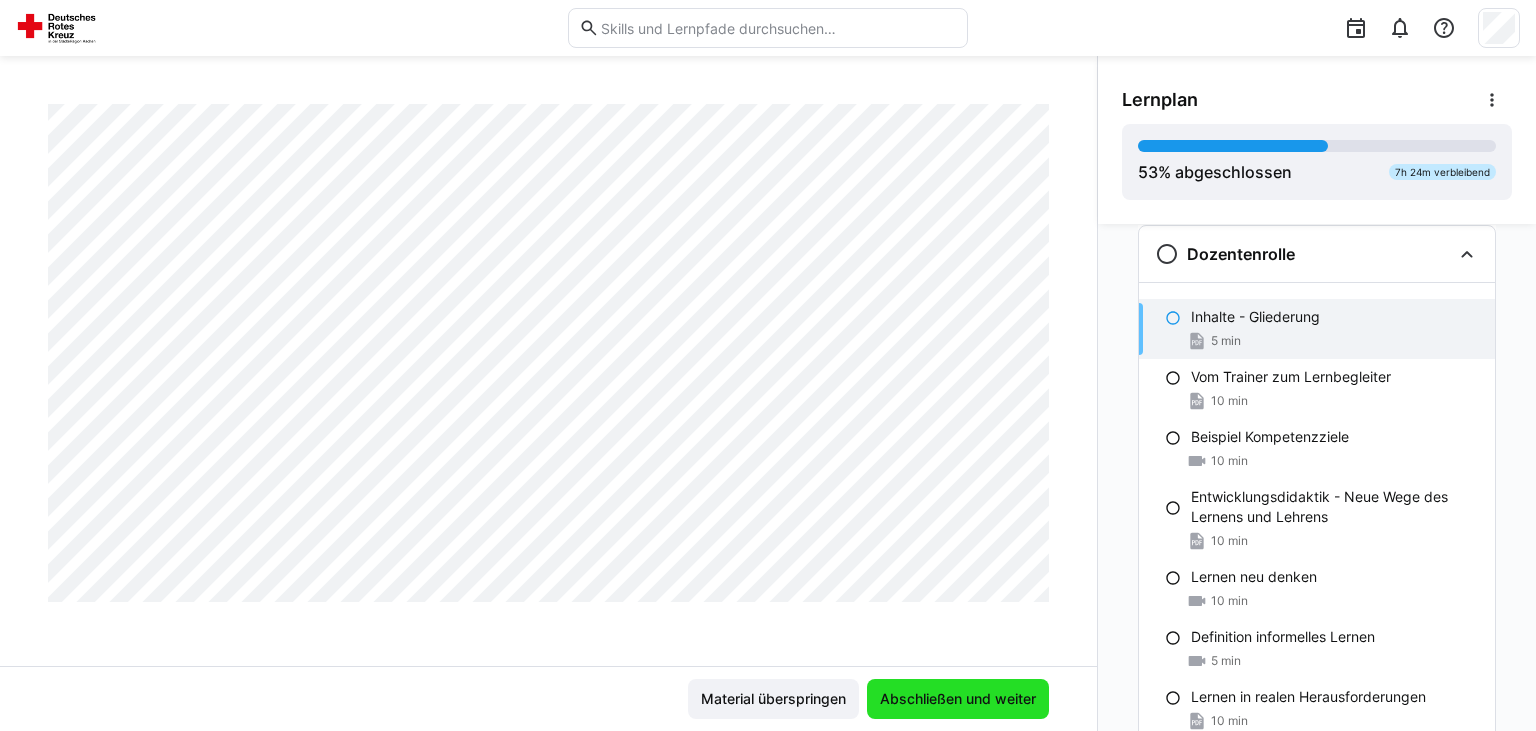 click on "Abschließen und weiter" 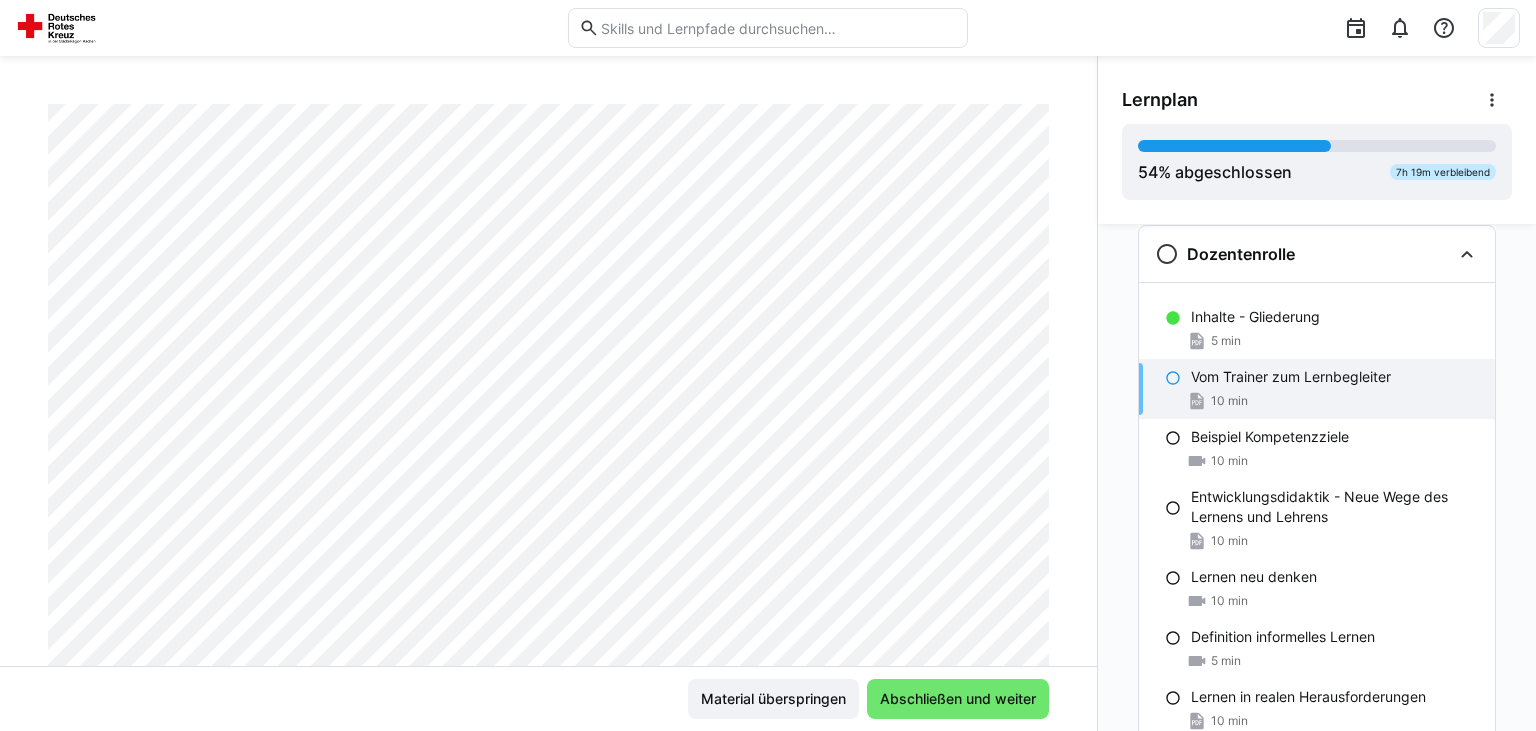 scroll, scrollTop: 210, scrollLeft: 0, axis: vertical 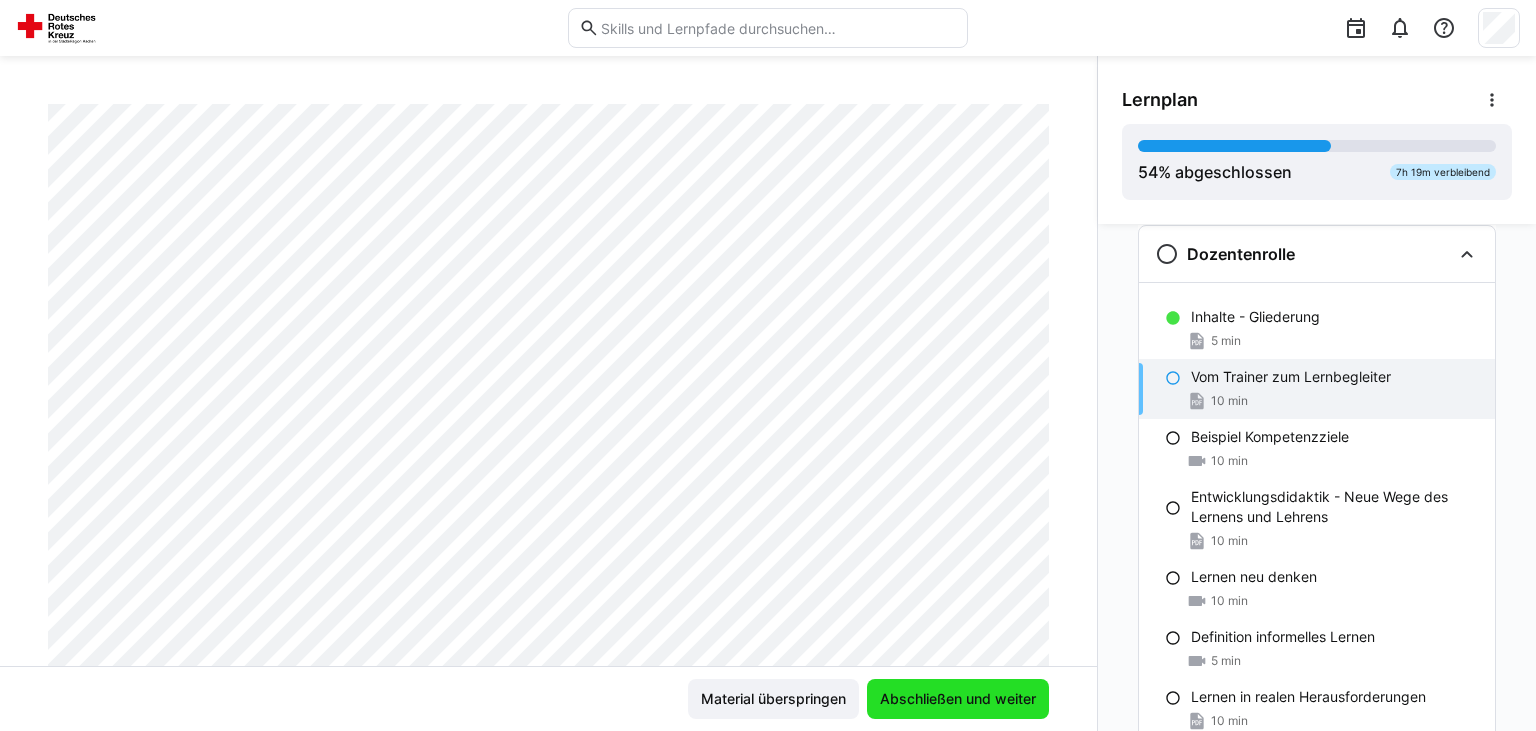click on "Abschließen und weiter" 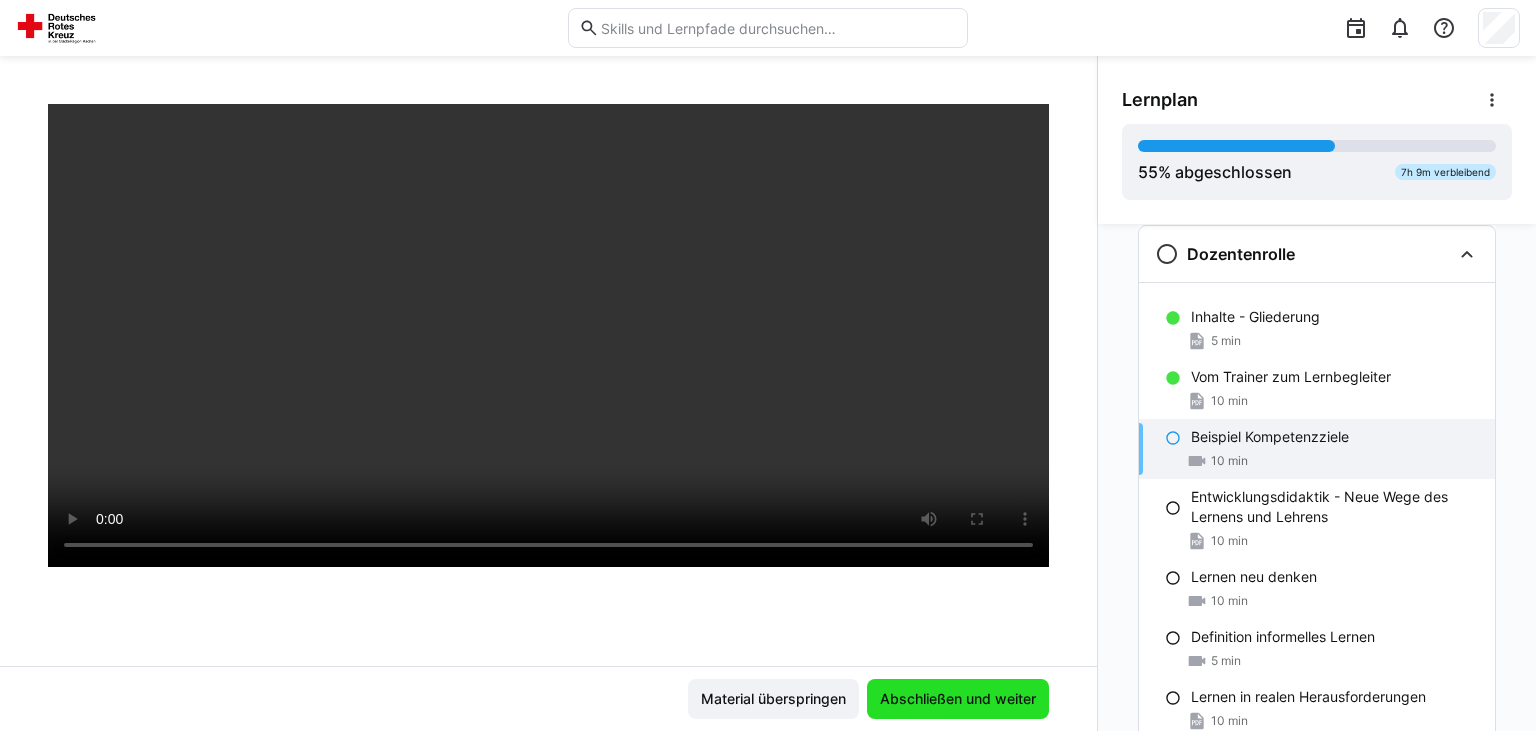 click on "Abschließen und weiter" 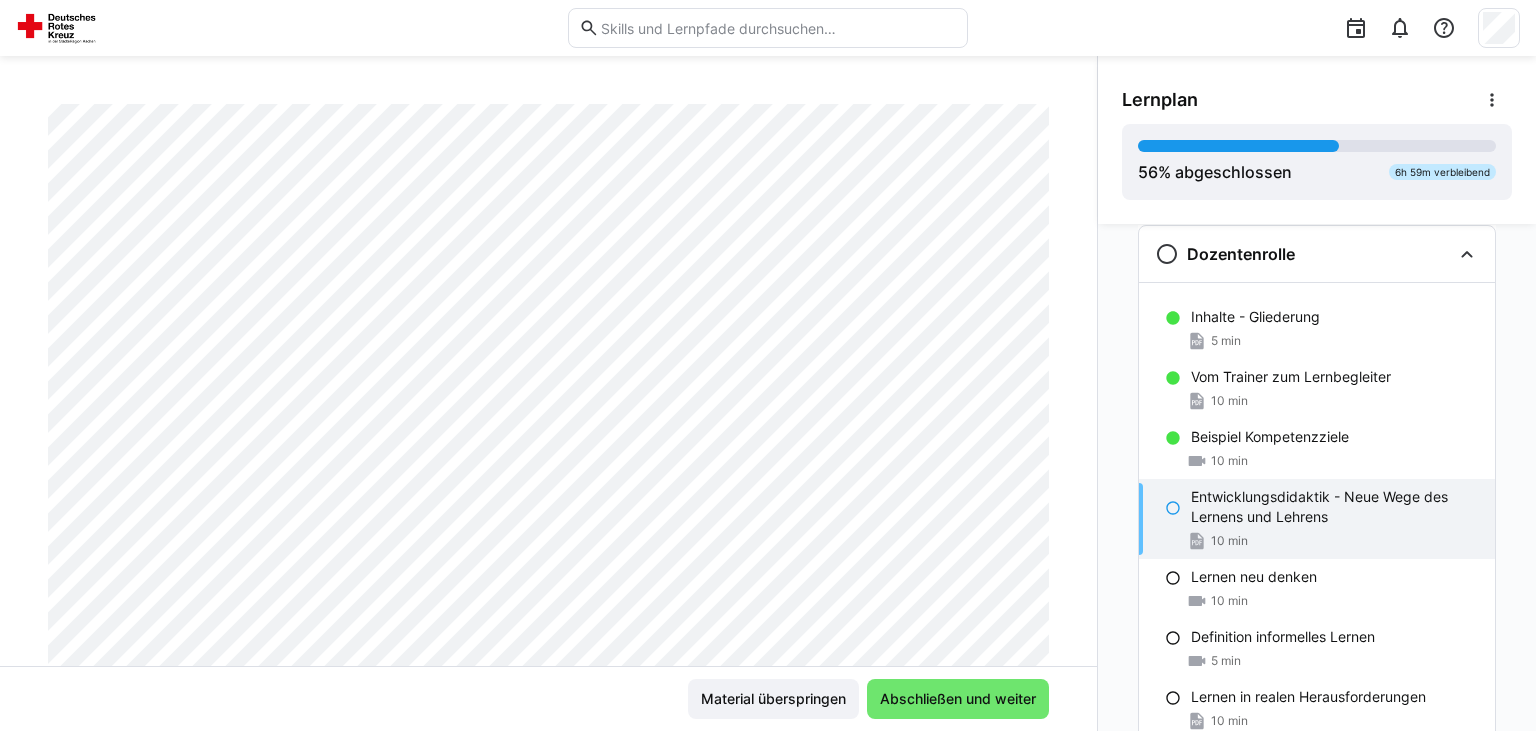 scroll, scrollTop: 251, scrollLeft: 0, axis: vertical 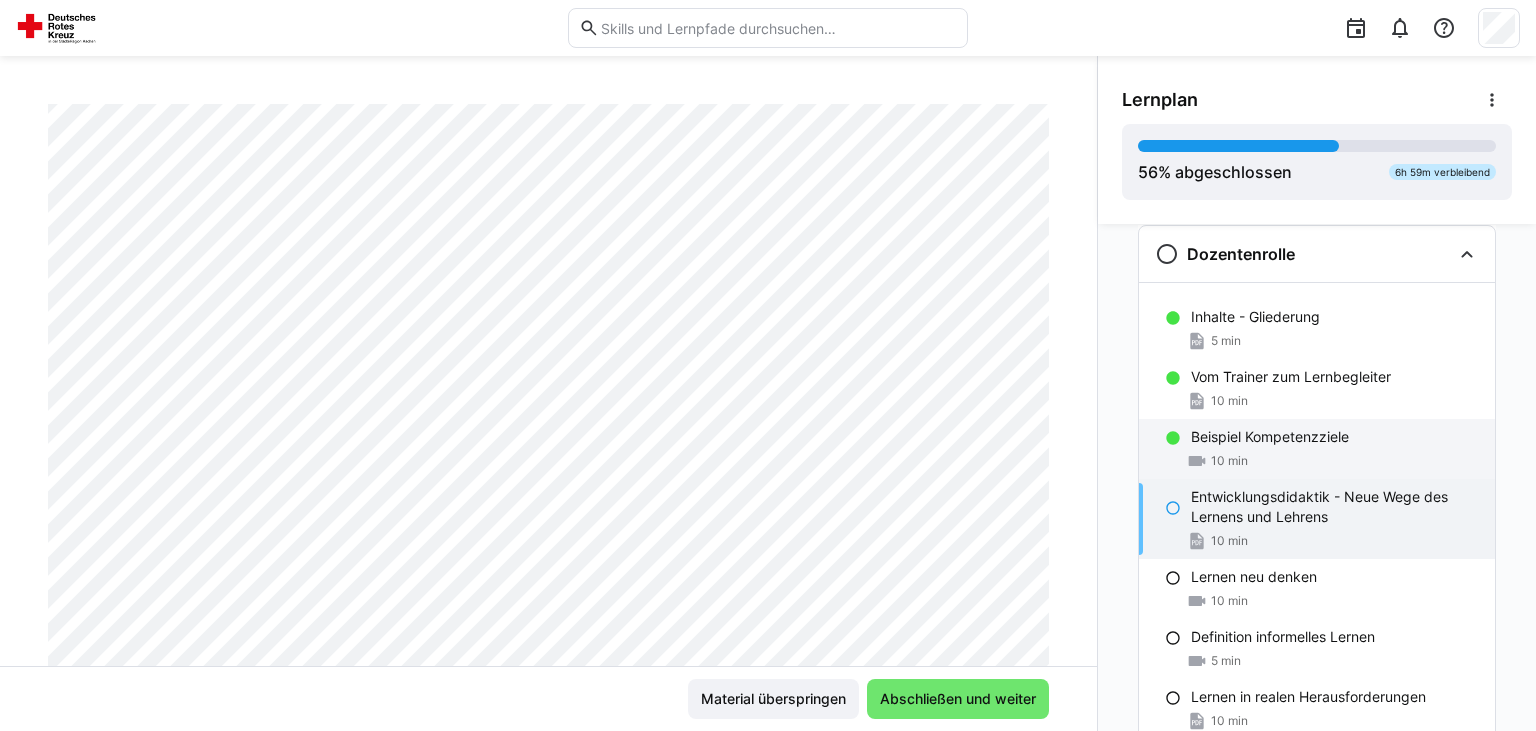 click on "Beispiel Kompetenzziele" 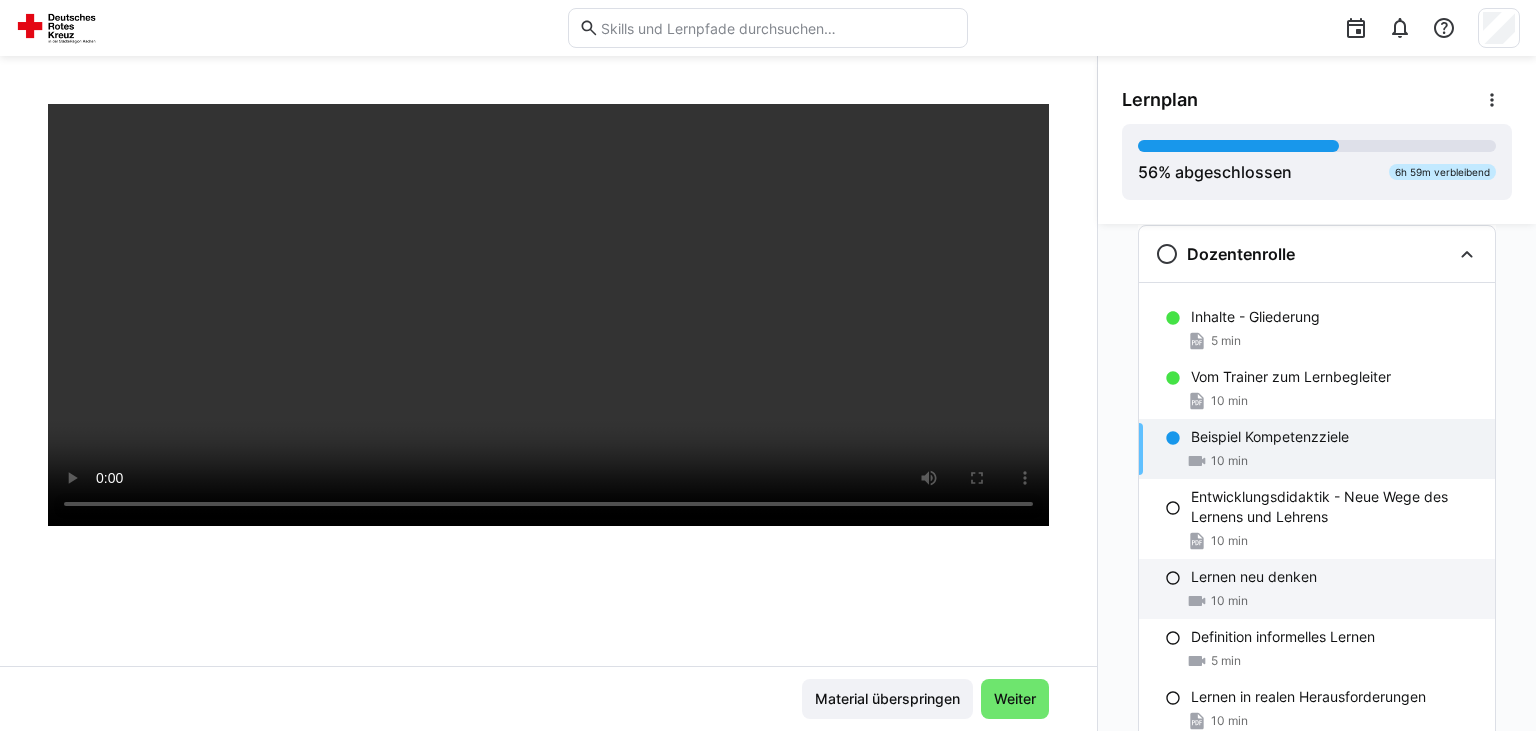 click on "10 min" 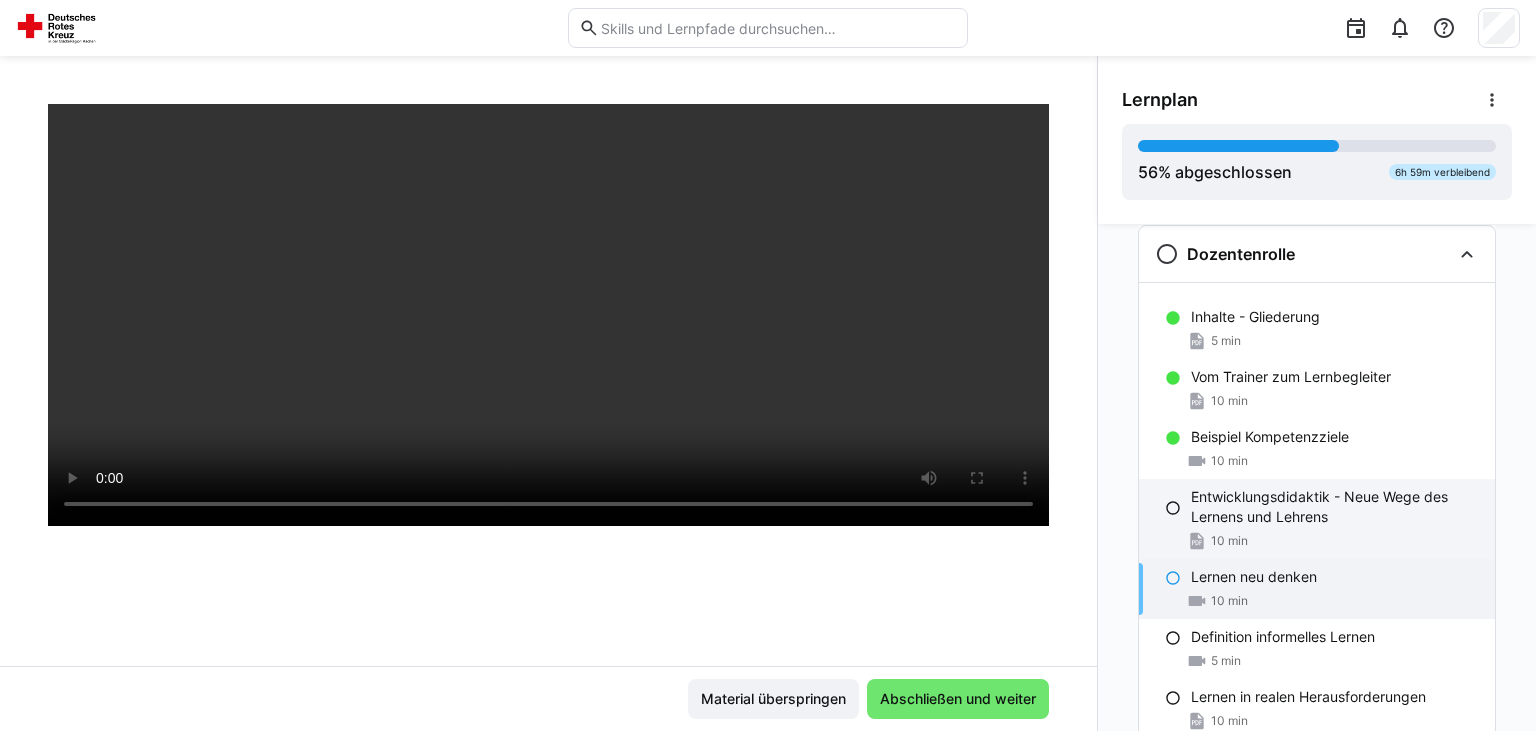 click on "10 min" 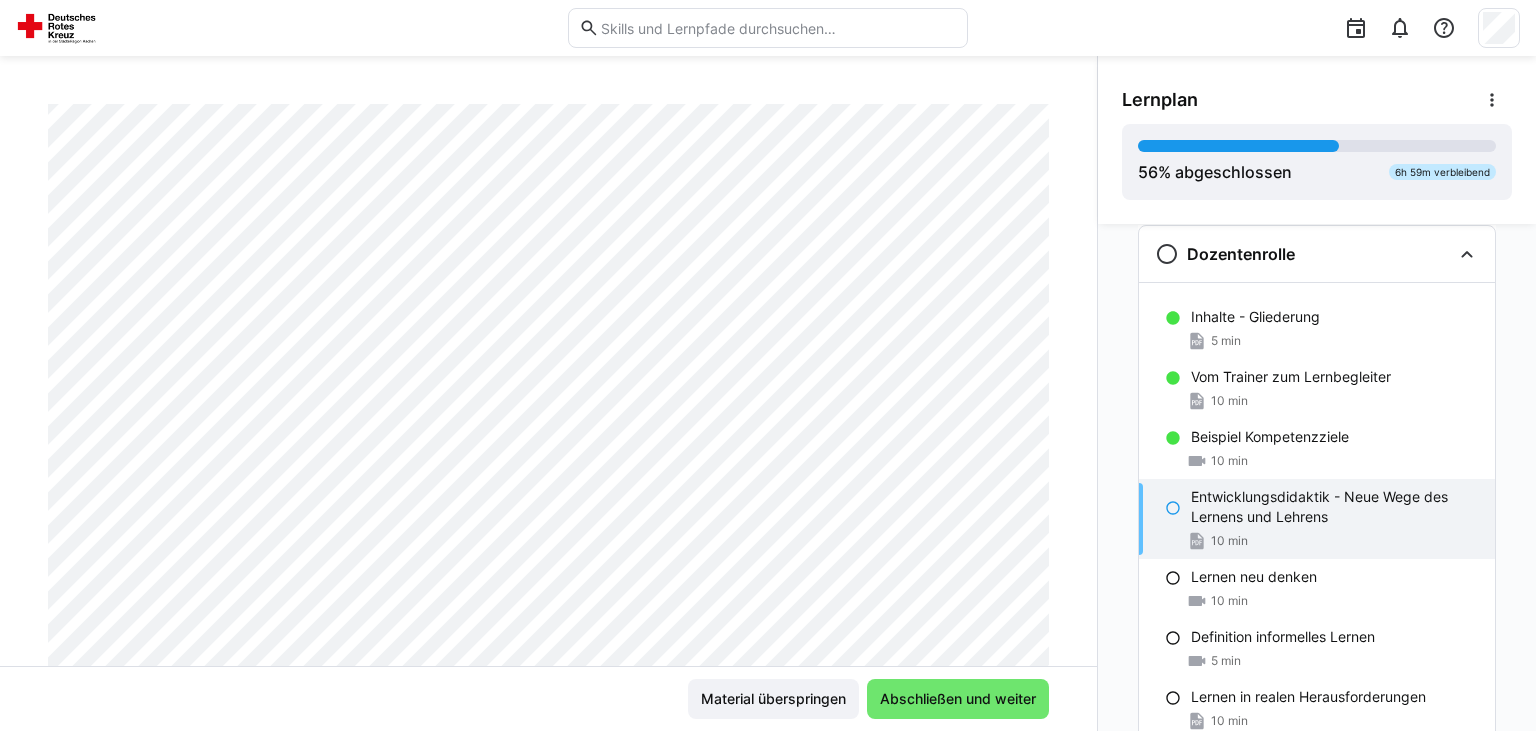scroll, scrollTop: 342, scrollLeft: 0, axis: vertical 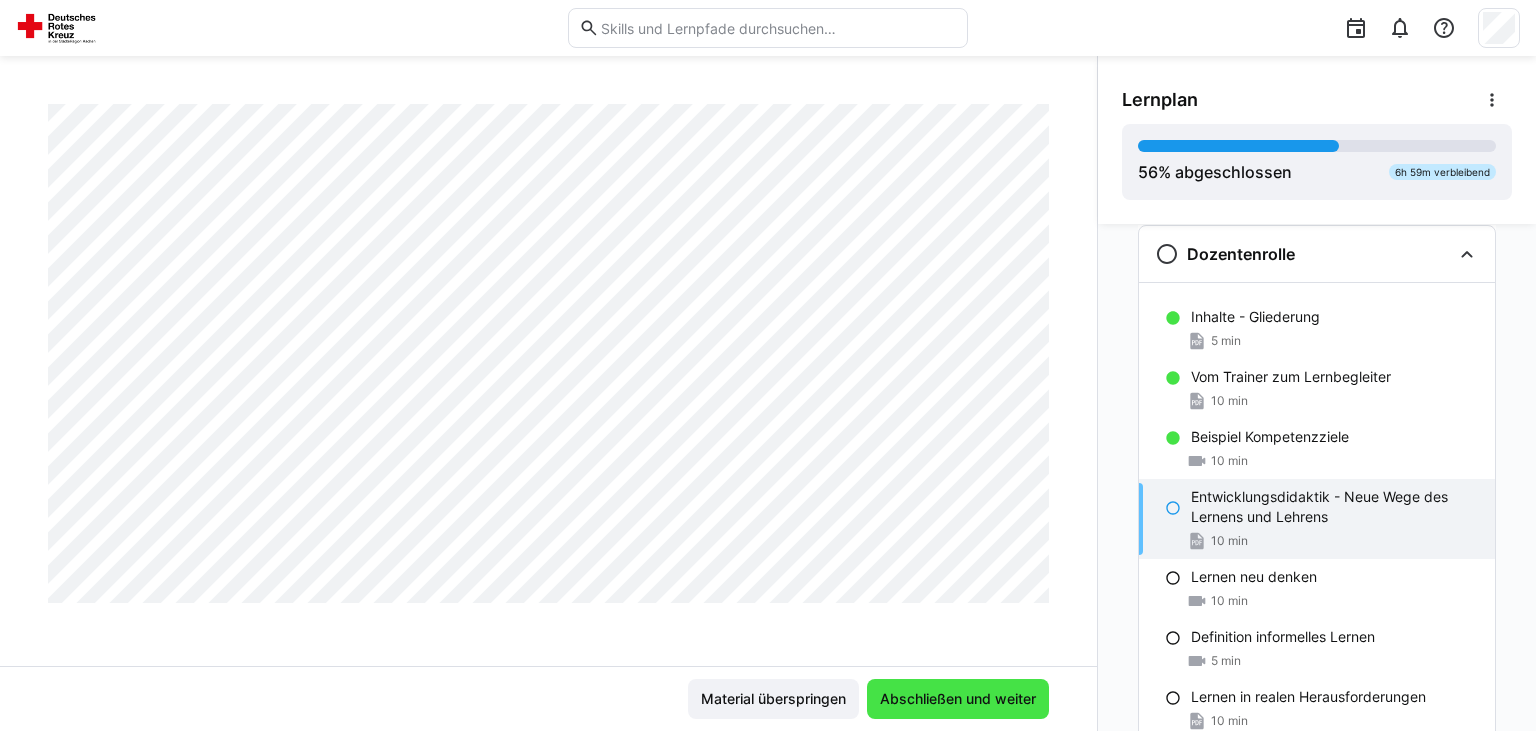 click on "Abschließen und weiter" 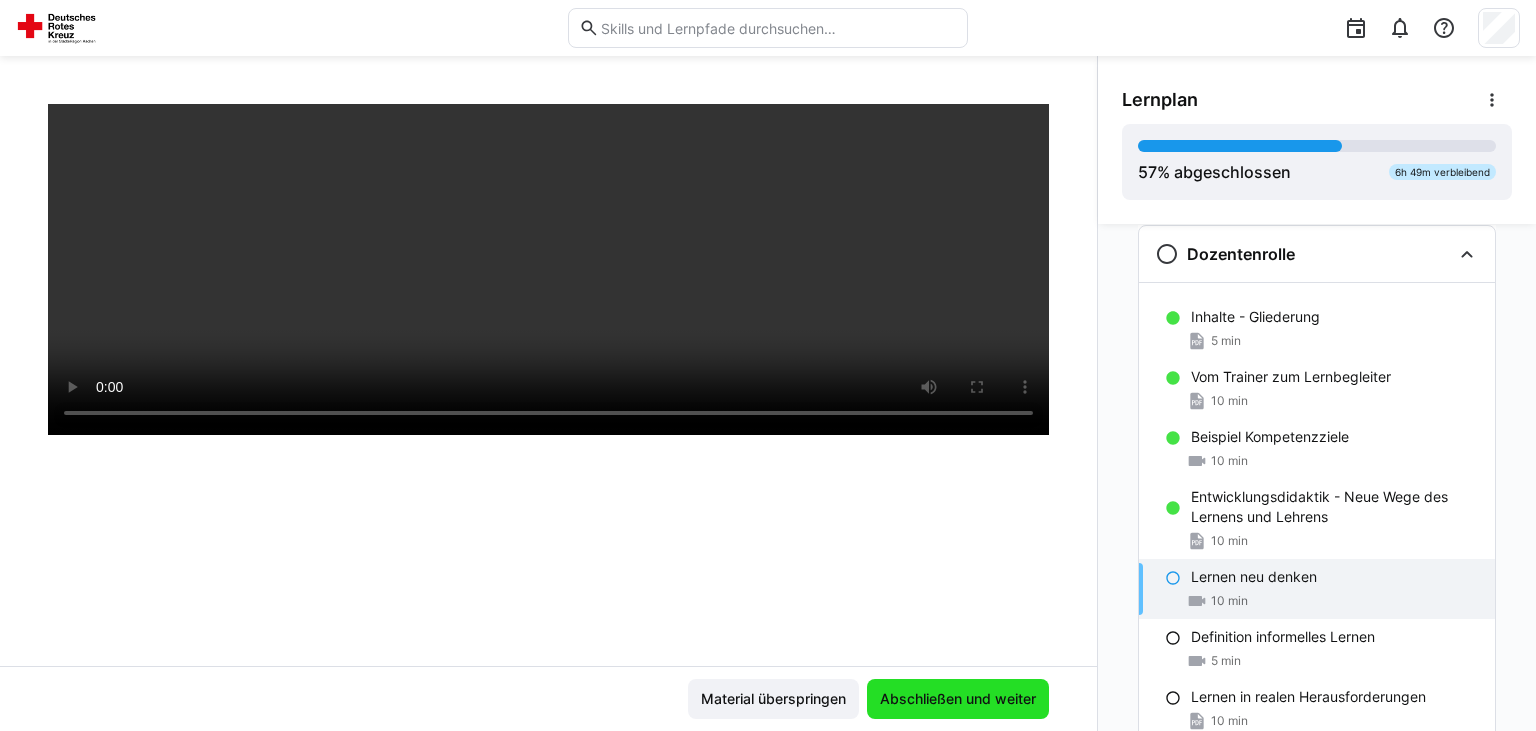 click on "Abschließen und weiter" 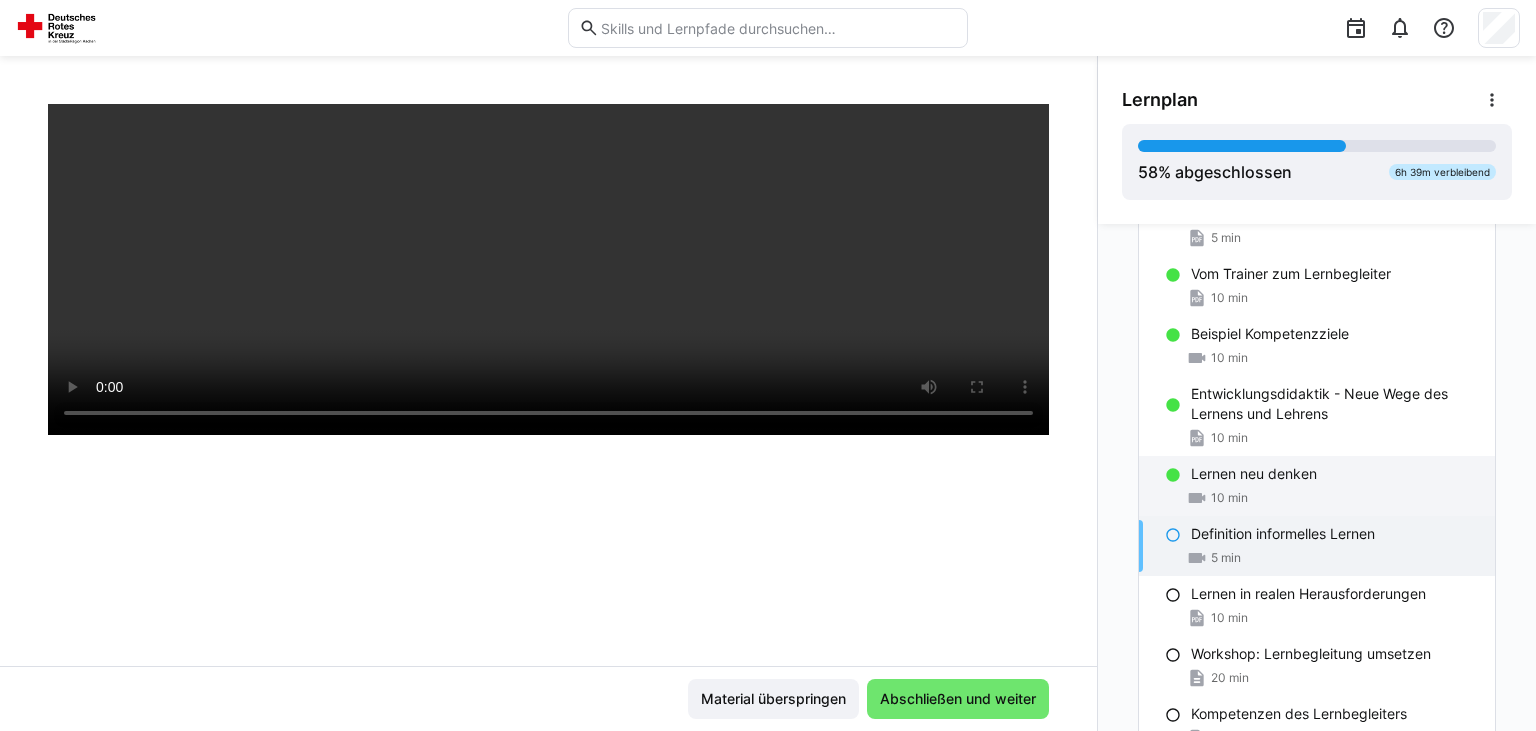 scroll, scrollTop: 265, scrollLeft: 0, axis: vertical 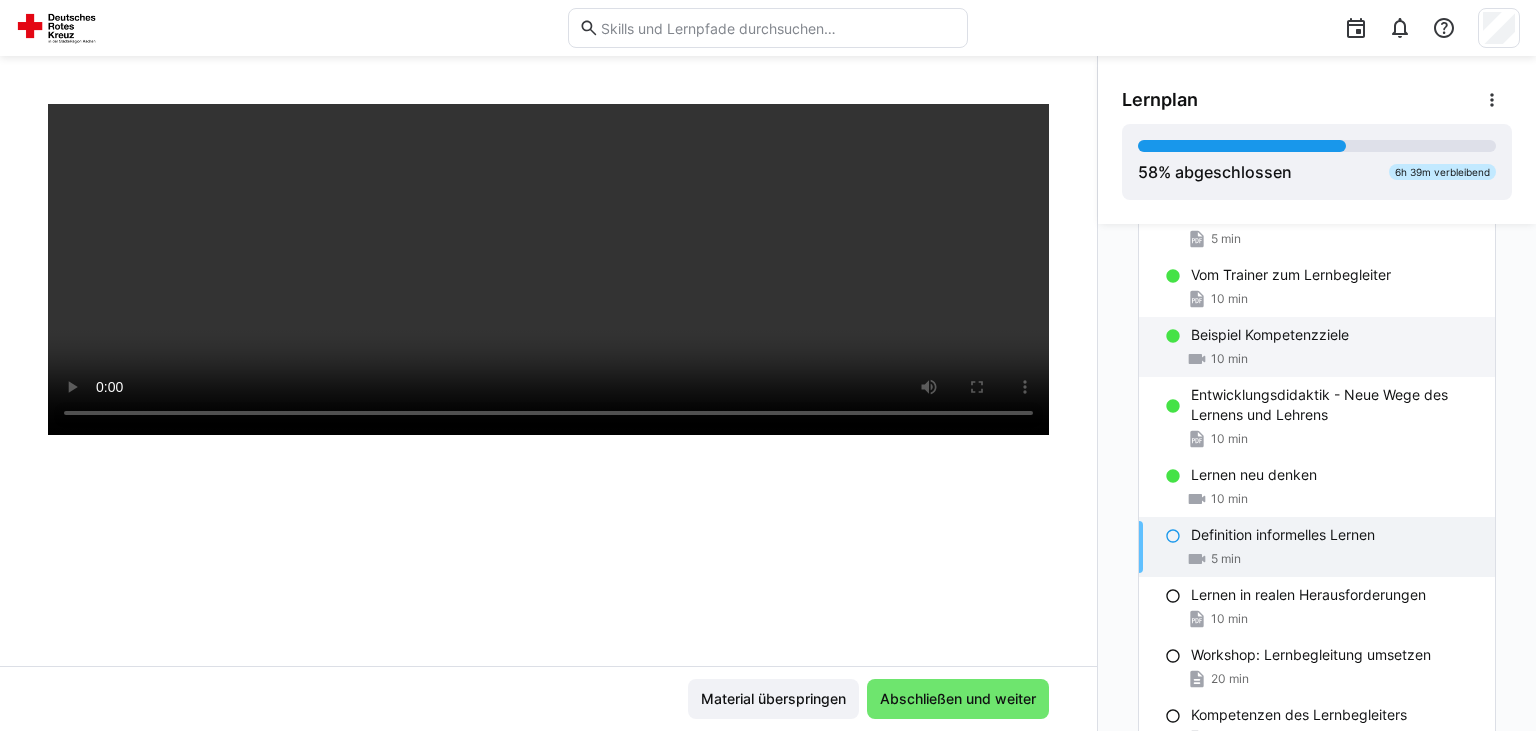 click on "Beispiel Kompetenzziele" 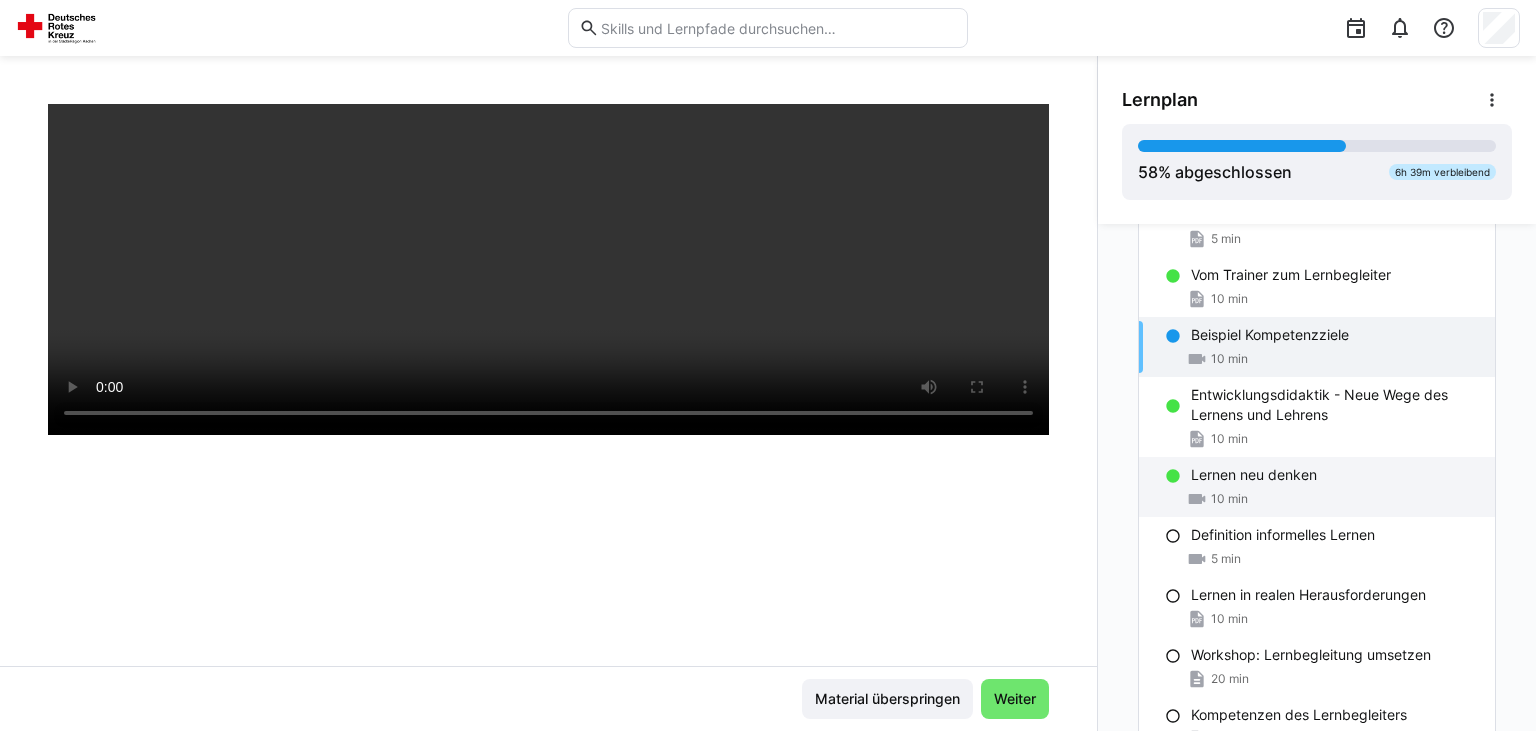 click on "Lernen neu denken" 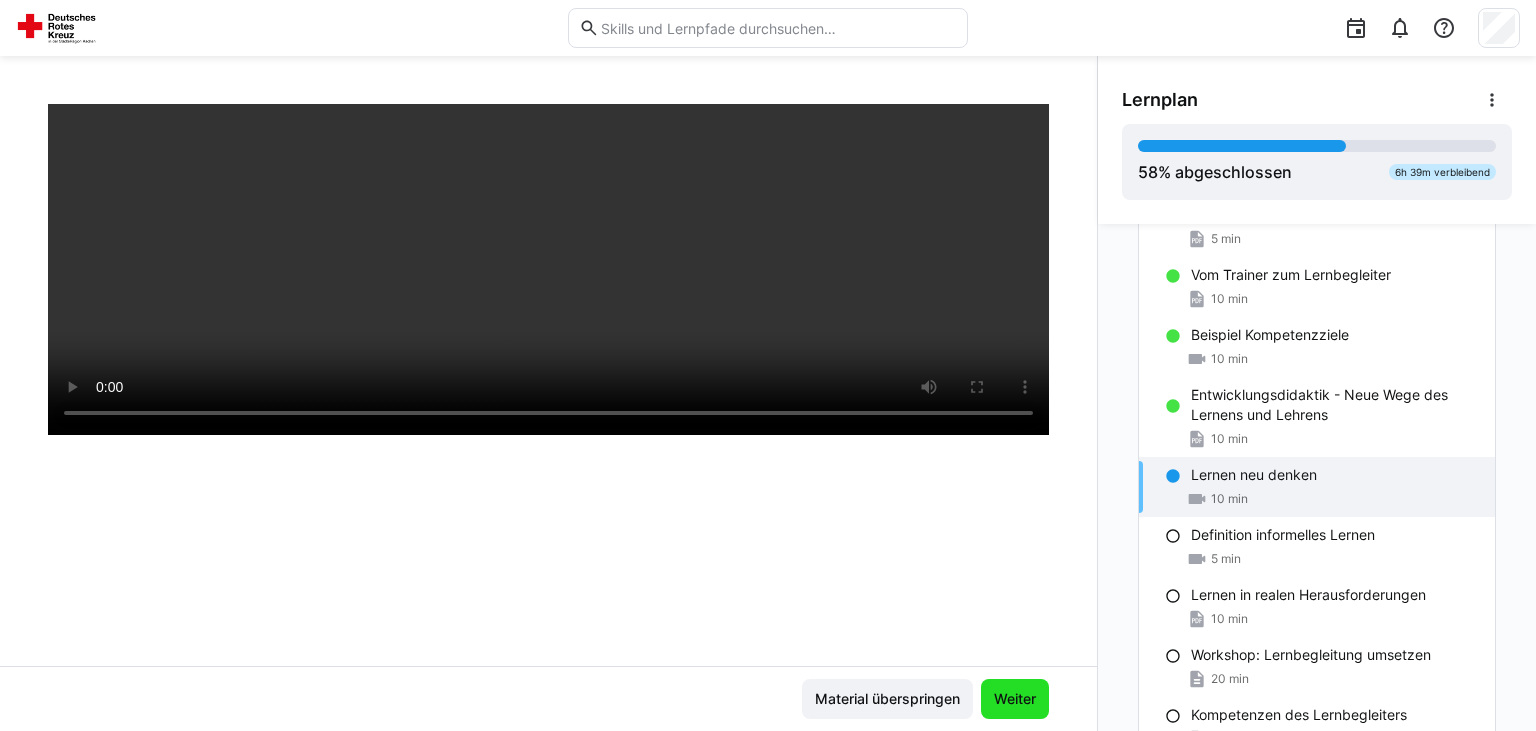 click on "Weiter" 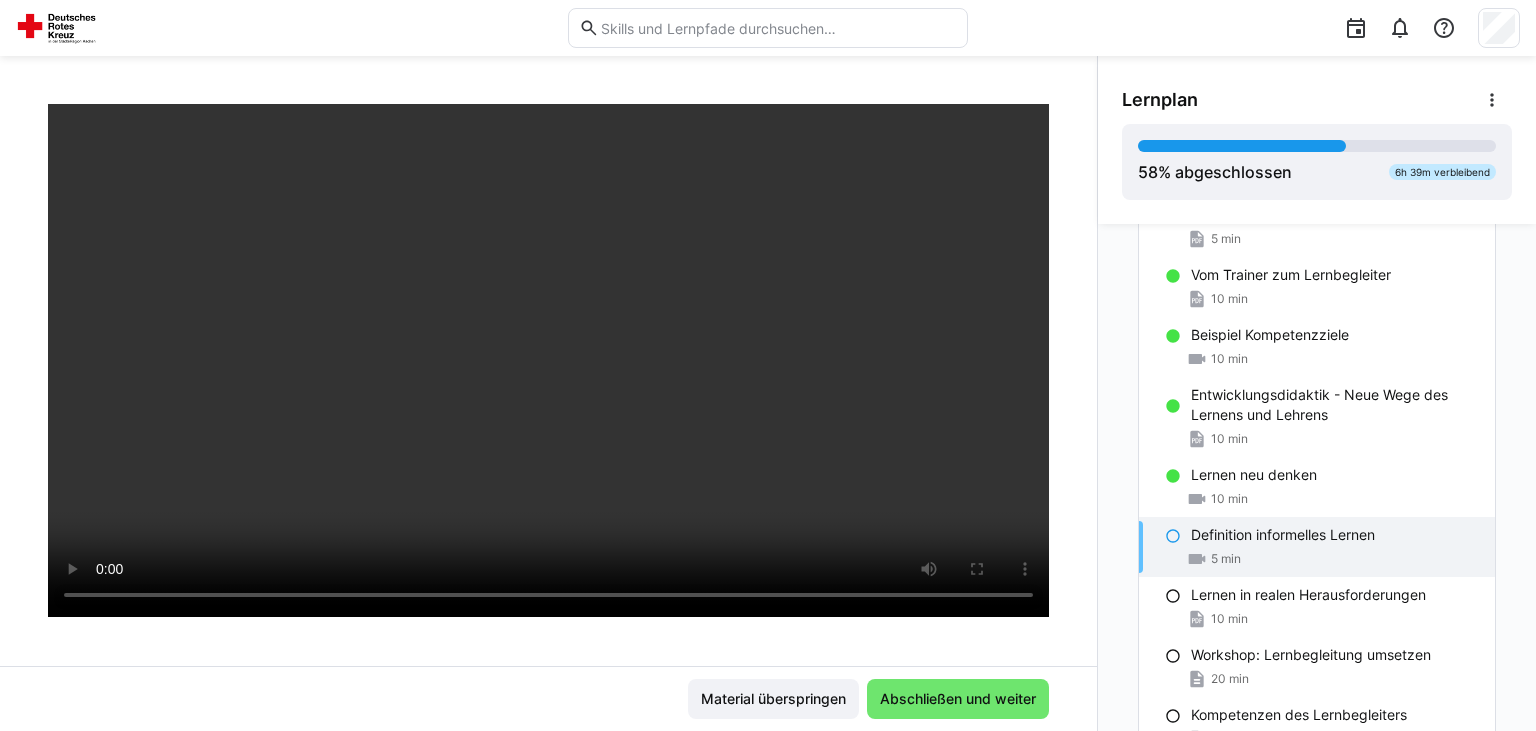 scroll, scrollTop: 140, scrollLeft: 0, axis: vertical 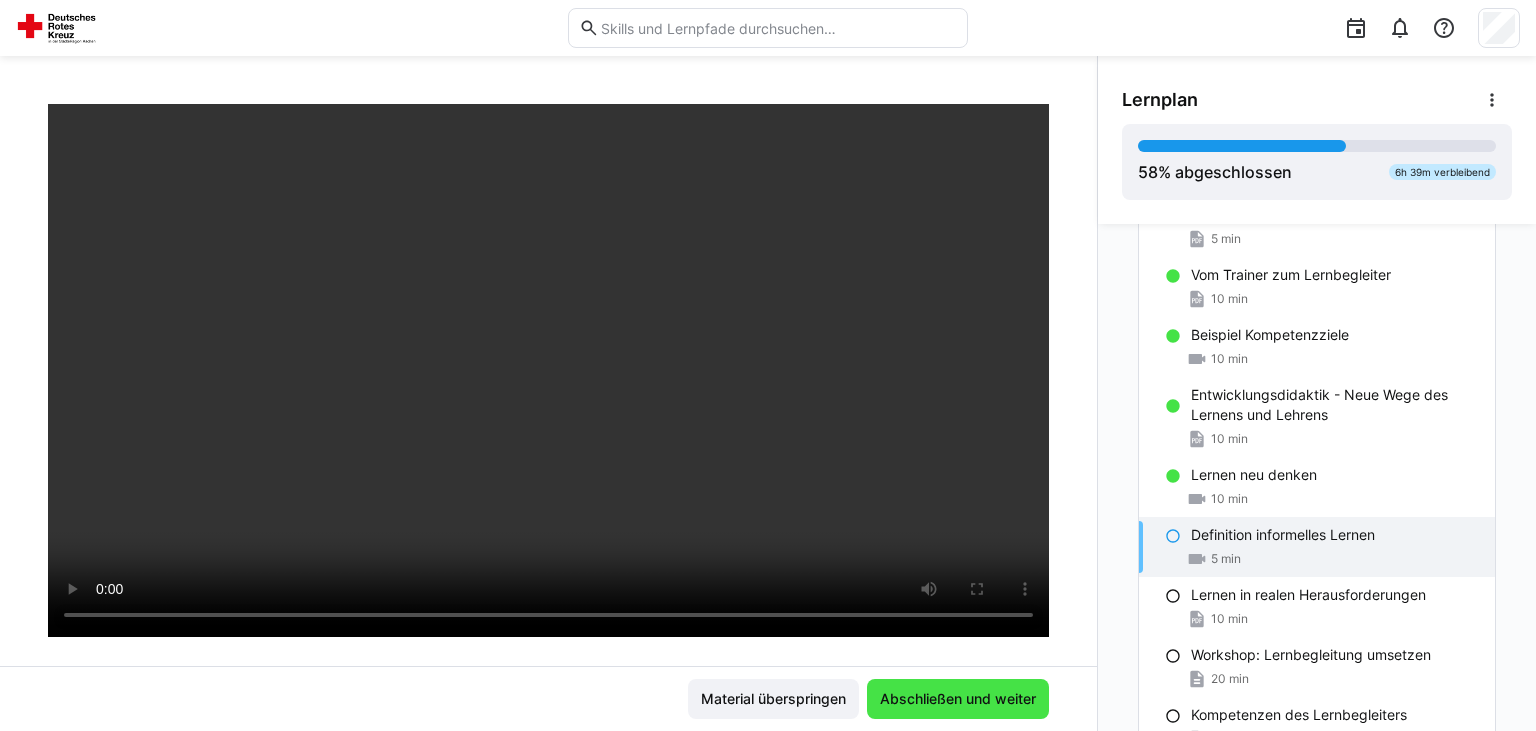 click on "Abschließen und weiter" 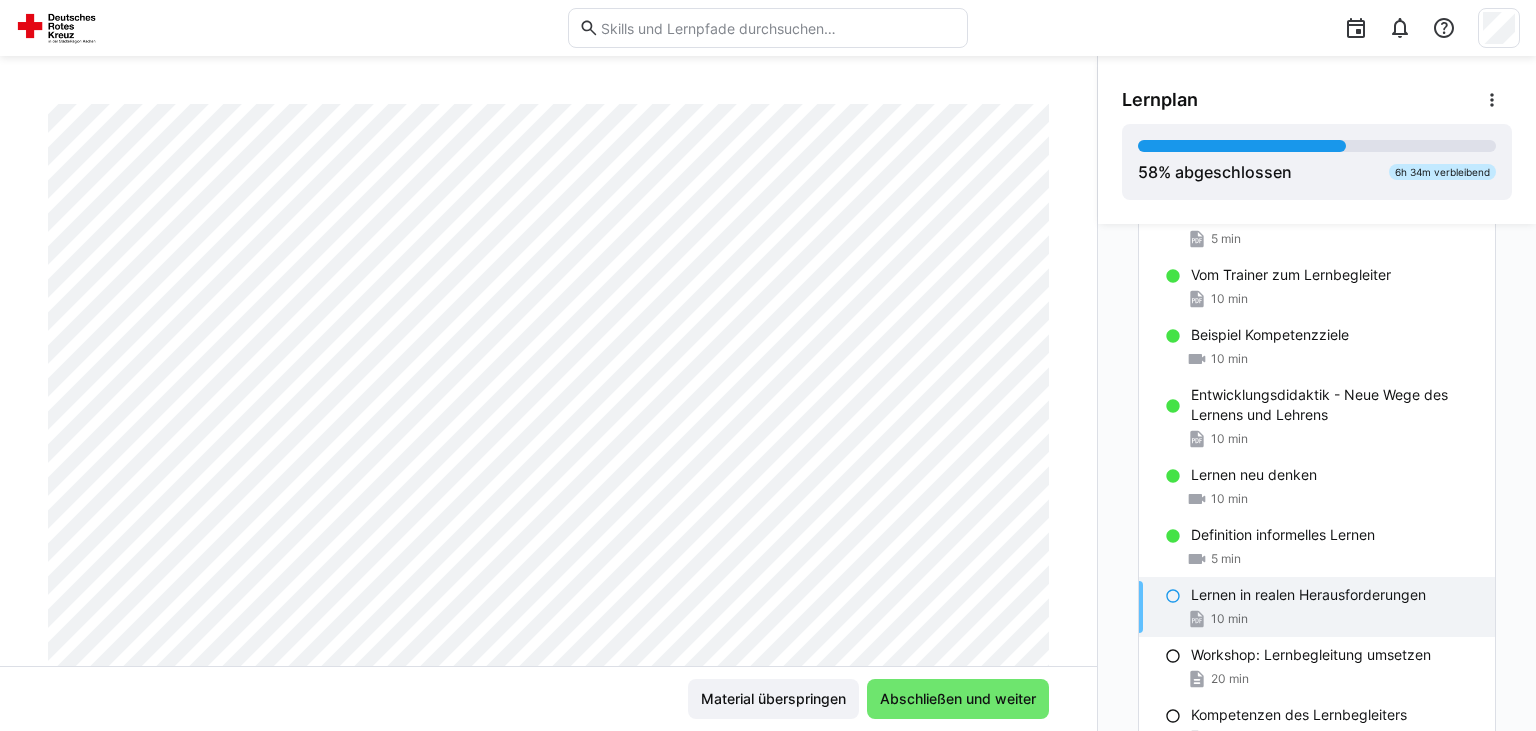 scroll, scrollTop: 176, scrollLeft: 0, axis: vertical 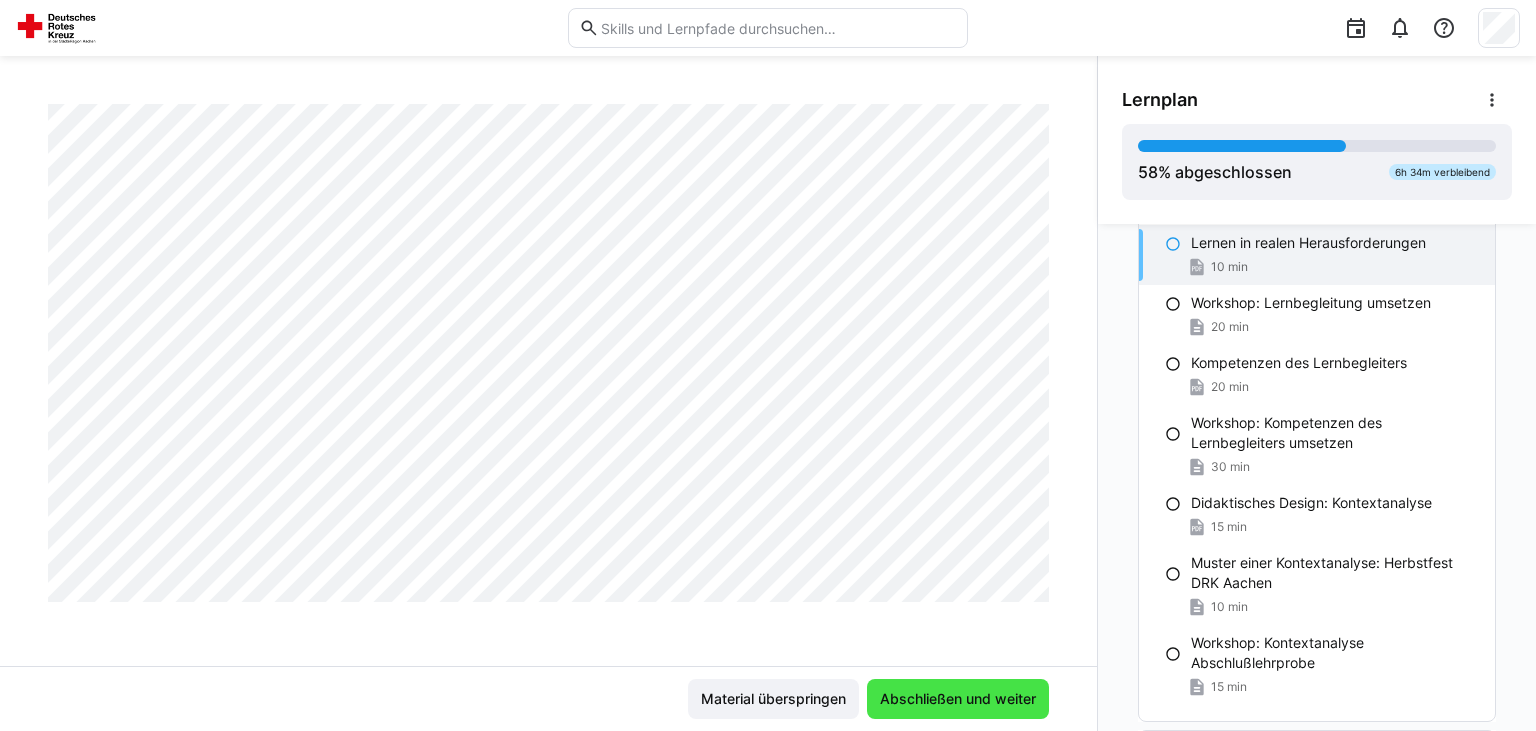 click on "Abschließen und weiter" 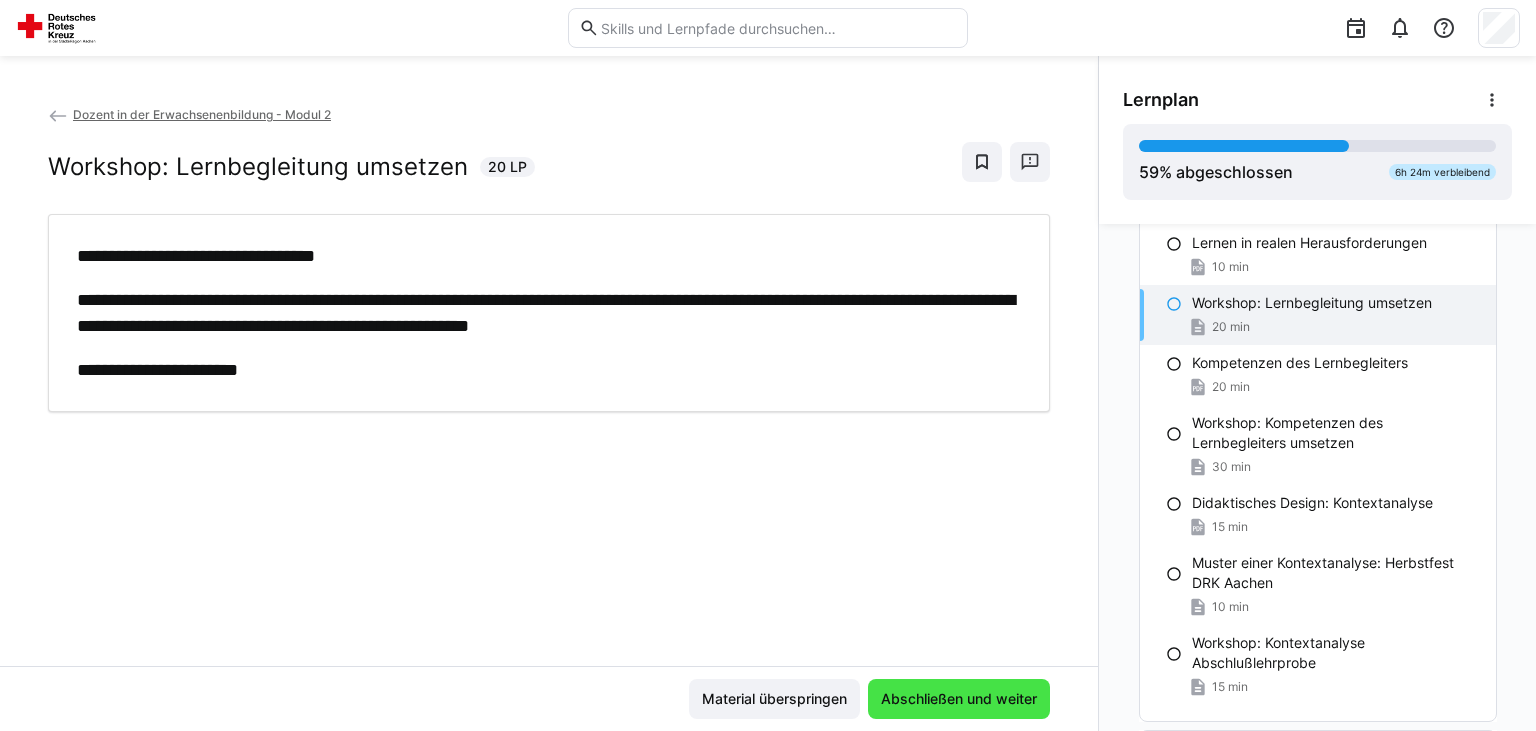 scroll, scrollTop: 0, scrollLeft: 0, axis: both 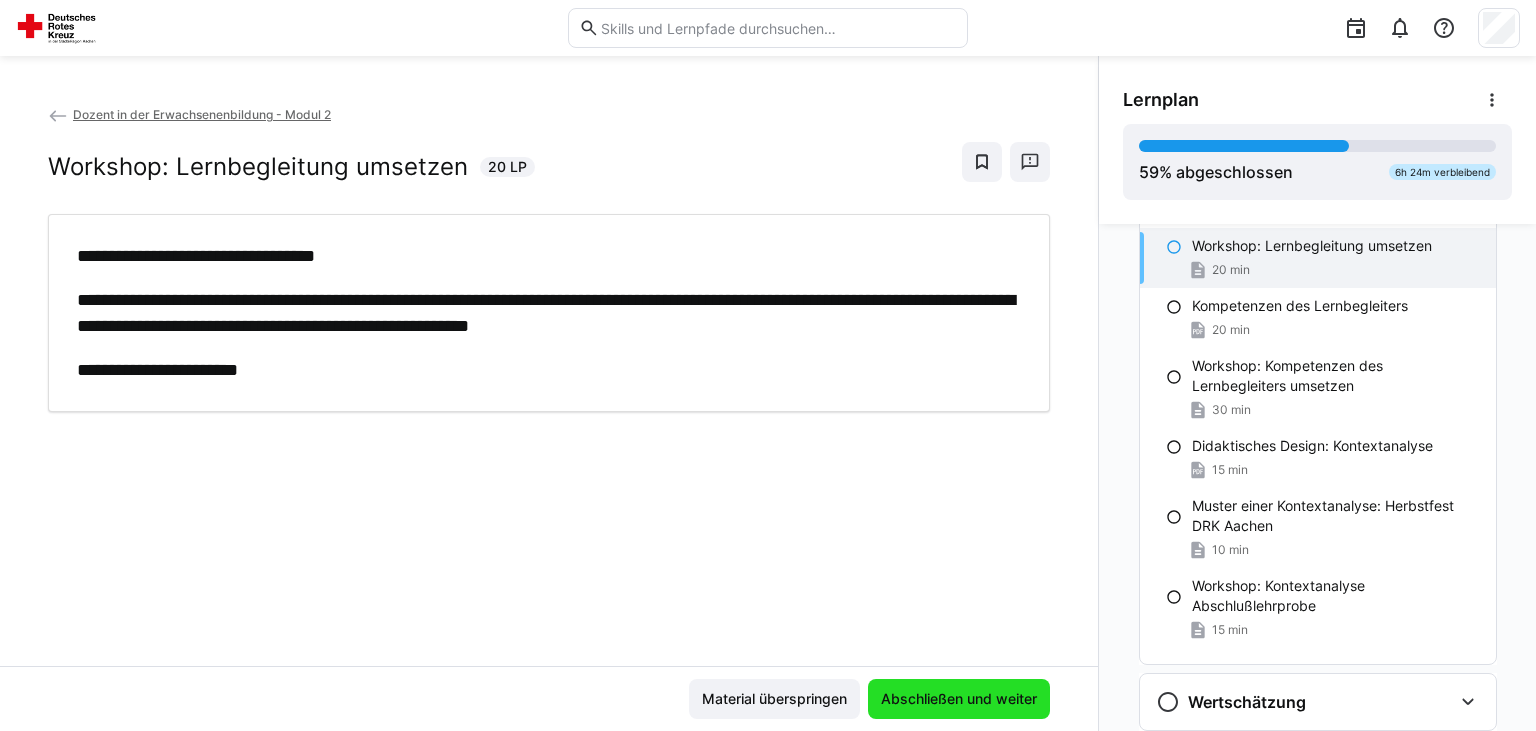 click on "Abschließen und weiter" 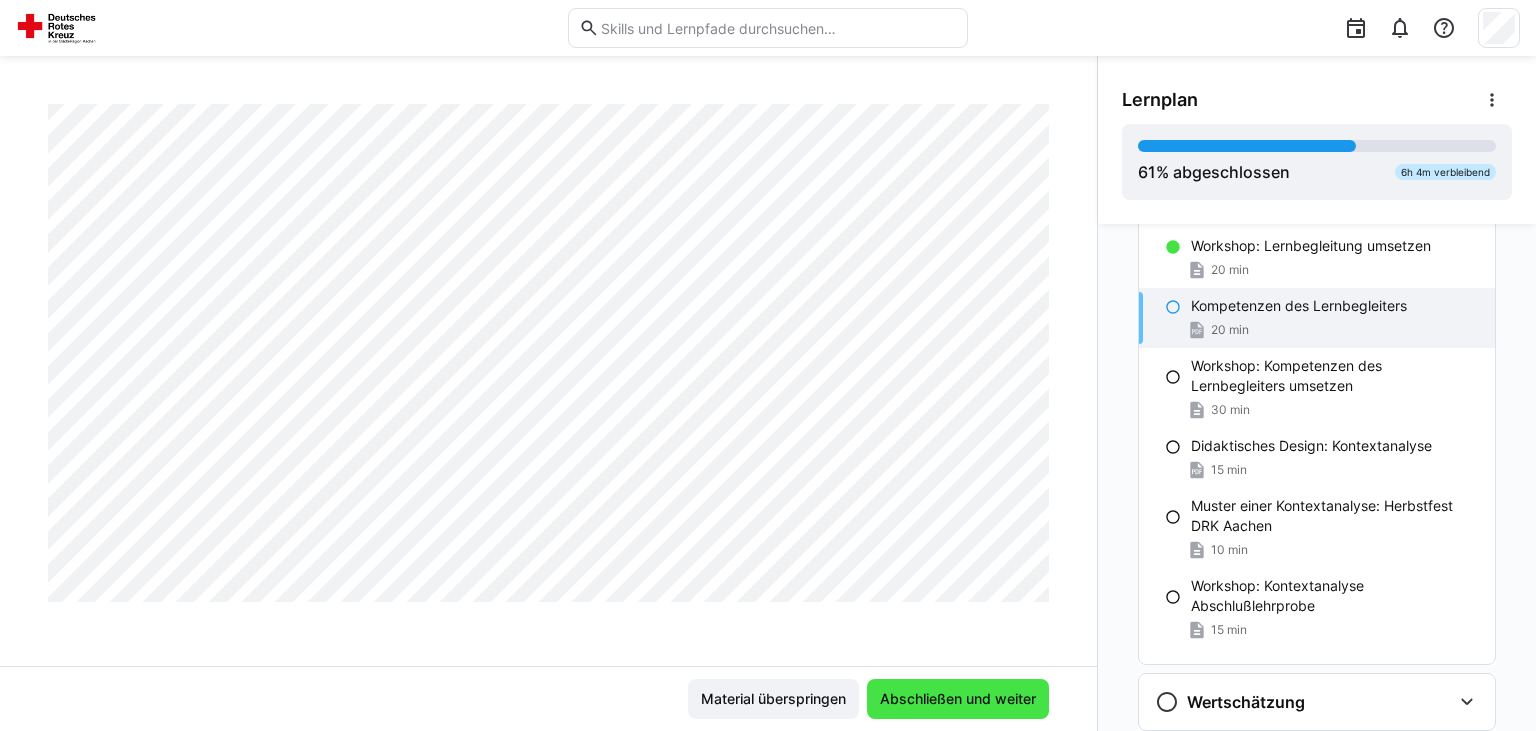 scroll, scrollTop: 980, scrollLeft: 0, axis: vertical 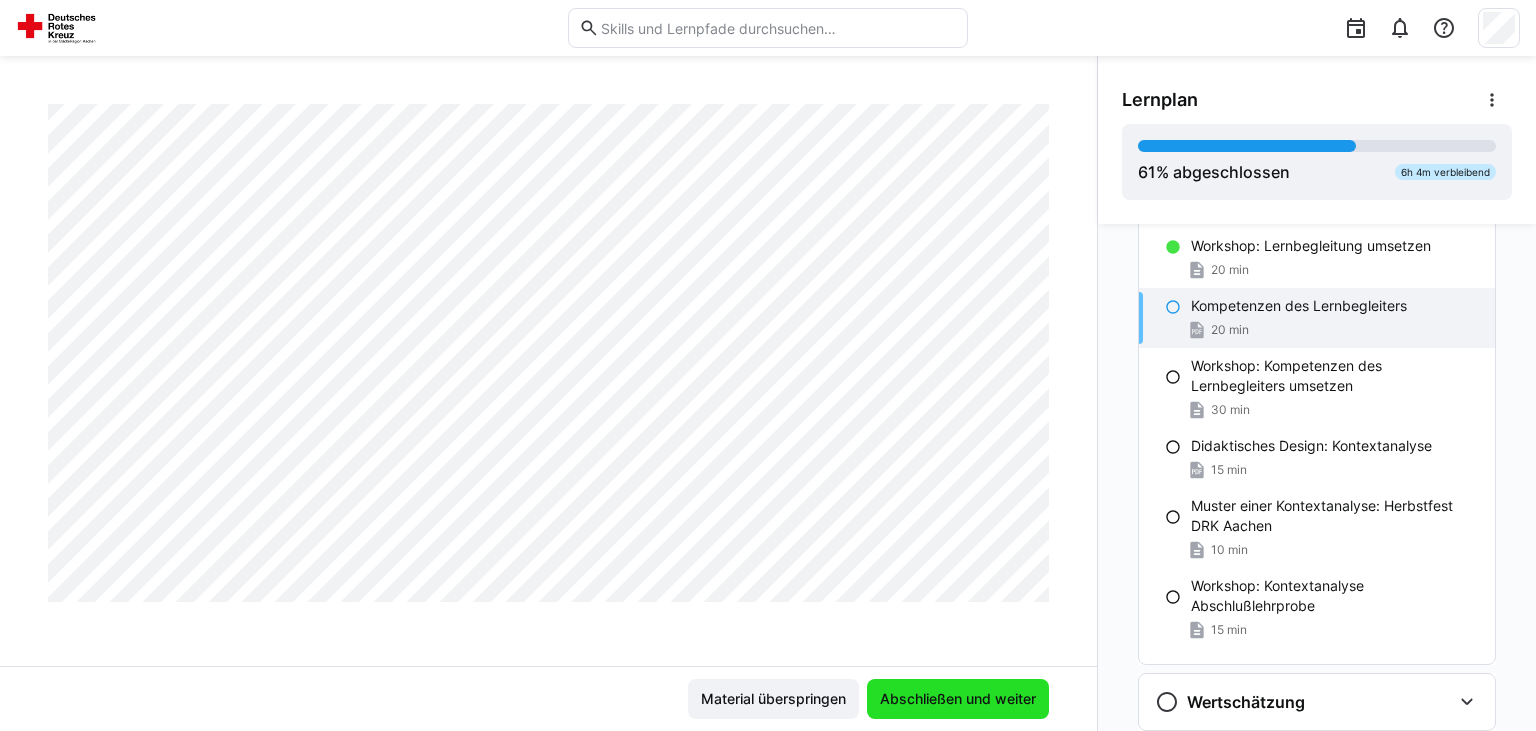 click on "Abschließen und weiter" 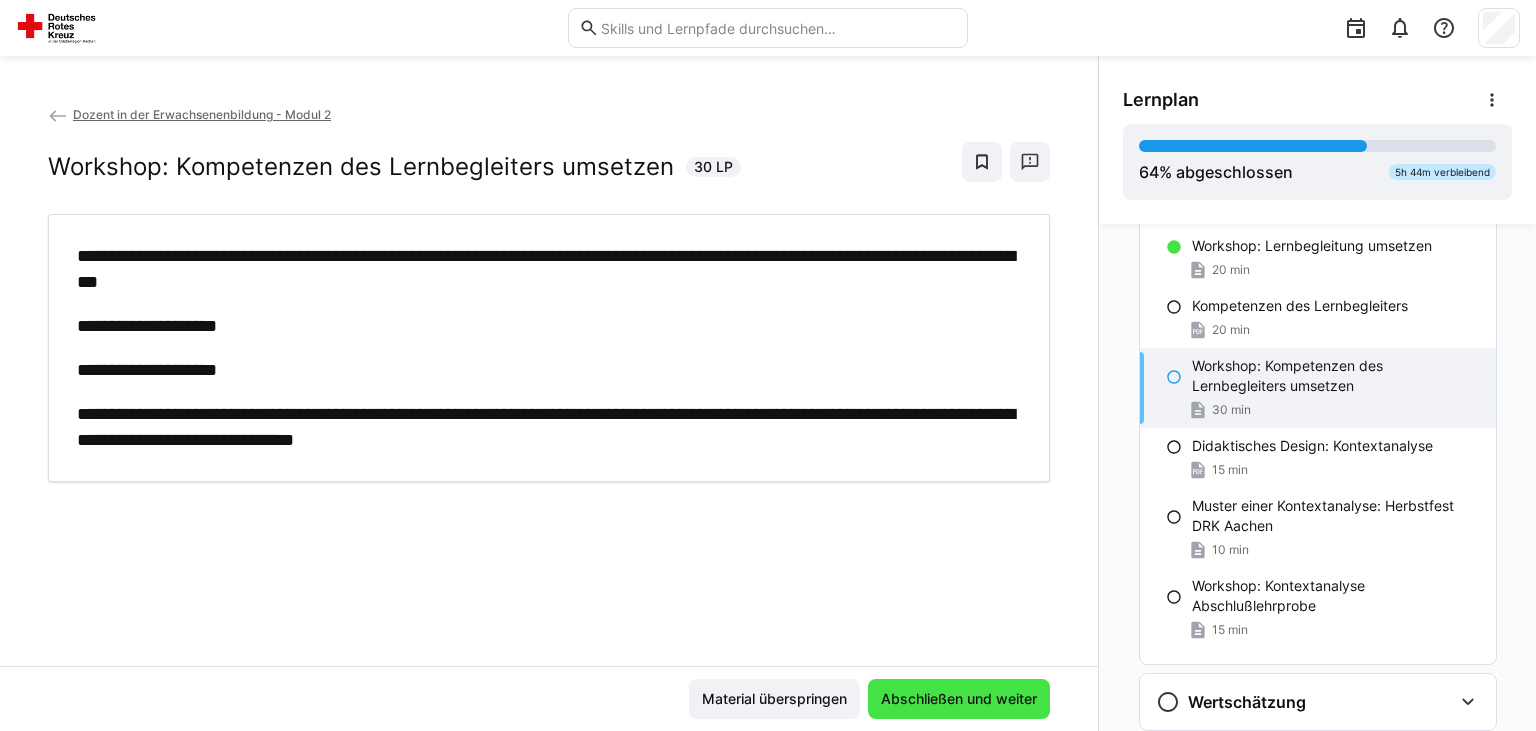 scroll, scrollTop: 0, scrollLeft: 0, axis: both 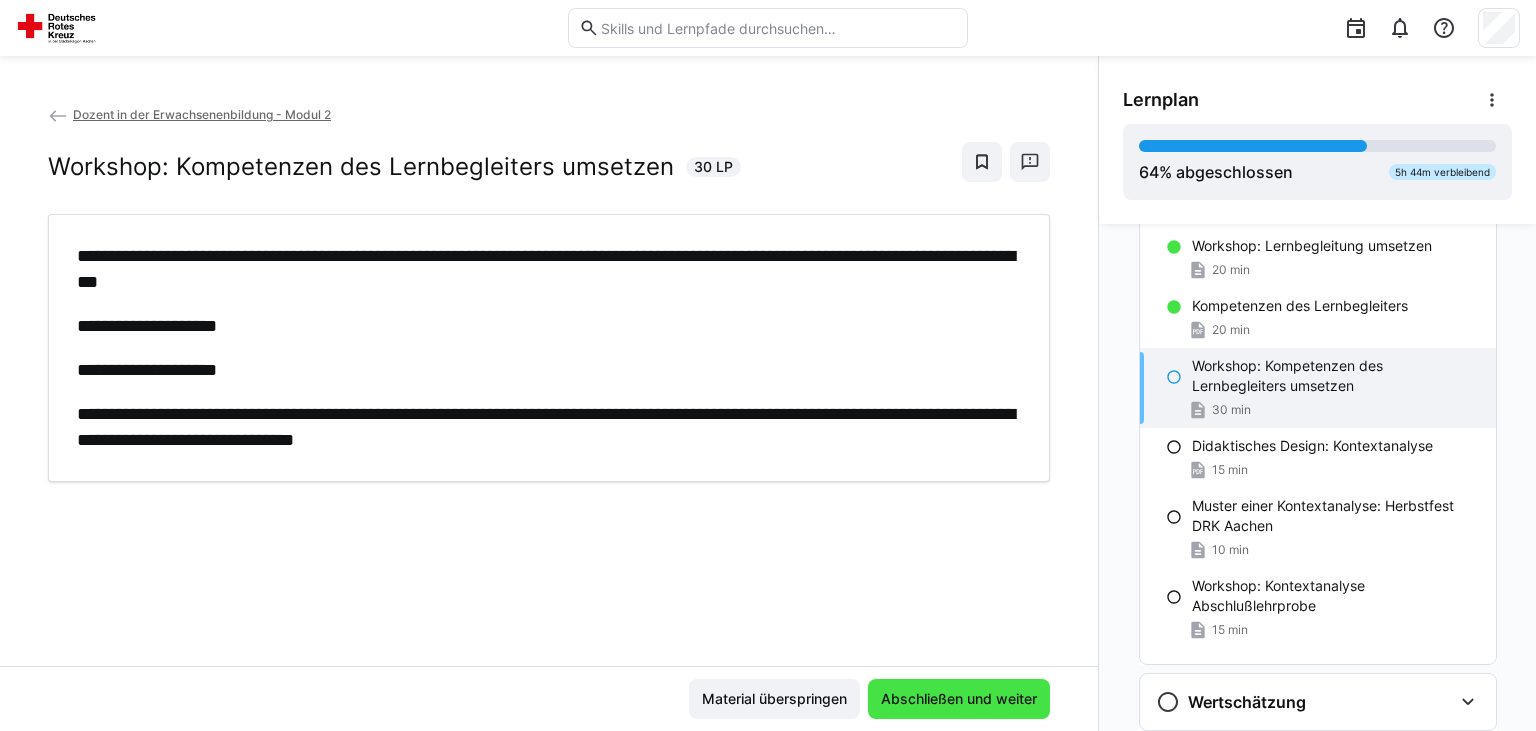 type 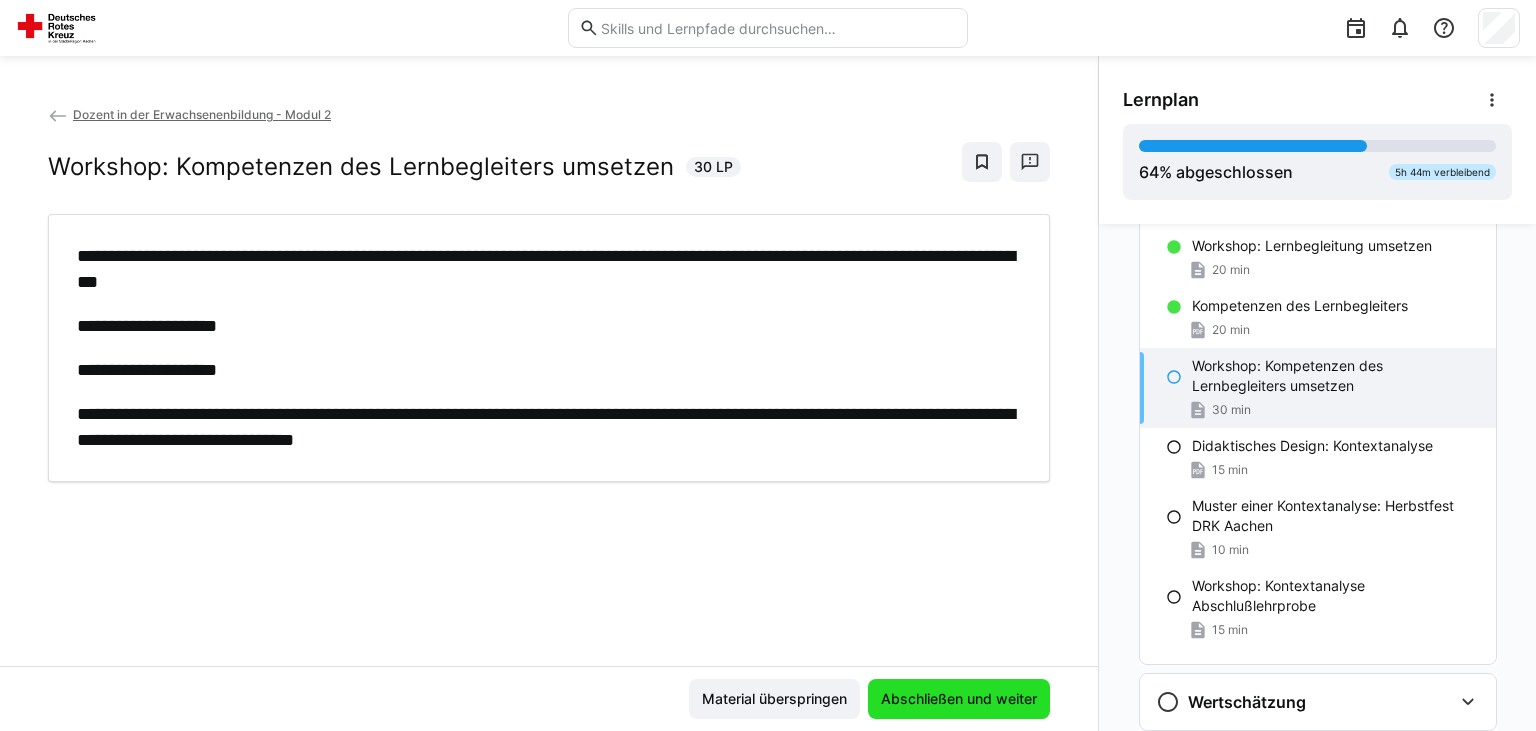 click on "Abschließen und weiter" 